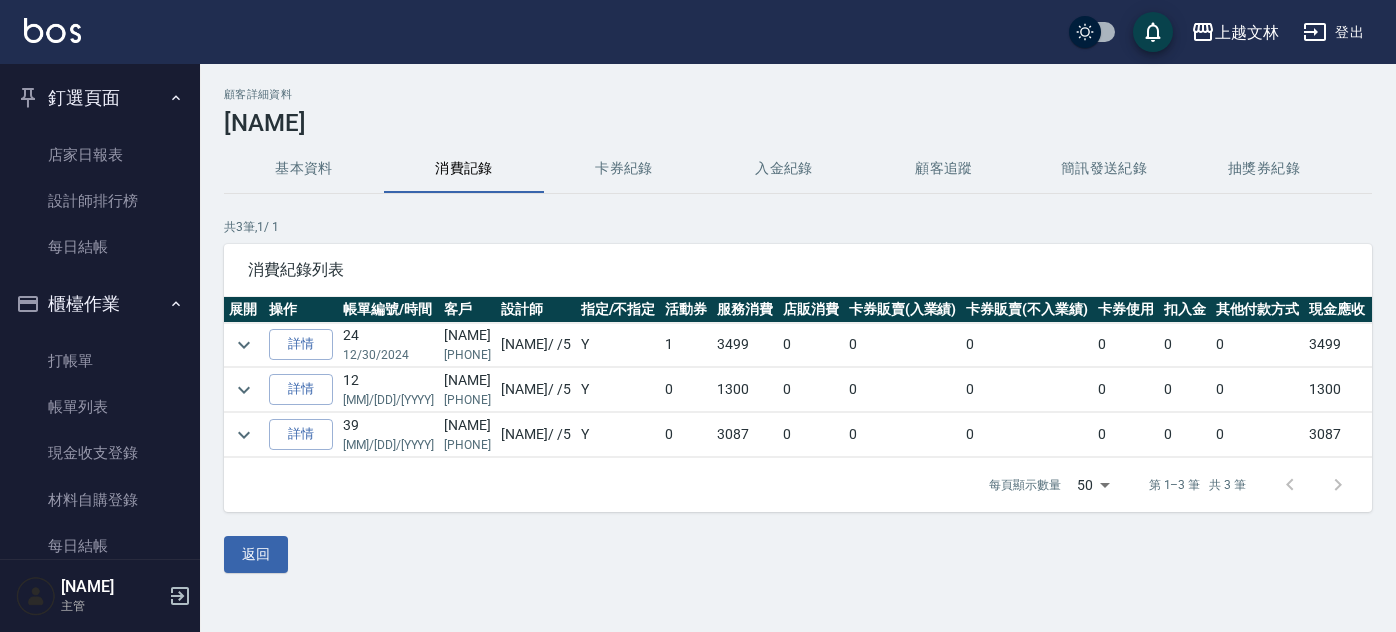 scroll, scrollTop: 0, scrollLeft: 0, axis: both 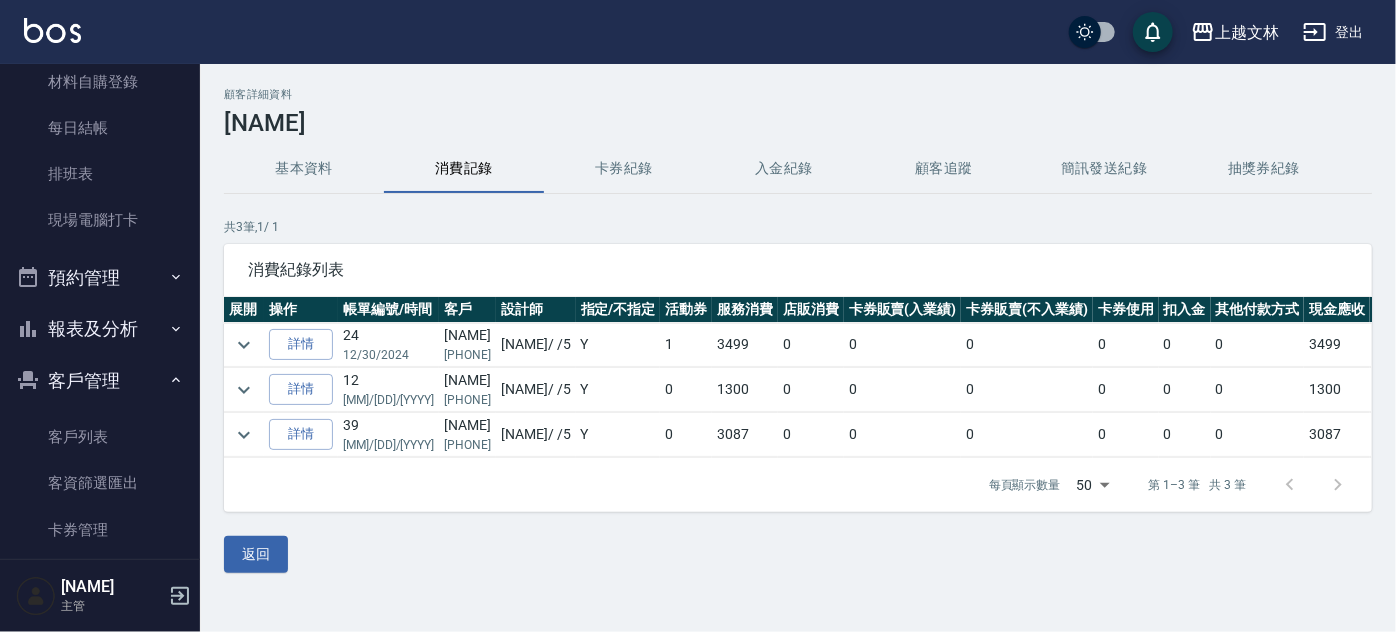 type 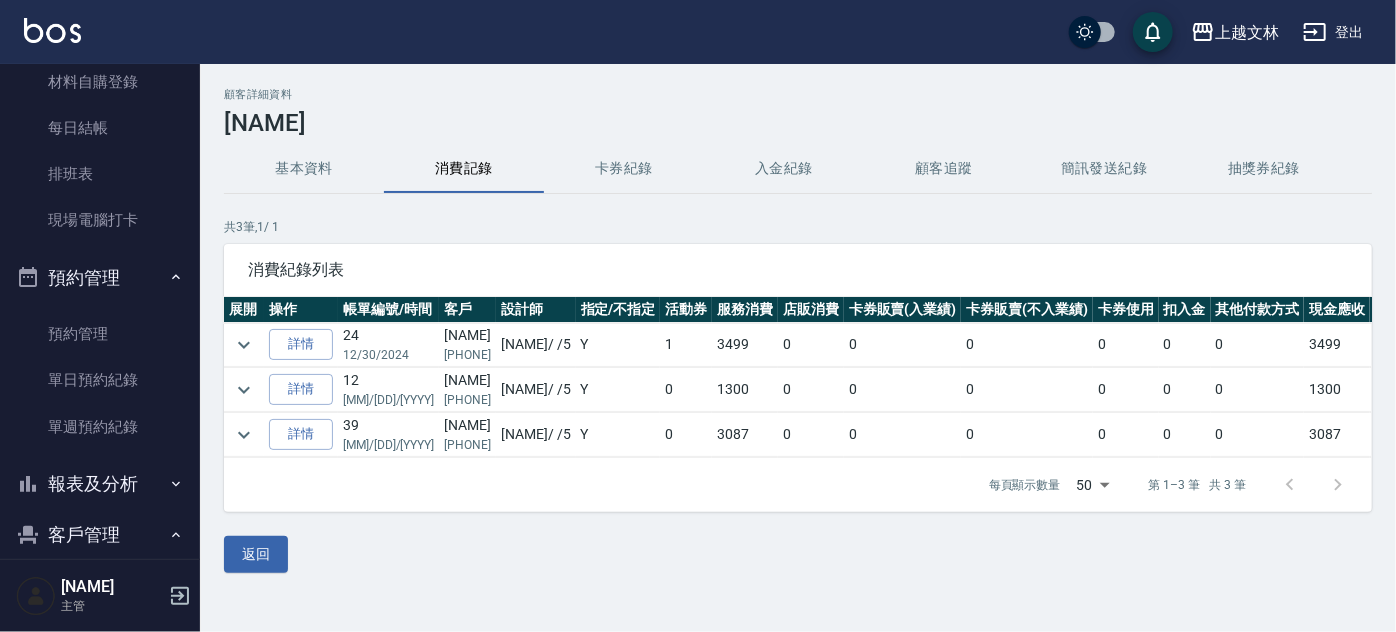 click on "預約管理" at bounding box center (100, 278) 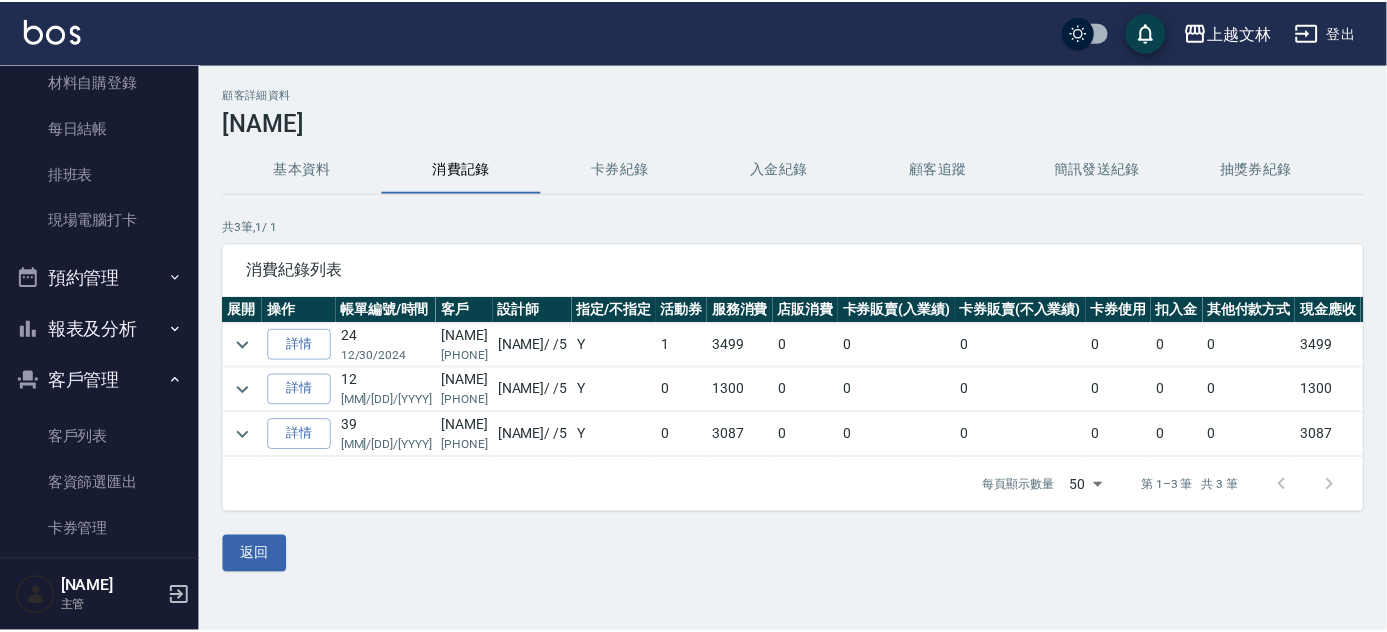 scroll, scrollTop: 0, scrollLeft: 0, axis: both 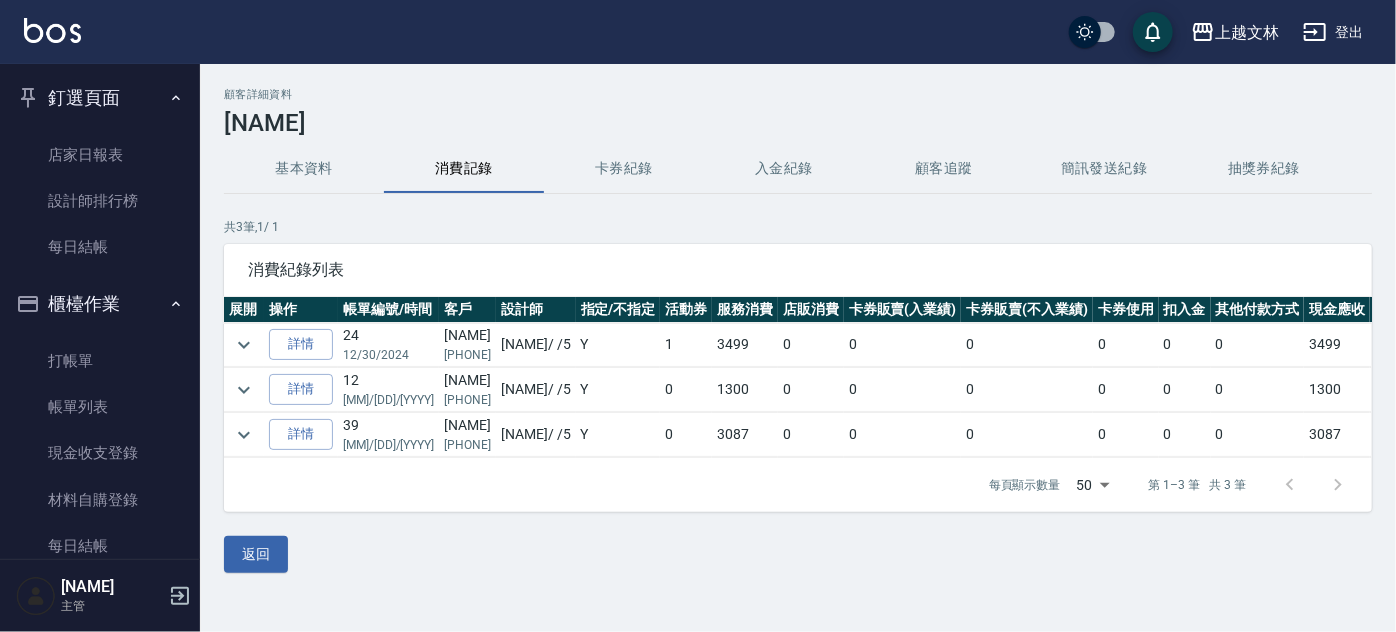 click on "釘選頁面" at bounding box center (100, 98) 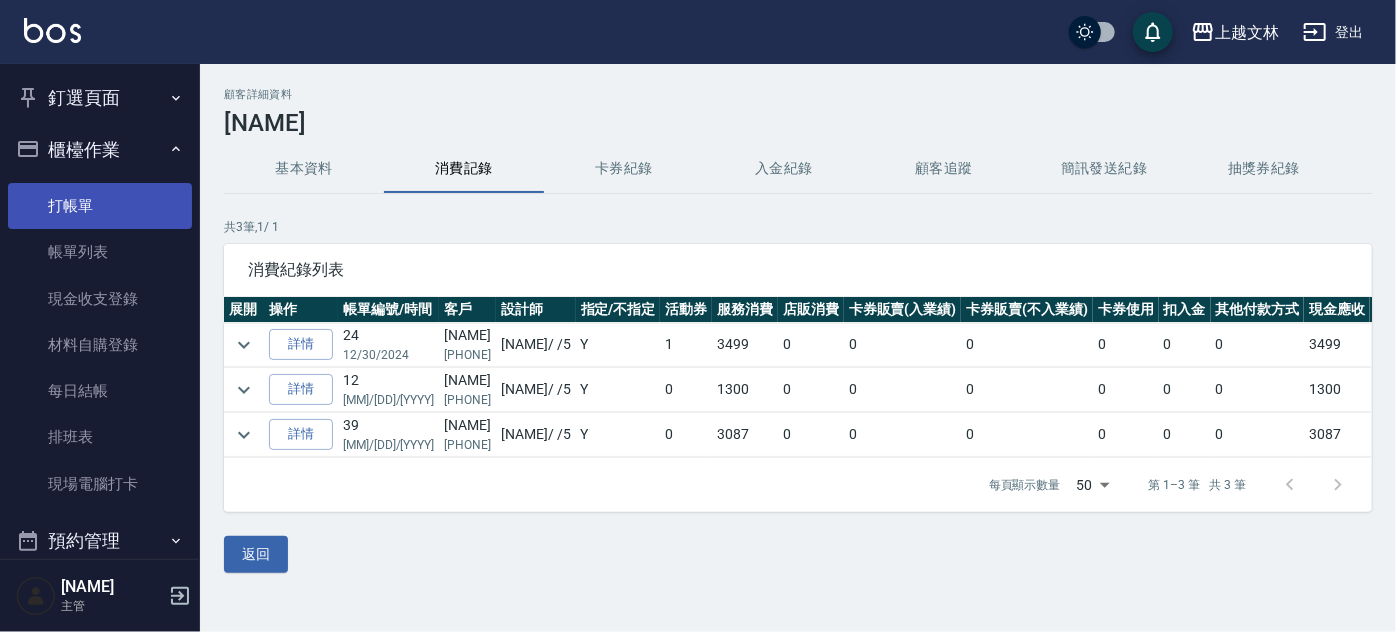 click on "打帳單" at bounding box center (100, 206) 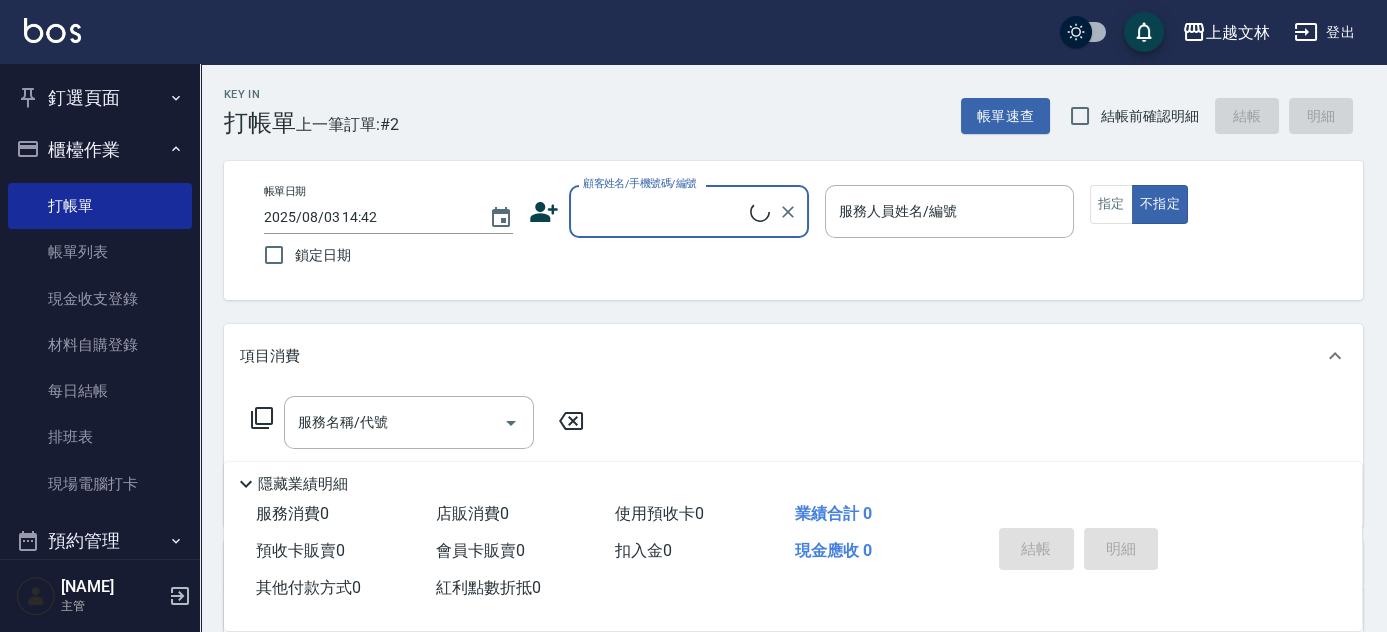 click on "顧客姓名/手機號碼/編號" at bounding box center (664, 211) 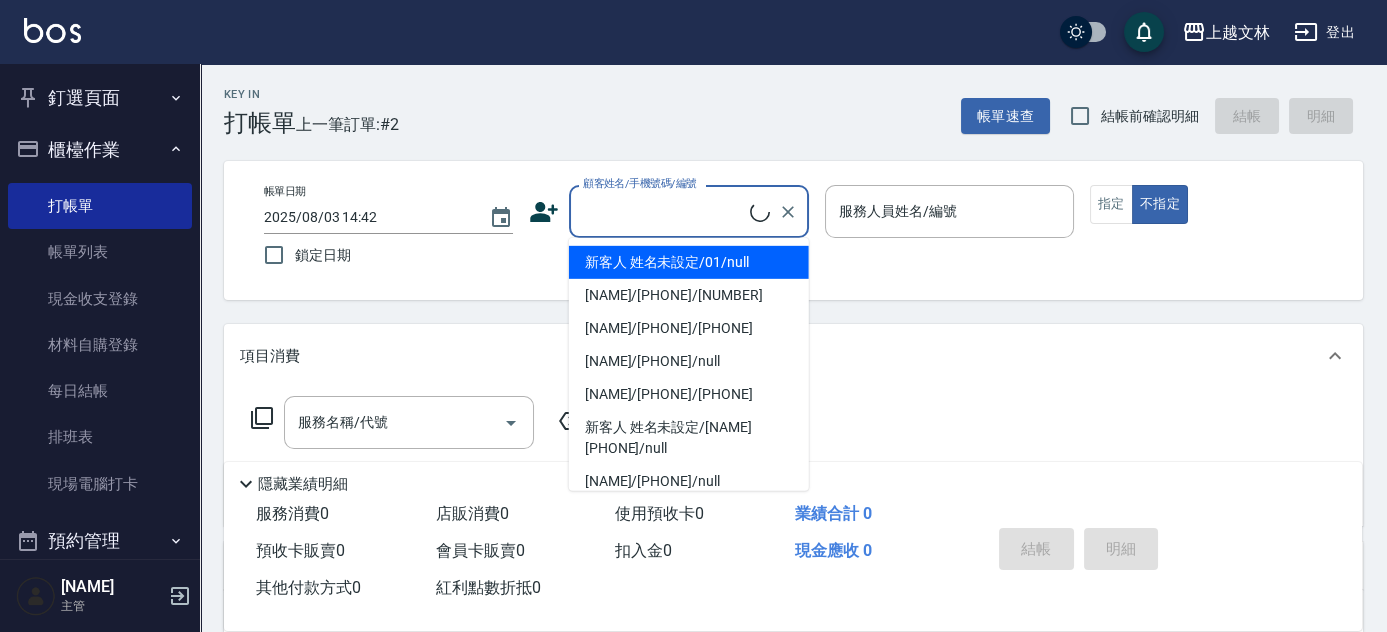 type on "0" 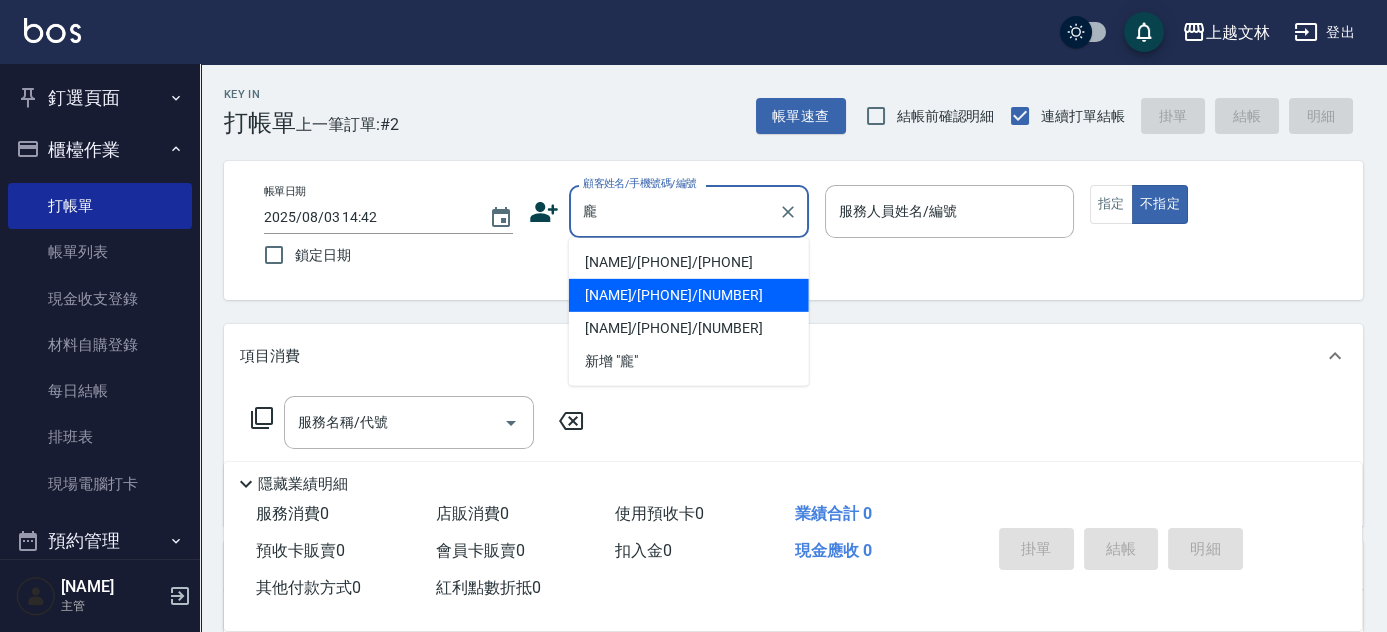 click on "[NAME]/[PHONE]/[NUMBER]" at bounding box center (689, 295) 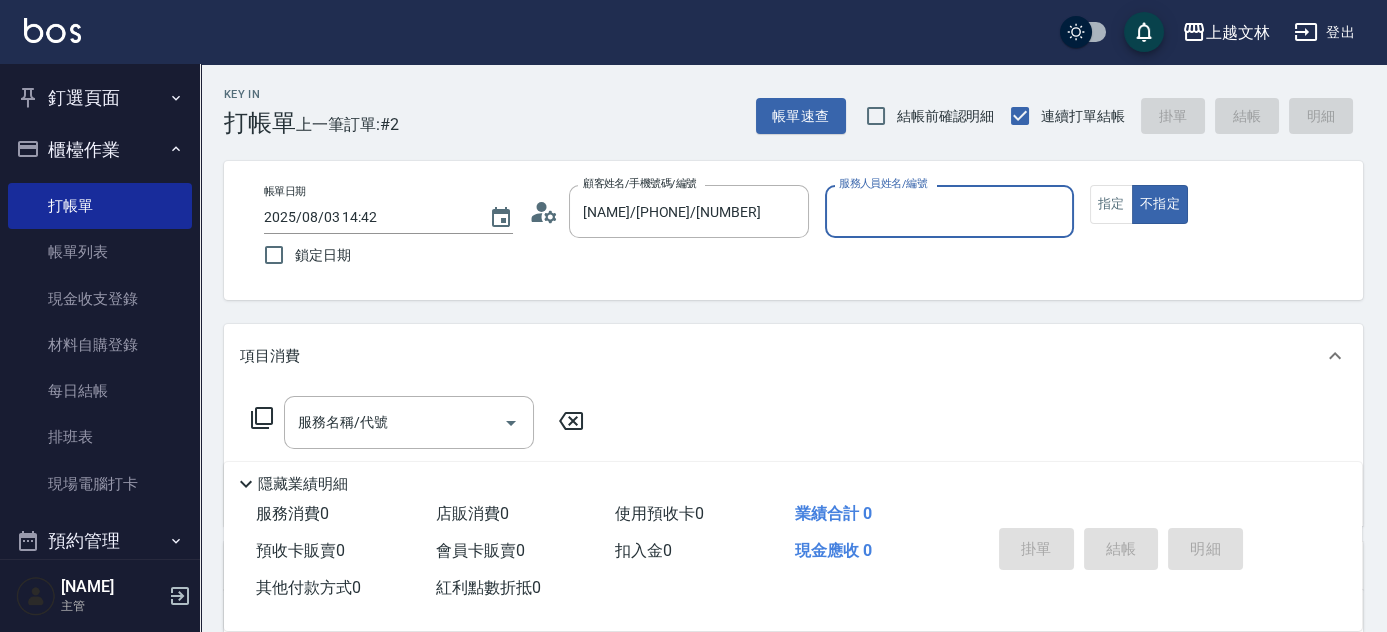 type on "July-[NUMBER]" 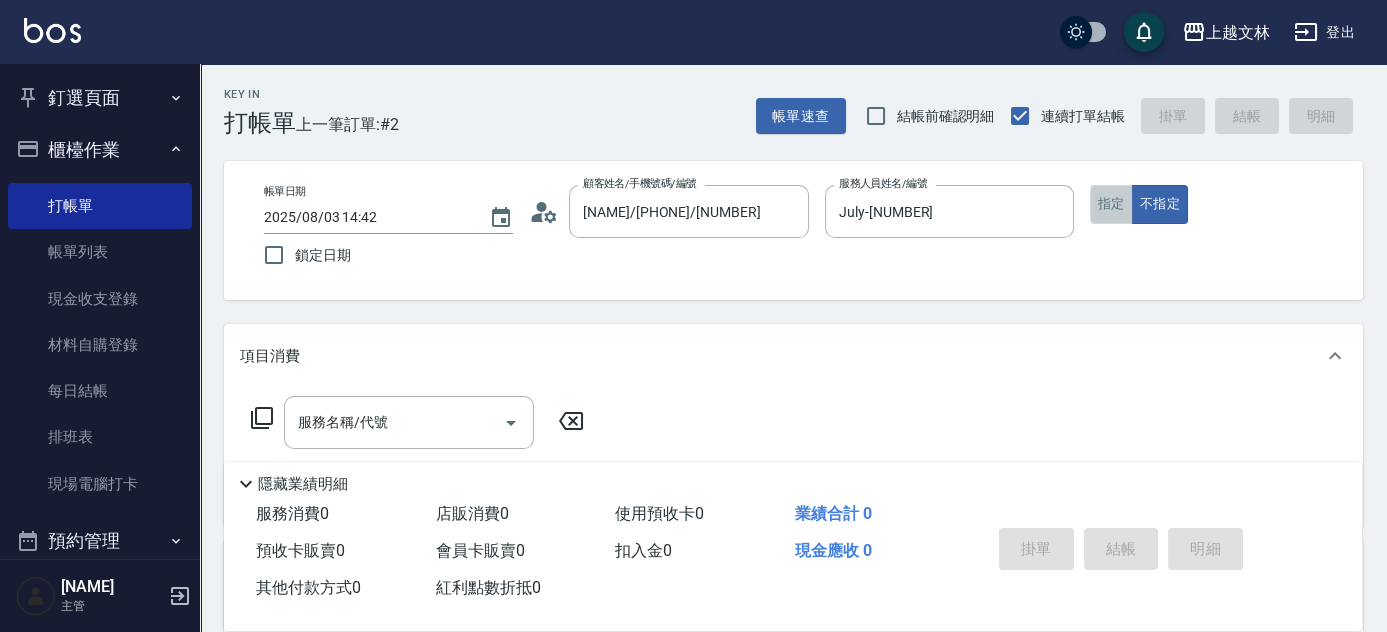 click on "指定" at bounding box center [1111, 204] 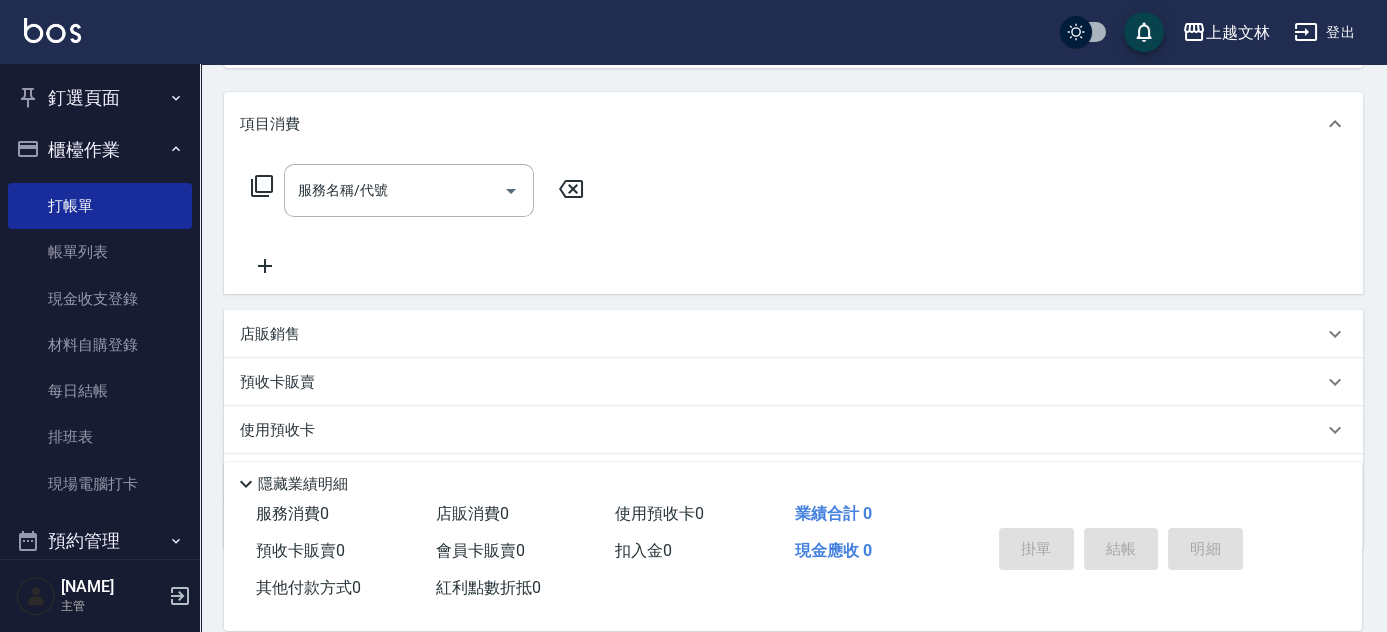 scroll, scrollTop: 238, scrollLeft: 0, axis: vertical 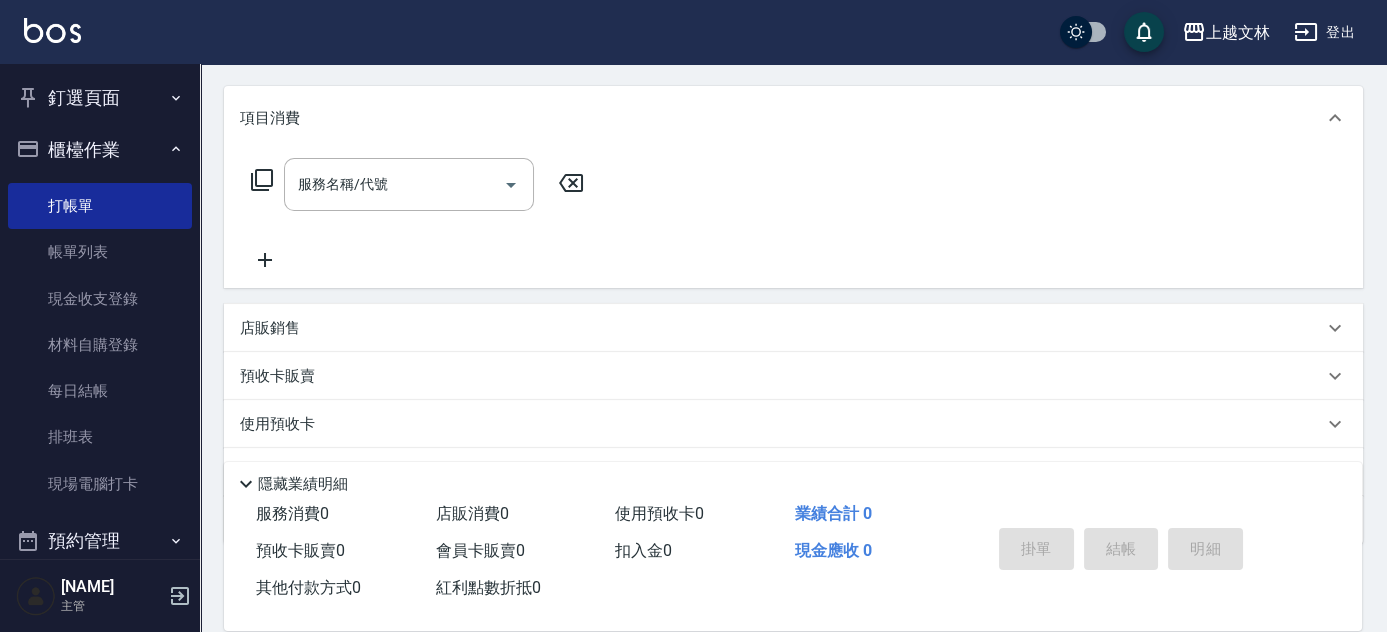 click 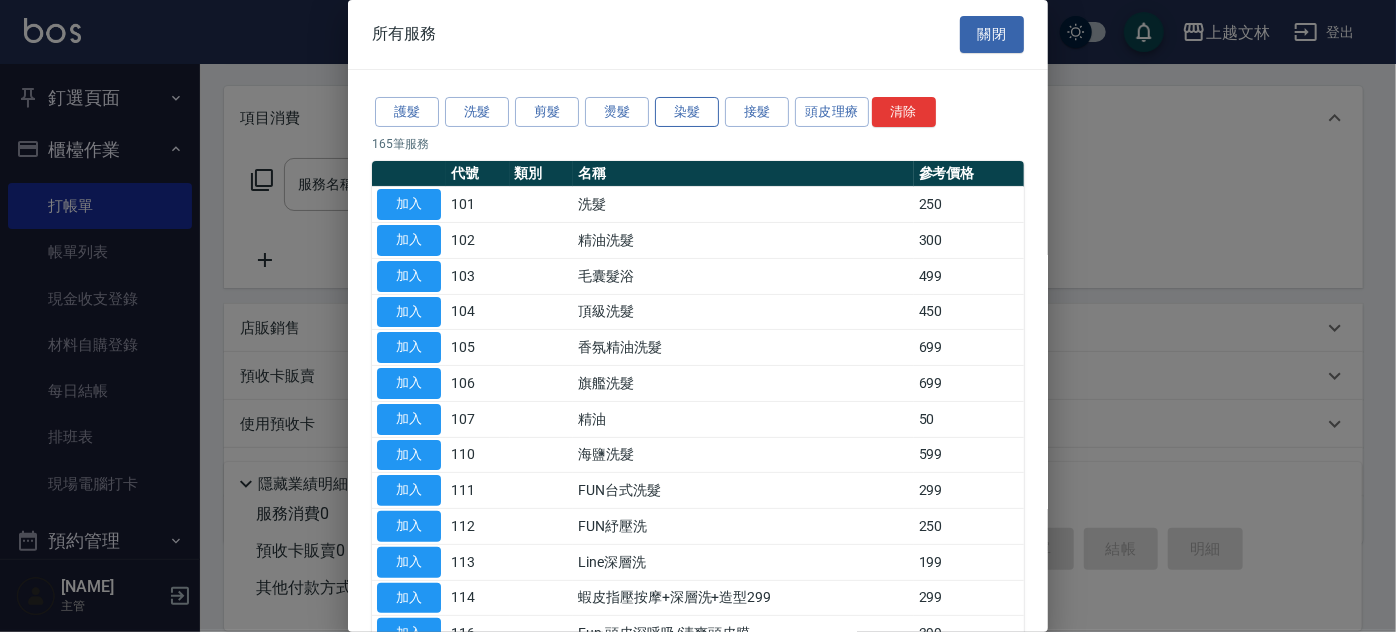 click on "染髮" at bounding box center [687, 112] 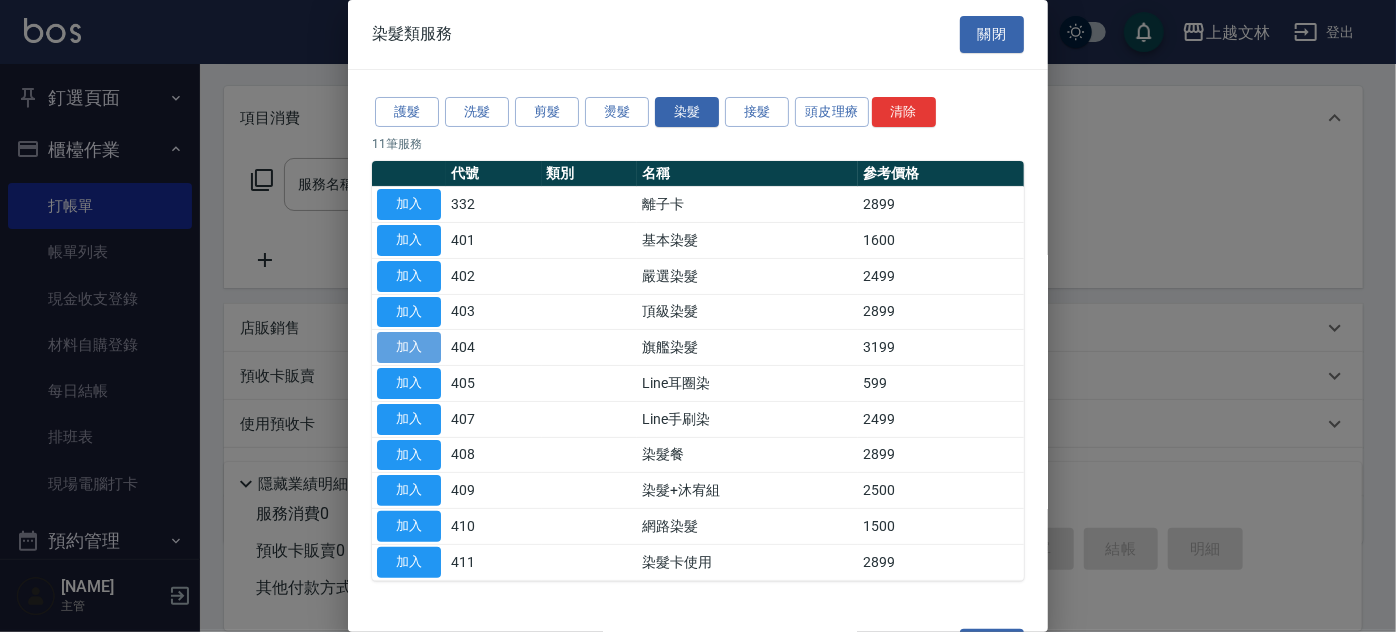 click on "加入" at bounding box center [409, 347] 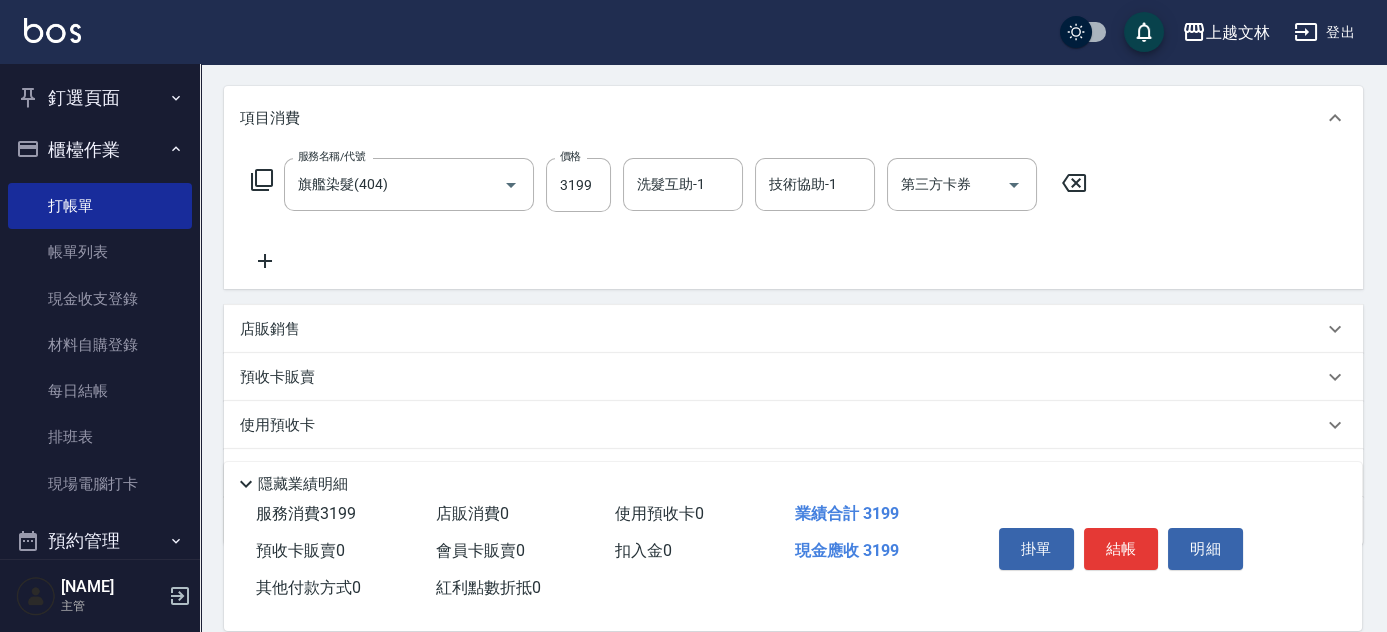click on "店販銷售" at bounding box center (781, 329) 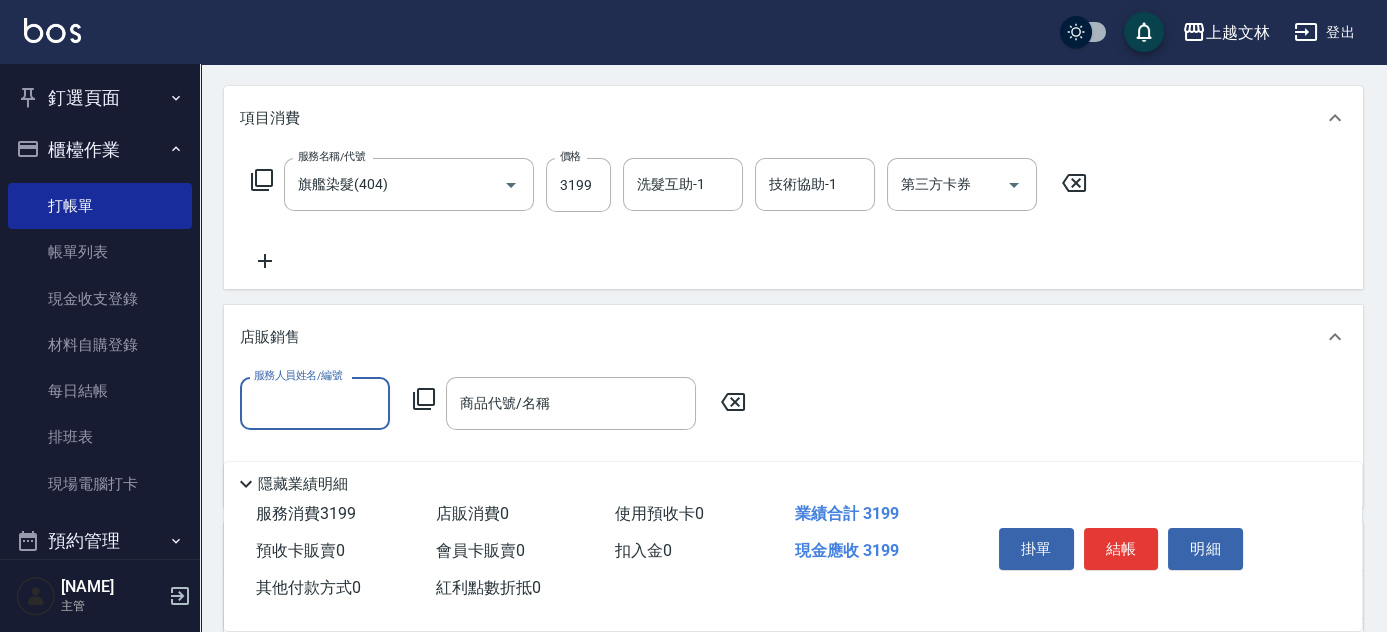 scroll, scrollTop: 0, scrollLeft: 0, axis: both 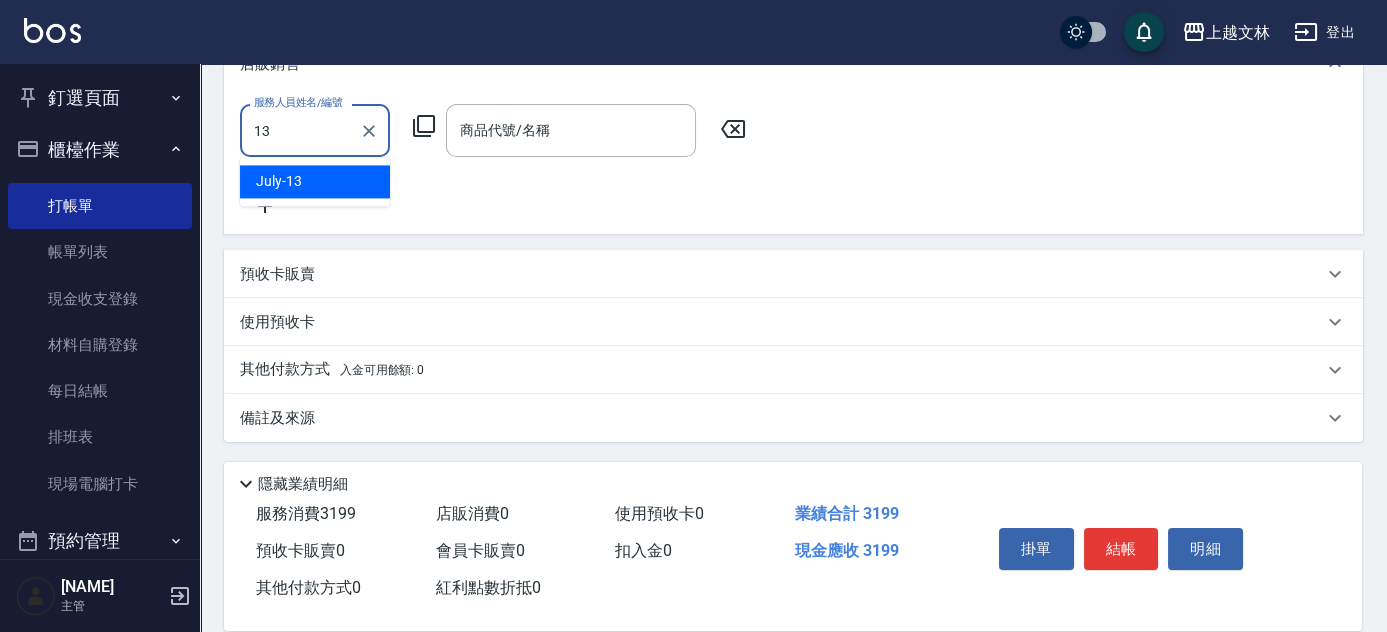 type on "July-[NUMBER]" 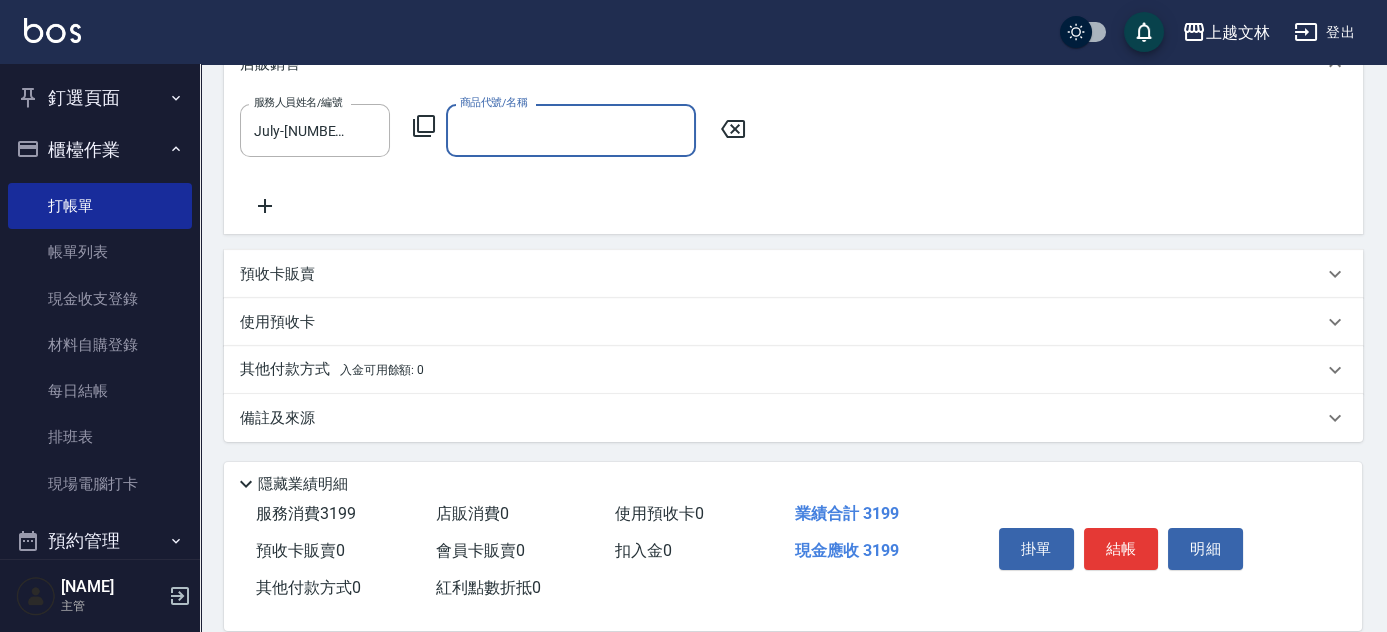 click on "服務人員姓名/編號 [NAME] 服務人員姓名/編號 商品代號/名稱 商品代號/名稱" at bounding box center (499, 130) 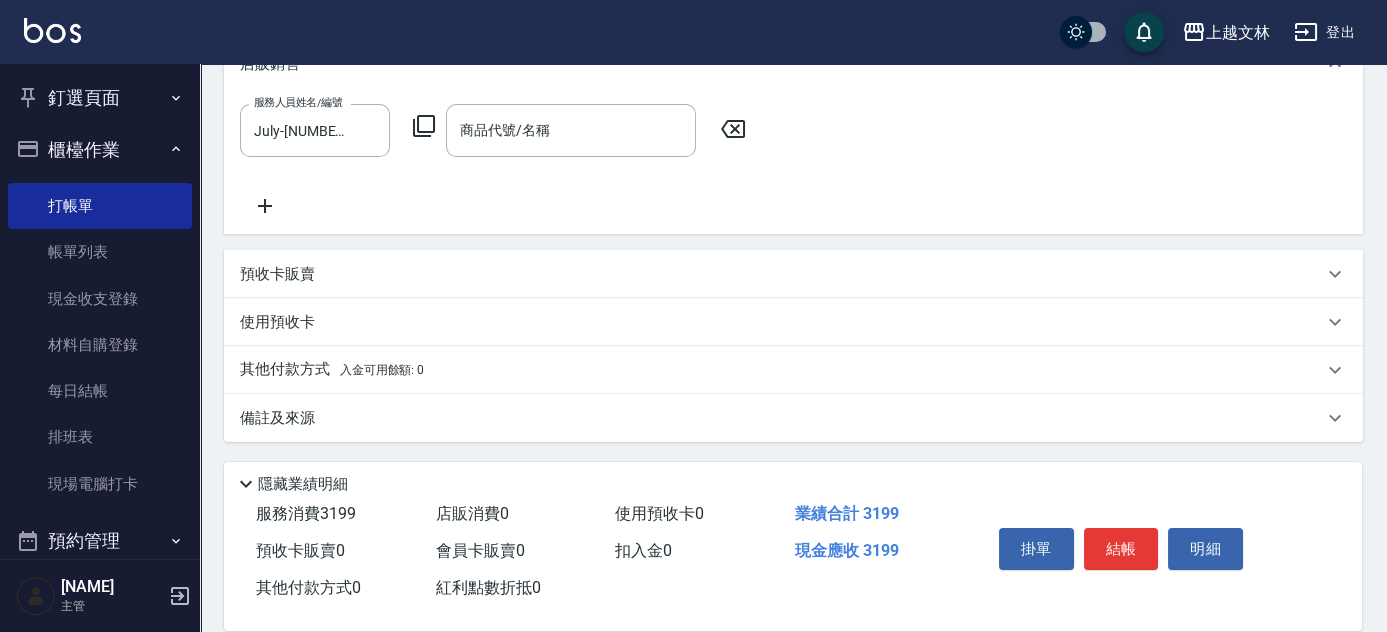 click 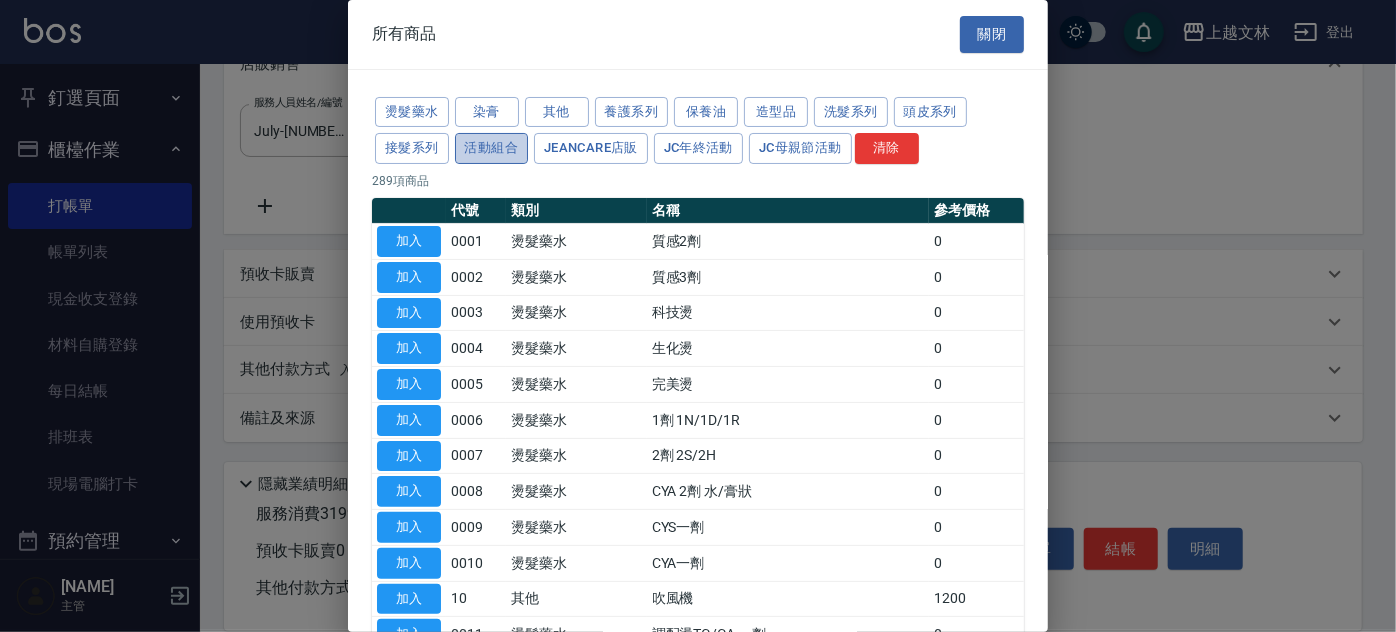 click on "活動組合" at bounding box center (492, 148) 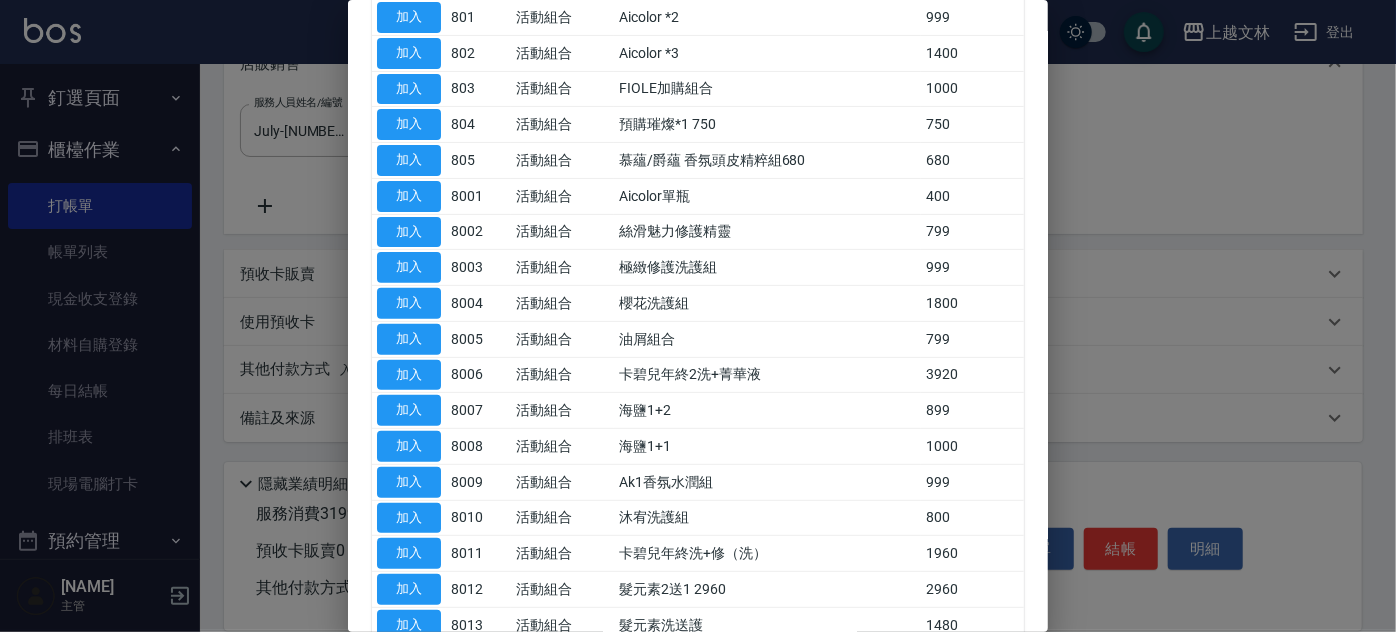 scroll, scrollTop: 321, scrollLeft: 0, axis: vertical 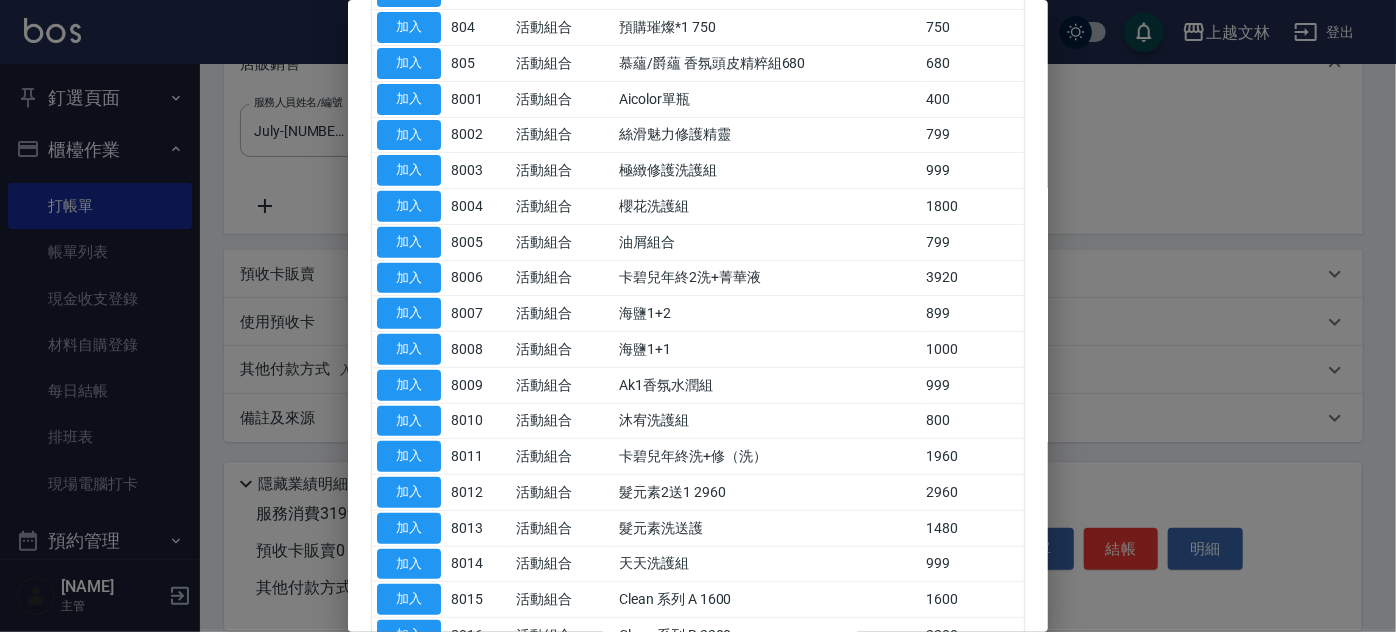 click at bounding box center (698, 316) 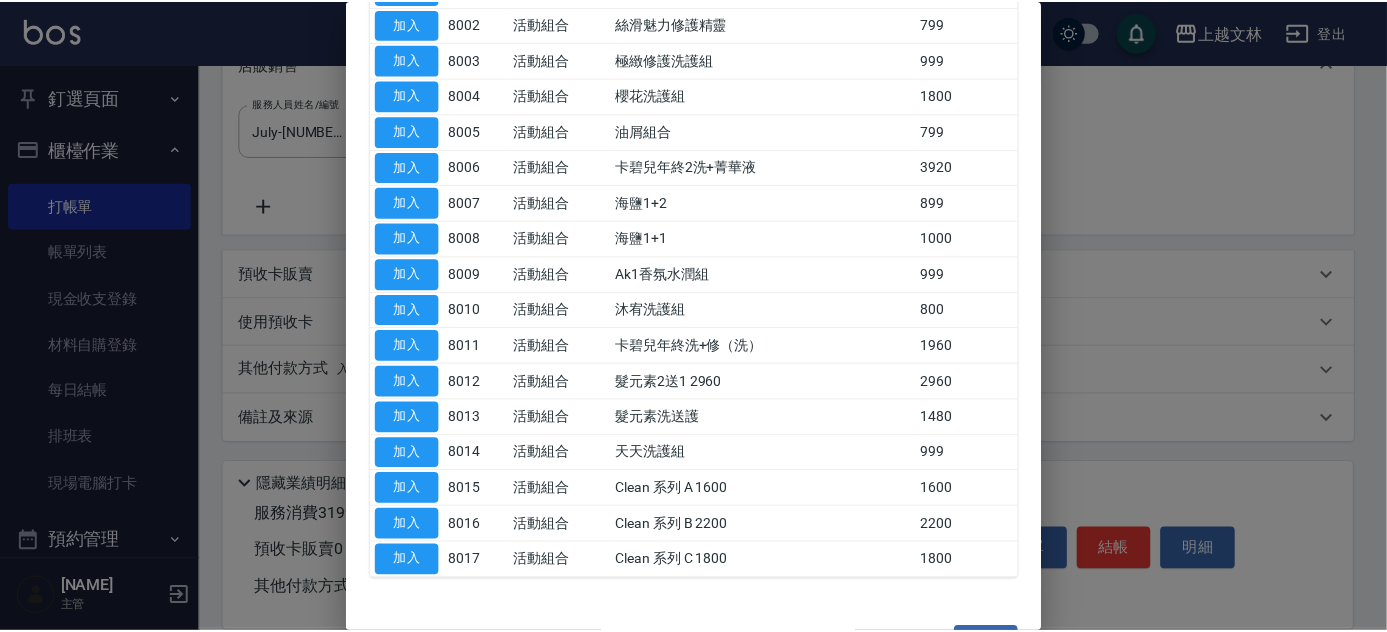 scroll, scrollTop: 474, scrollLeft: 0, axis: vertical 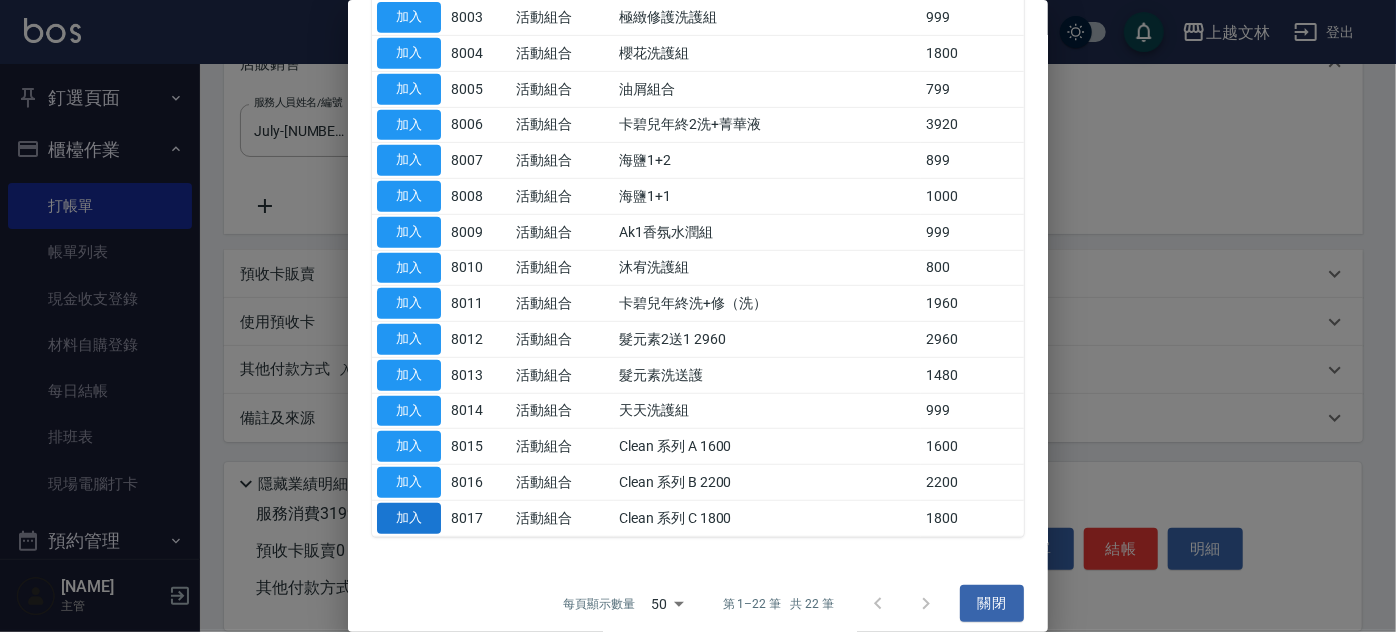 click on "加入" at bounding box center [409, 518] 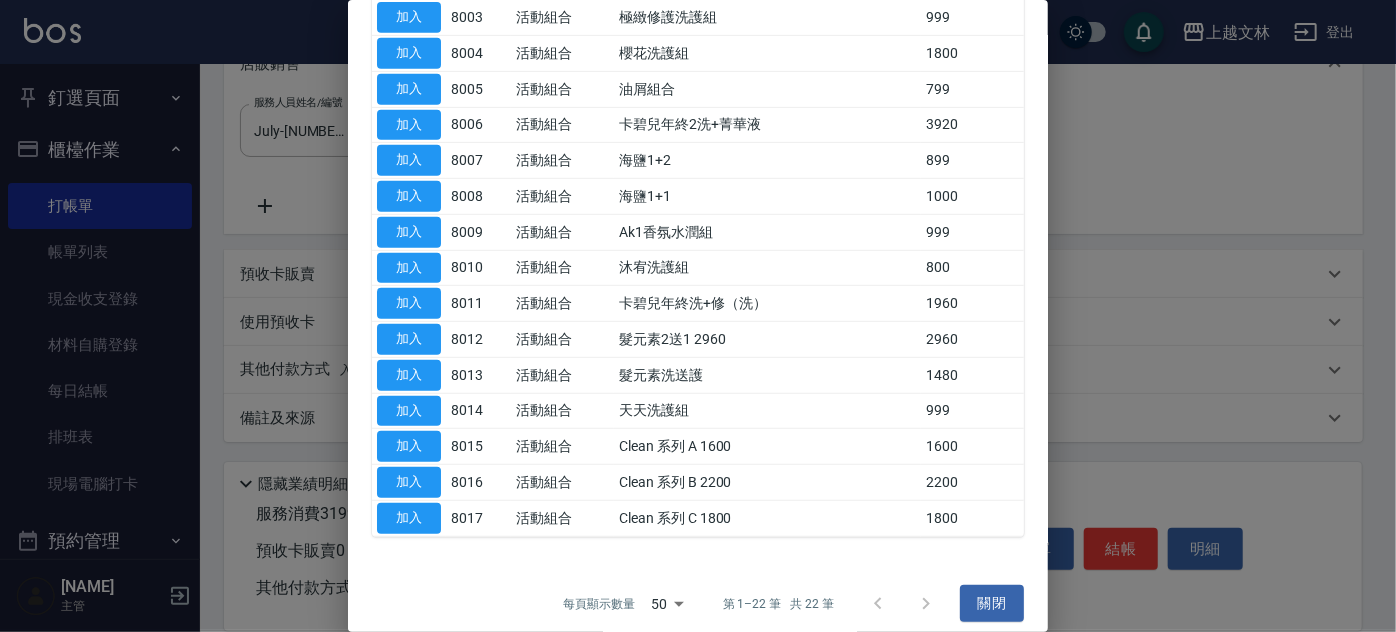 type on "Clean 系列 C 1800" 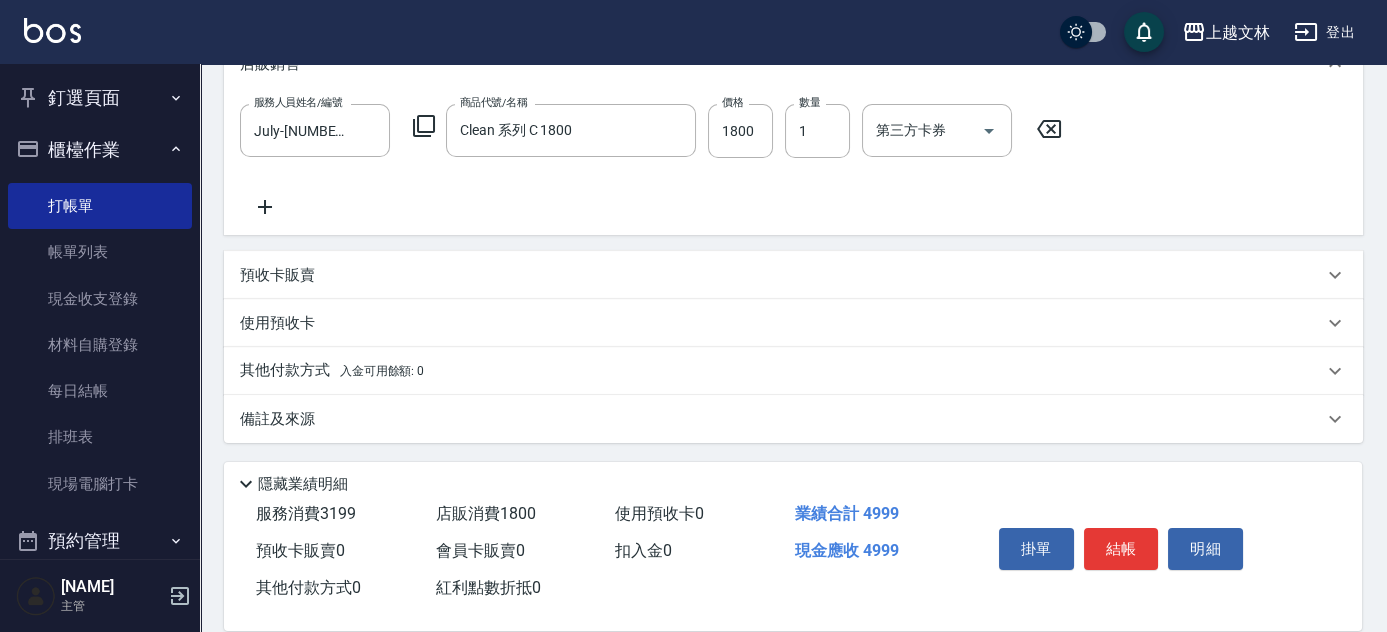 click on "其他付款方式 入金可用餘額: 0" at bounding box center [332, 371] 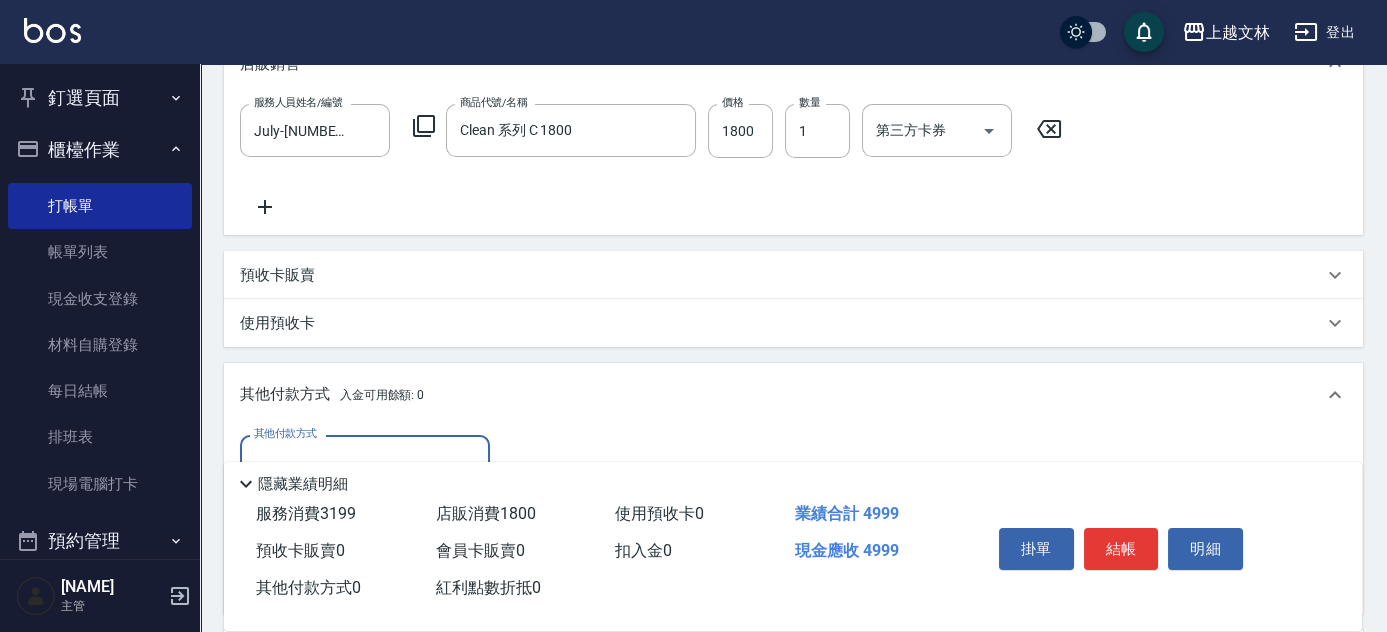 scroll, scrollTop: 0, scrollLeft: 0, axis: both 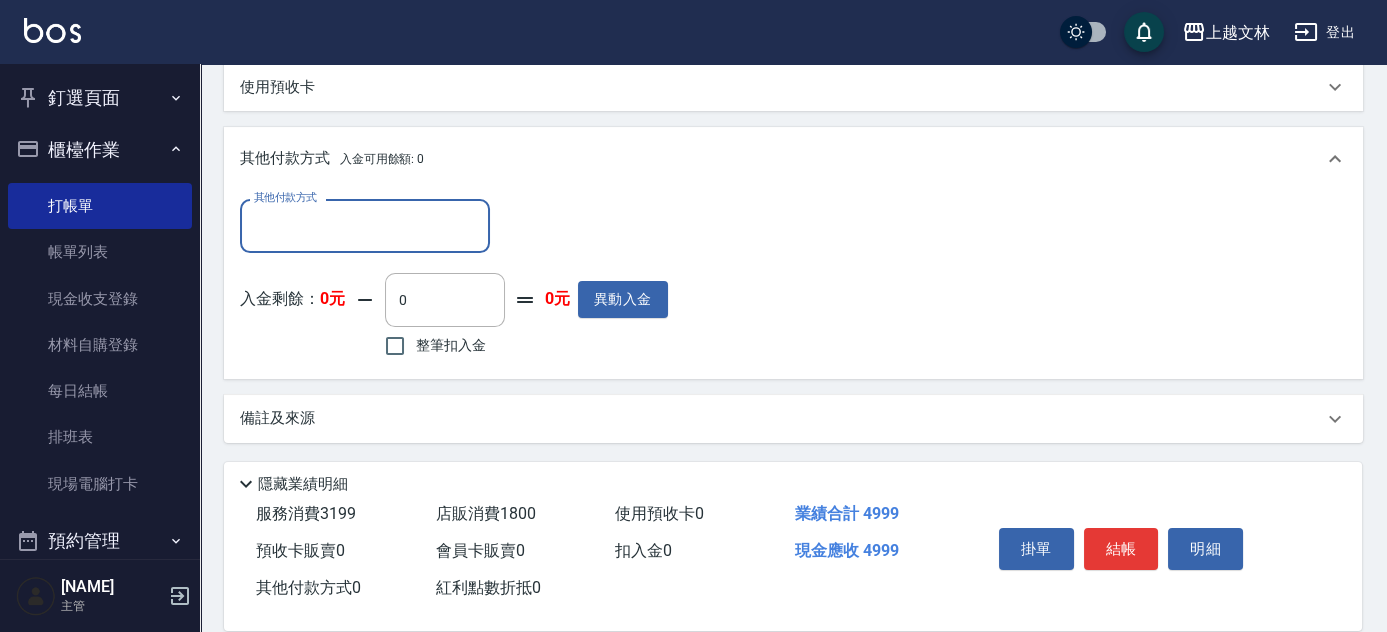 click on "其他付款方式" at bounding box center [365, 225] 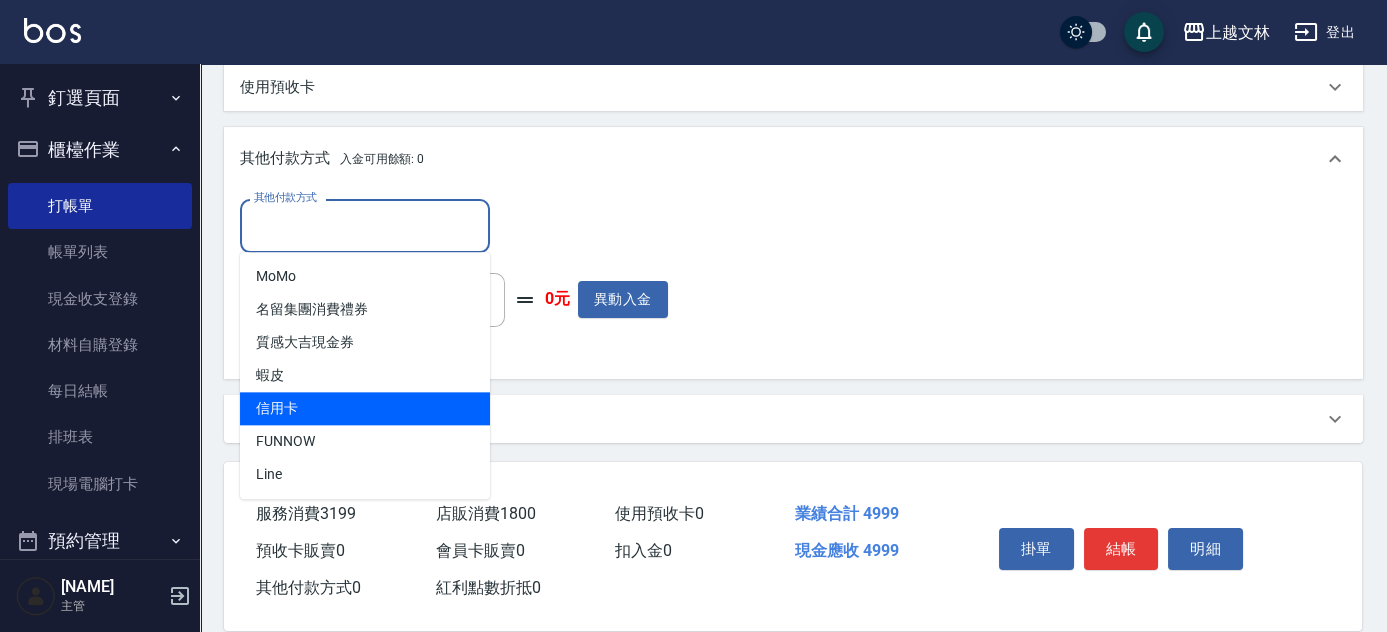 click on "信用卡" at bounding box center (365, 408) 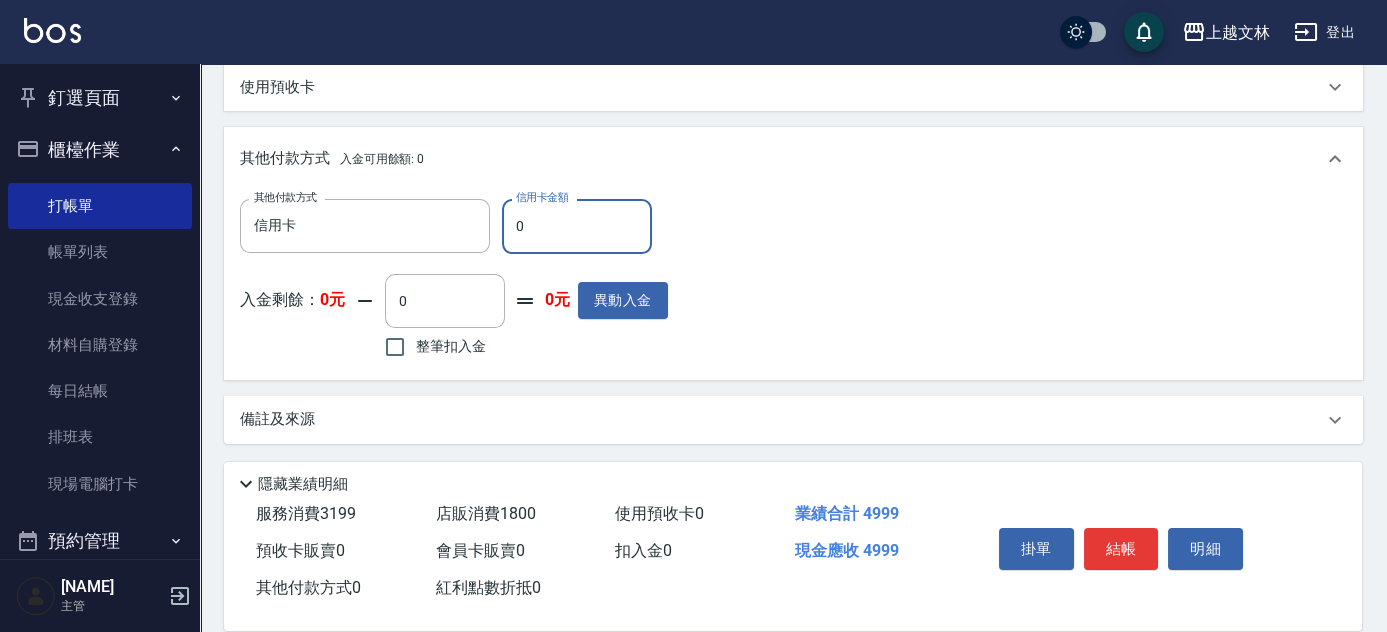 click on "0" at bounding box center (577, 226) 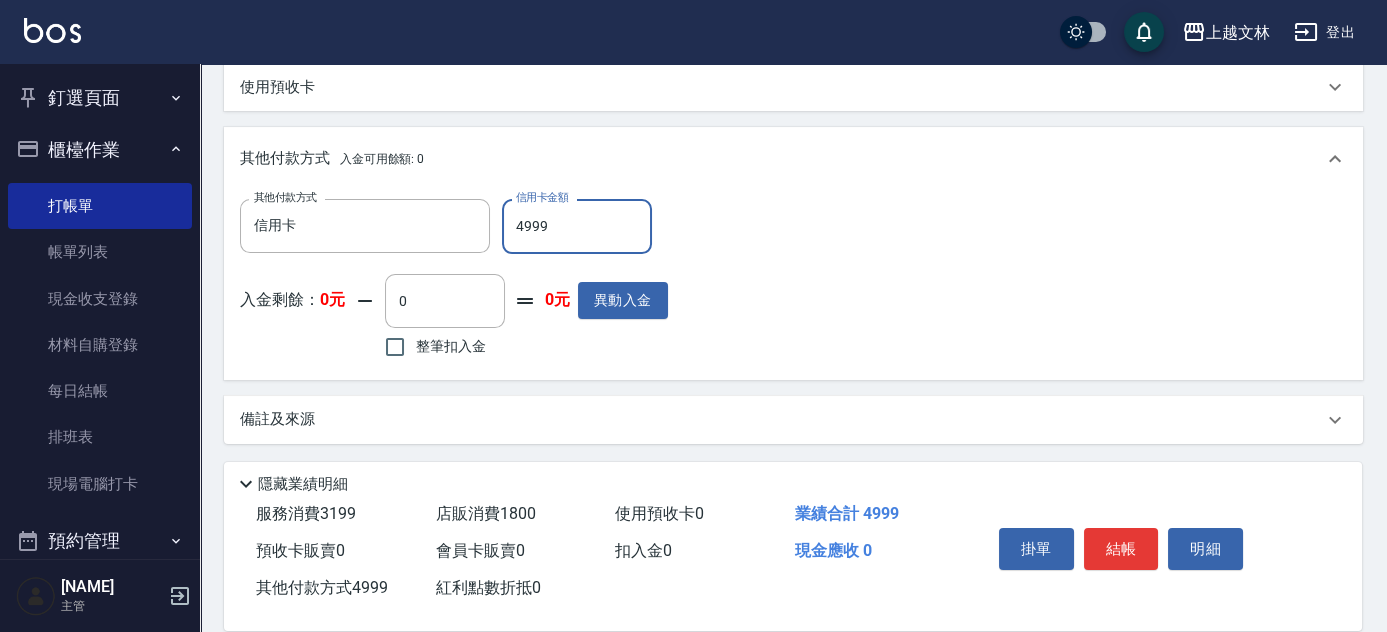 type on "4999" 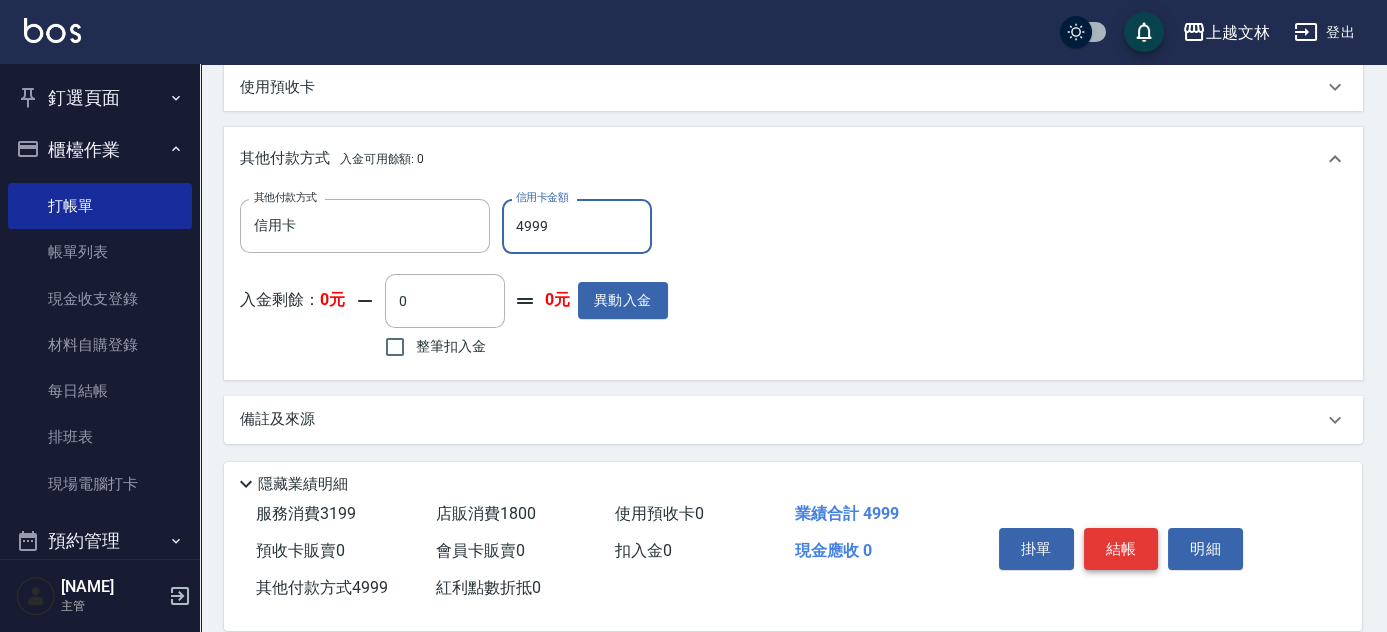click on "結帳" at bounding box center (1121, 549) 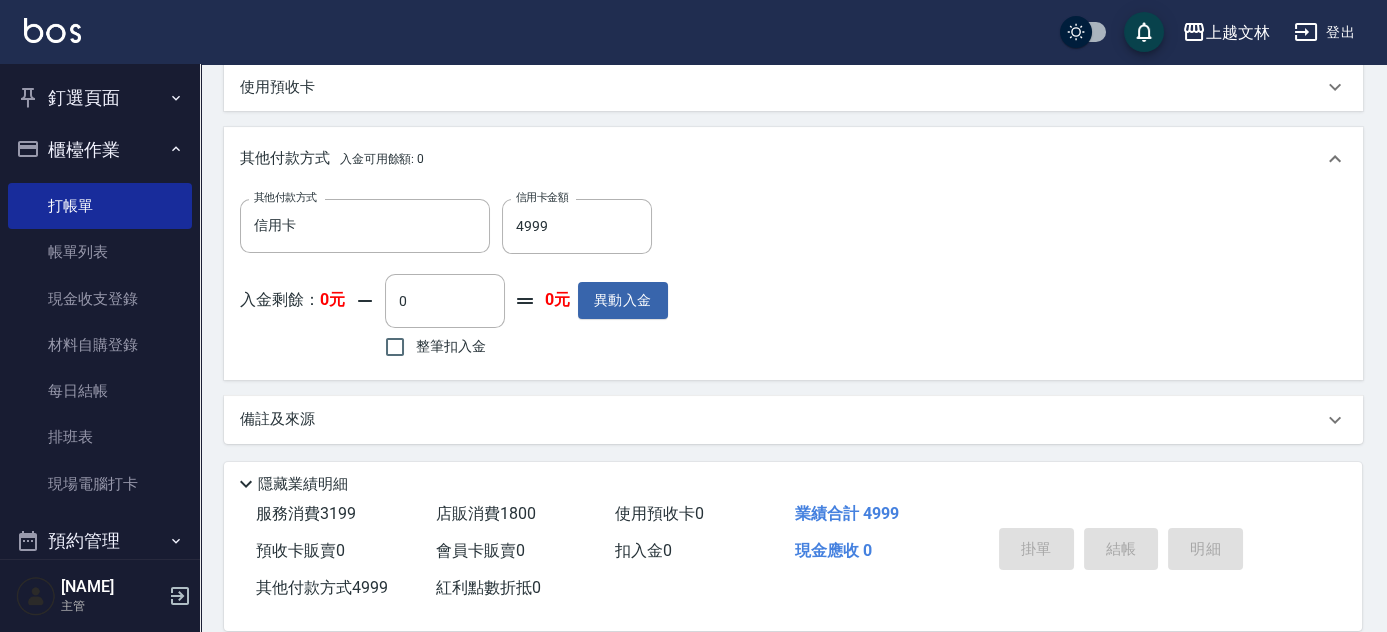 type 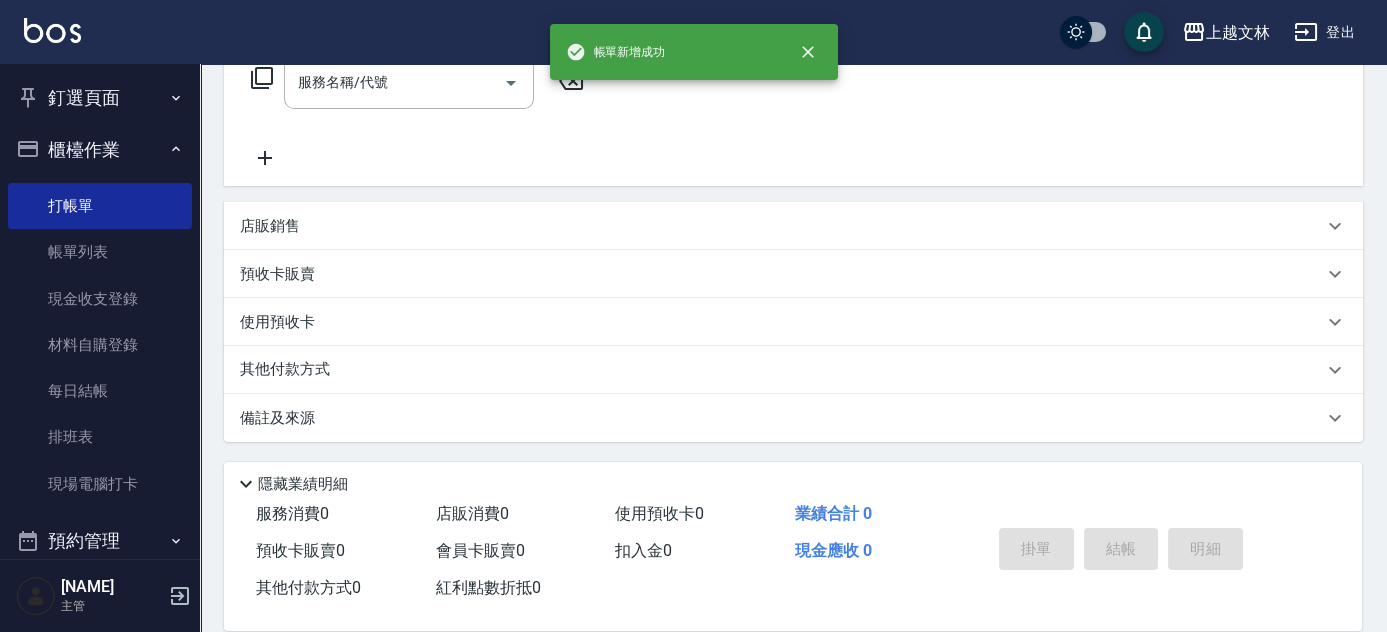 scroll, scrollTop: 0, scrollLeft: 0, axis: both 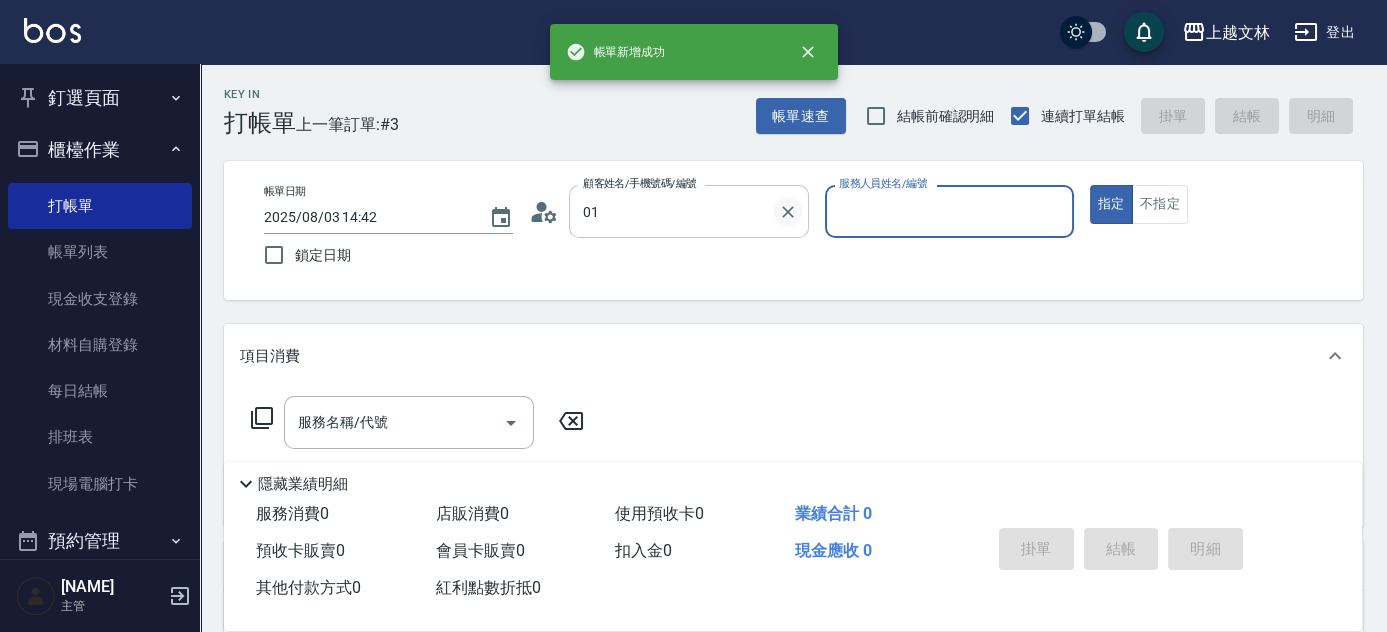 type on "[NAME]/[PHONE]/[NUMBER]" 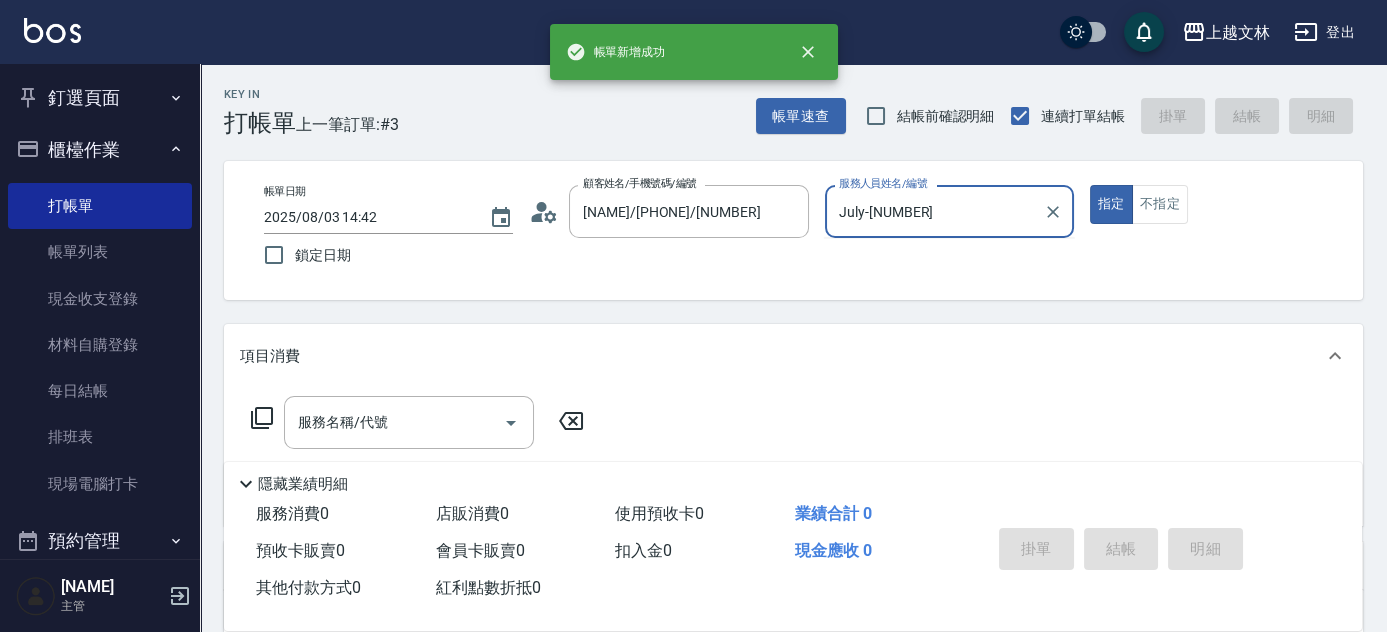 click on "指定" at bounding box center [1111, 204] 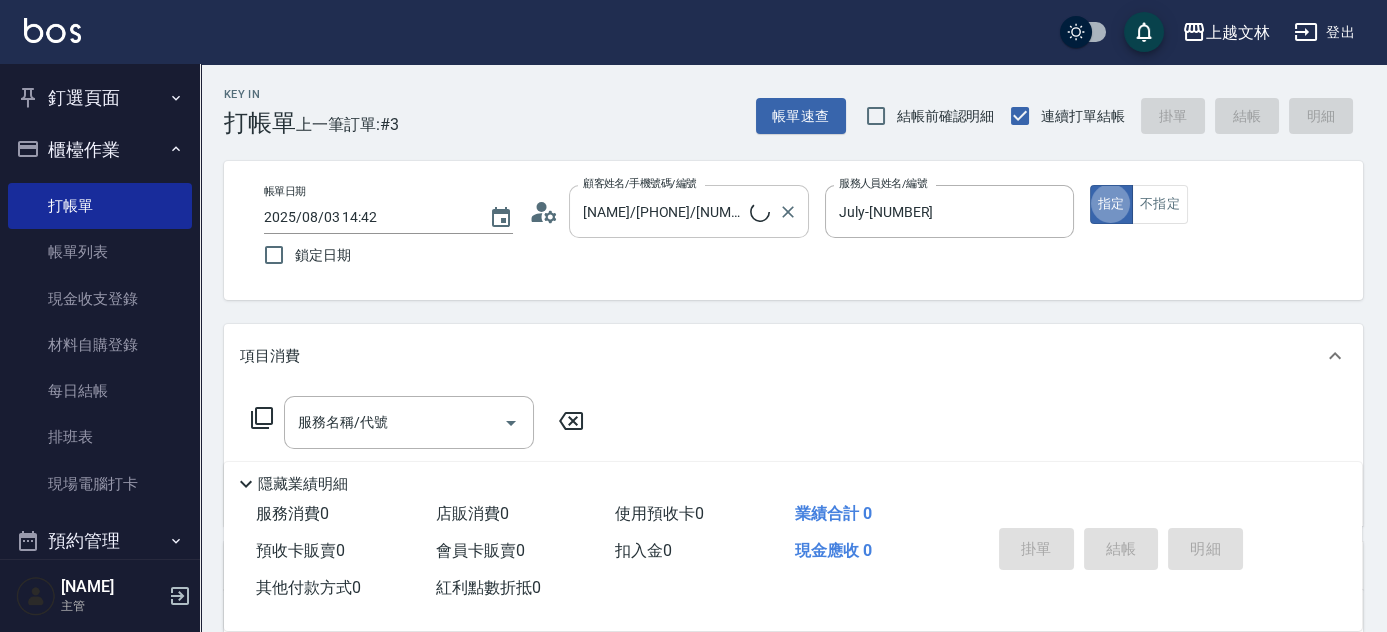 type on "新客人 姓名未設定/01/null" 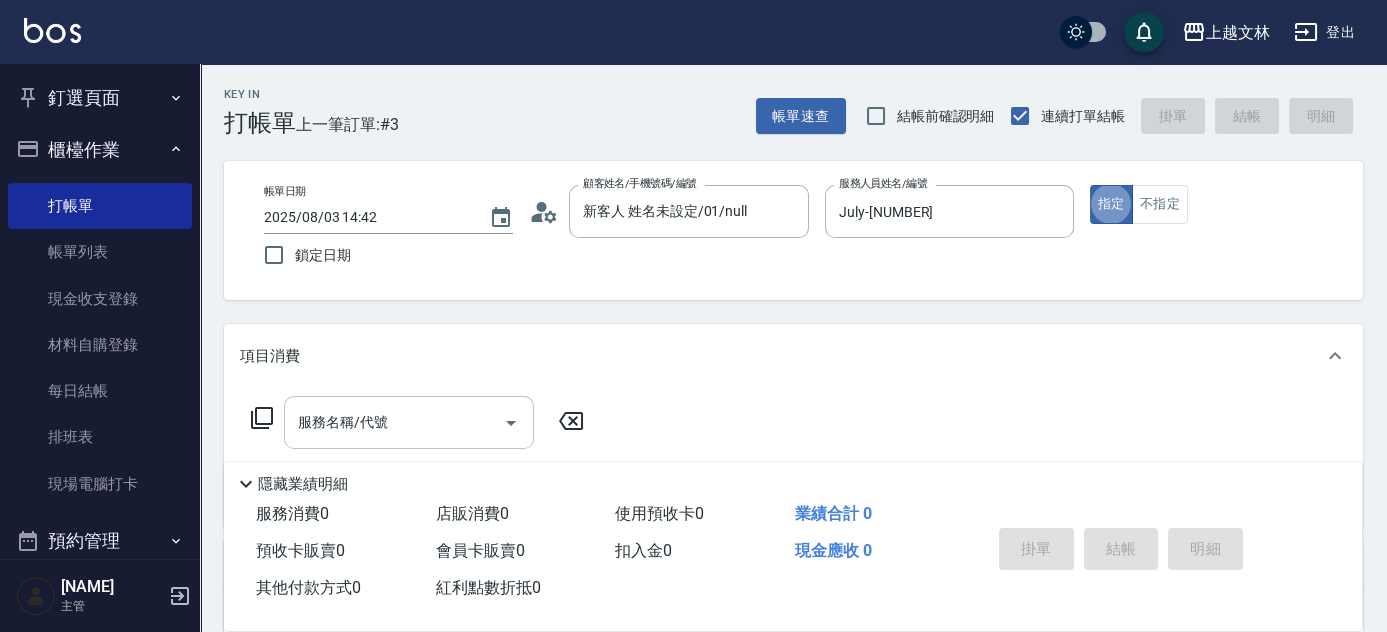 click on "服務名稱/代號" at bounding box center [394, 422] 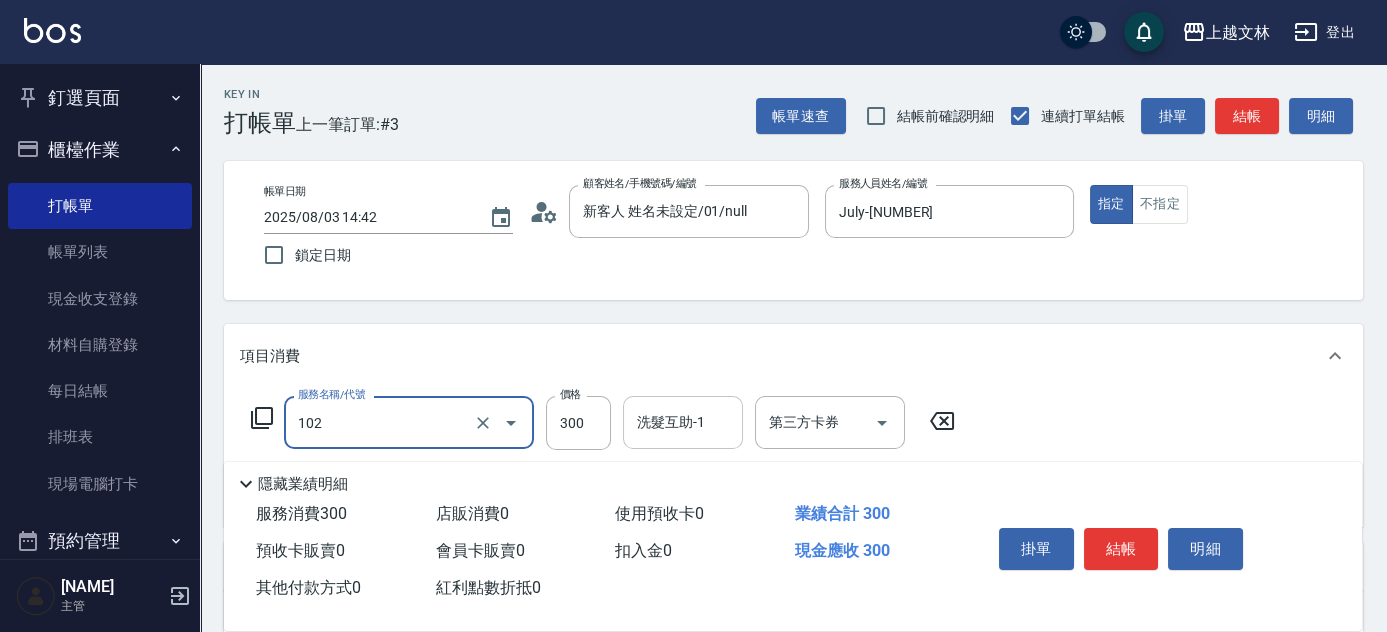 click on "洗髮互助-1" at bounding box center (683, 422) 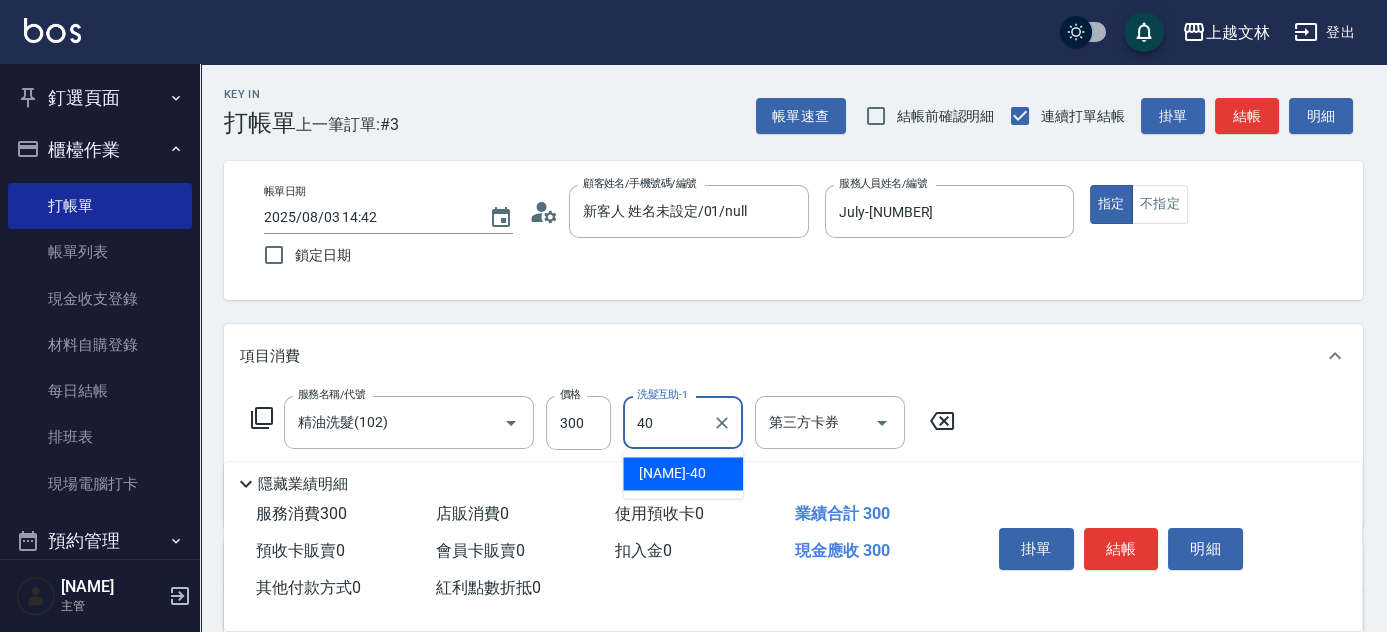 type on "[NAME]-40" 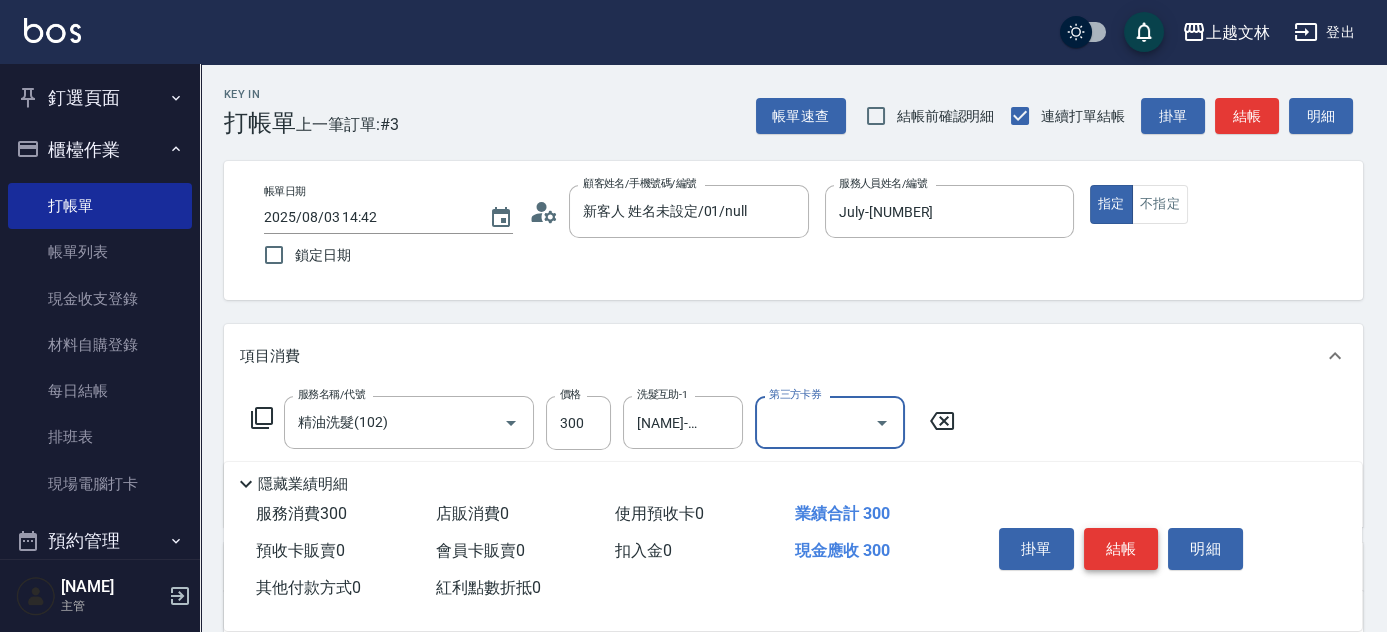 click on "結帳" at bounding box center [1121, 549] 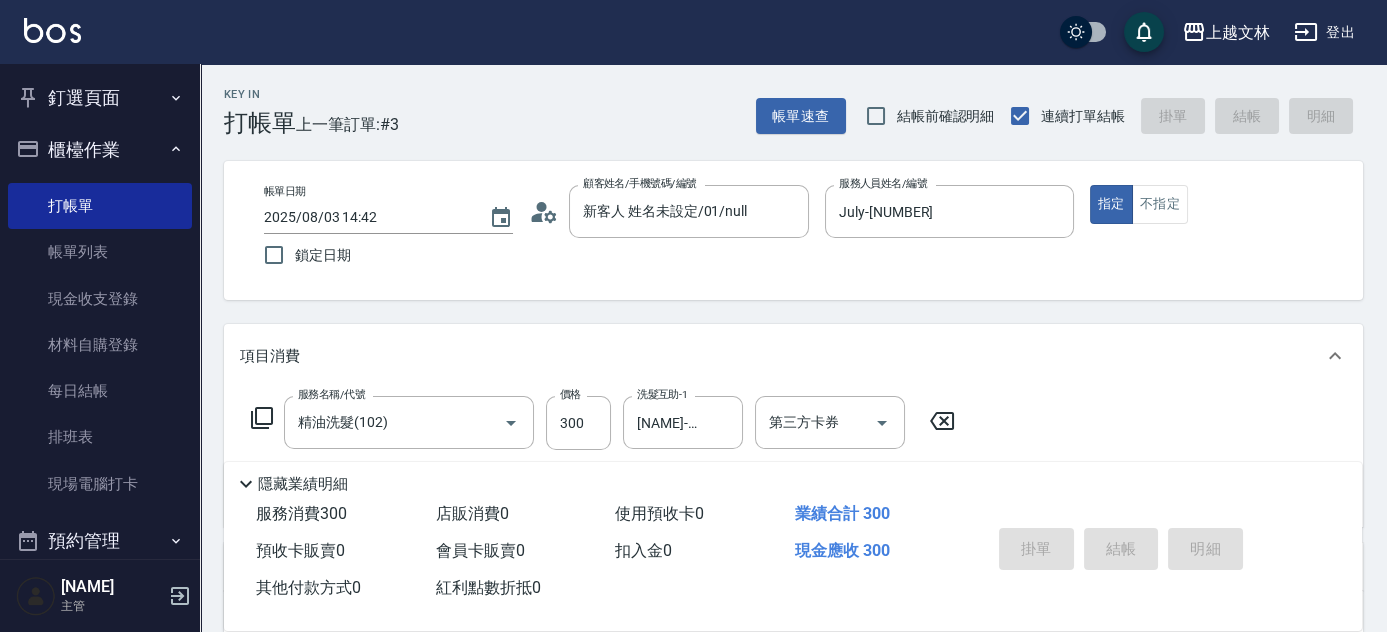 type on "2025/08/03 14:43" 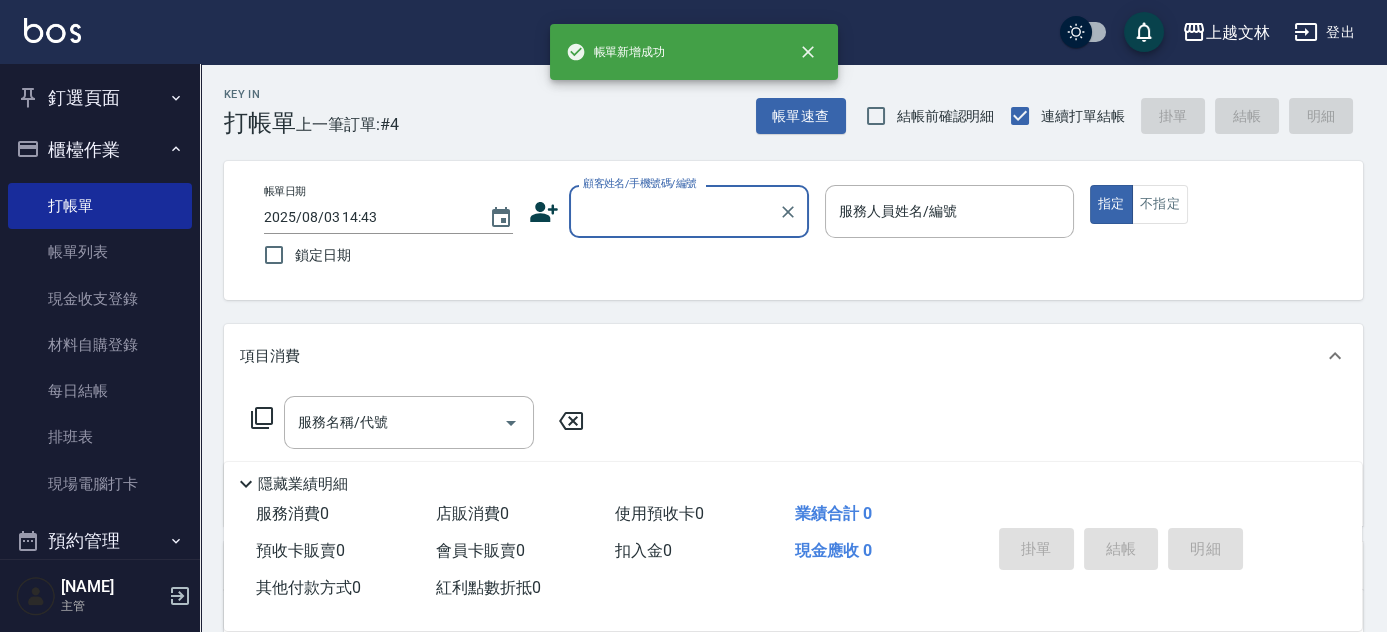 click on "櫃檯作業" at bounding box center (100, 150) 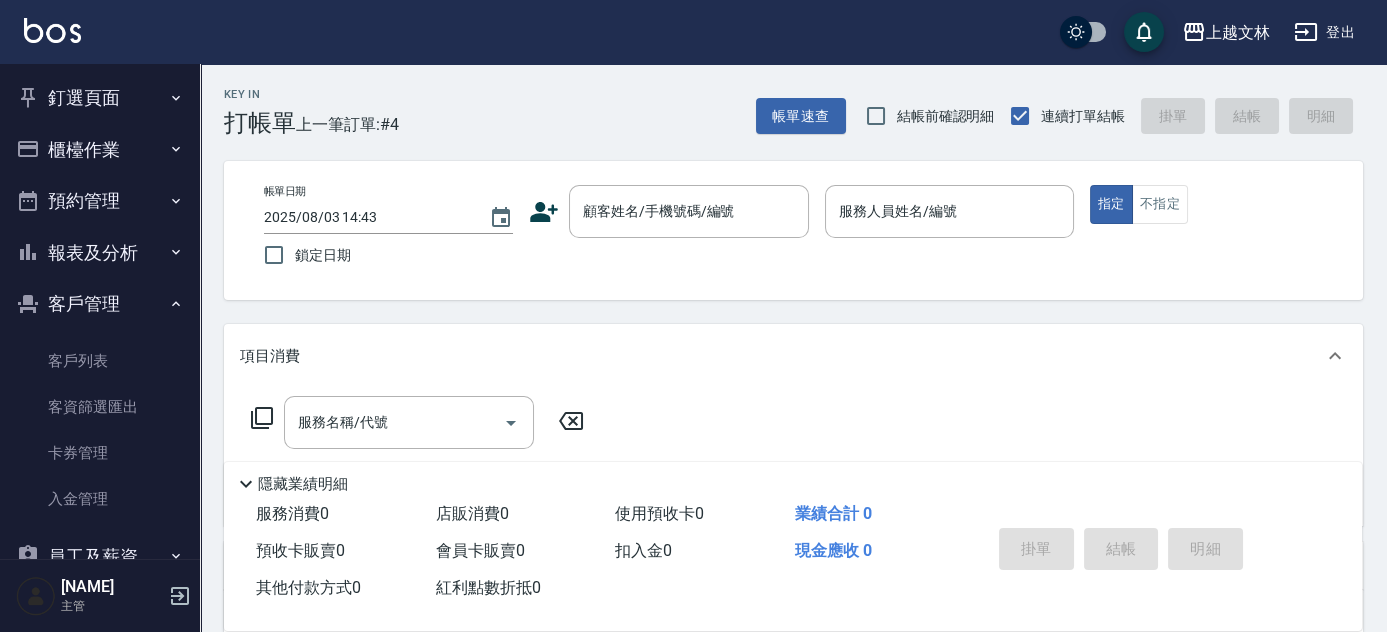 click on "客戶管理" at bounding box center (100, 304) 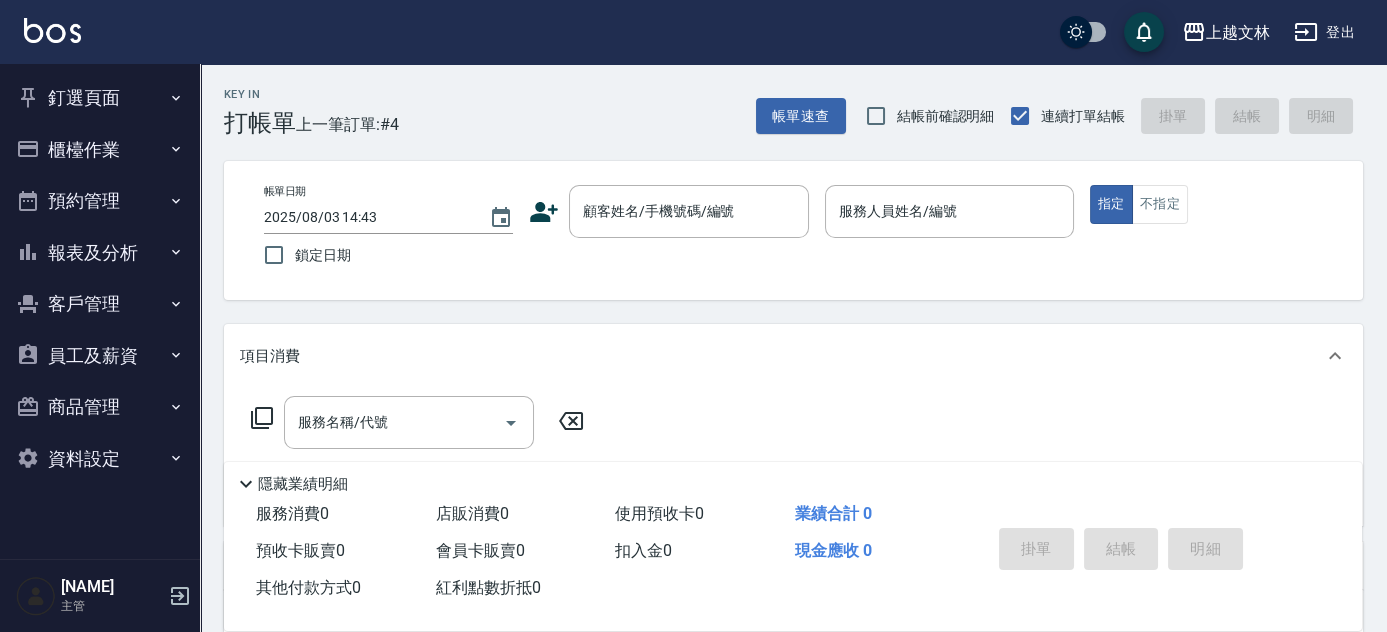 click on "報表及分析" at bounding box center [100, 253] 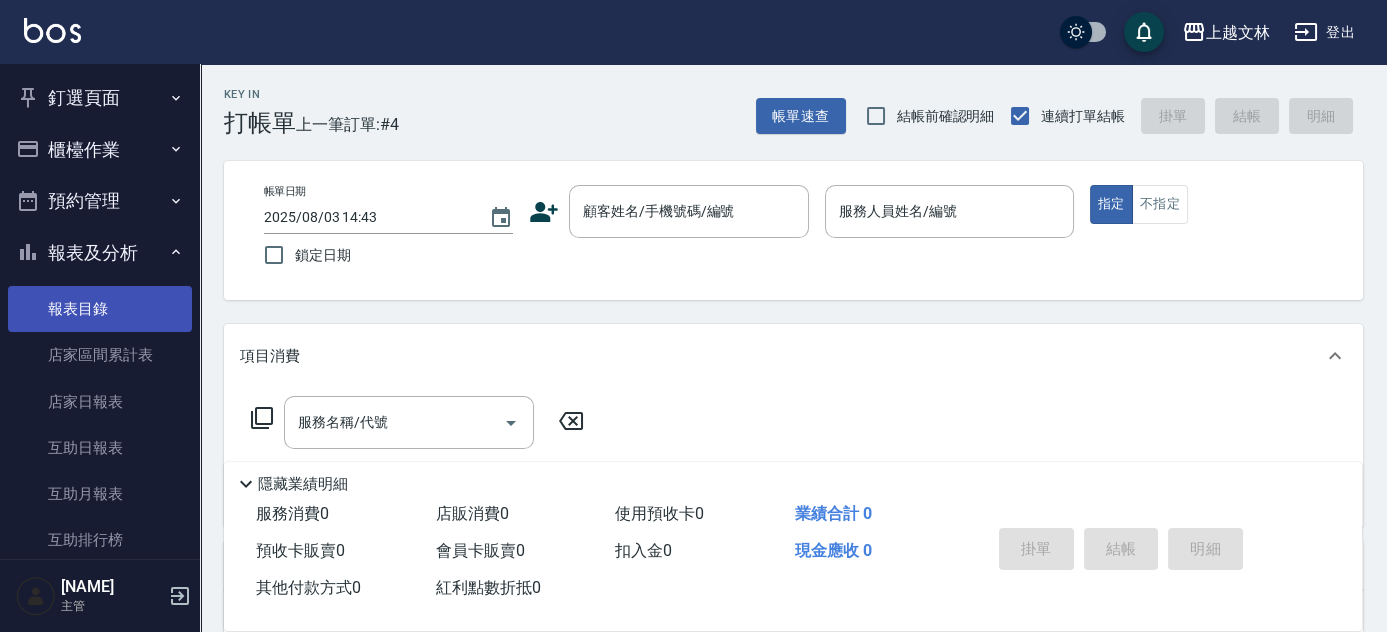click on "報表目錄" at bounding box center [100, 309] 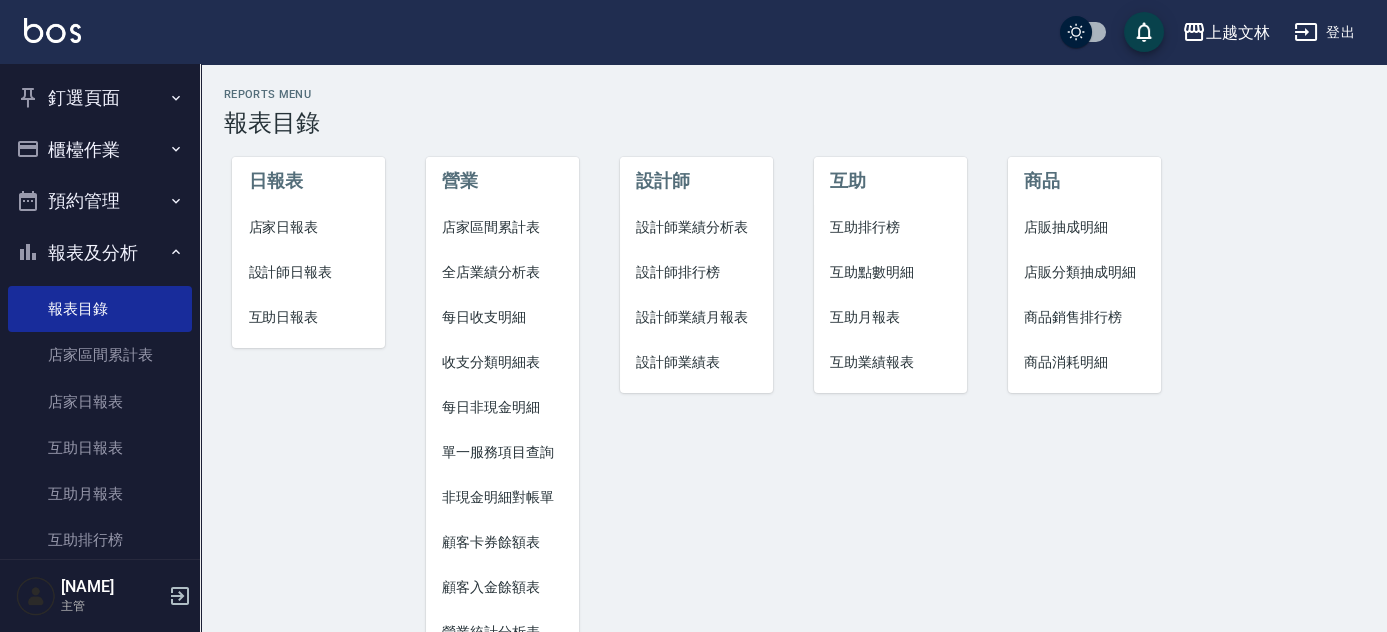click on "報表及分析" at bounding box center [100, 253] 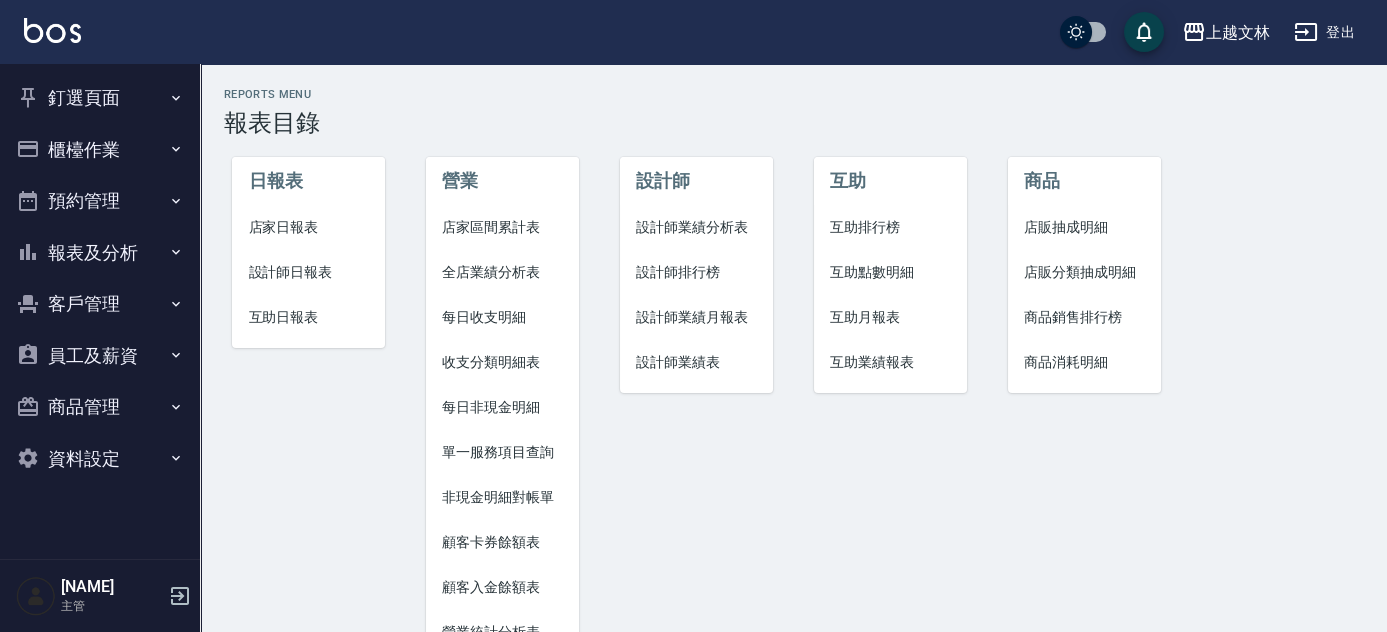click on "報表及分析" at bounding box center (100, 253) 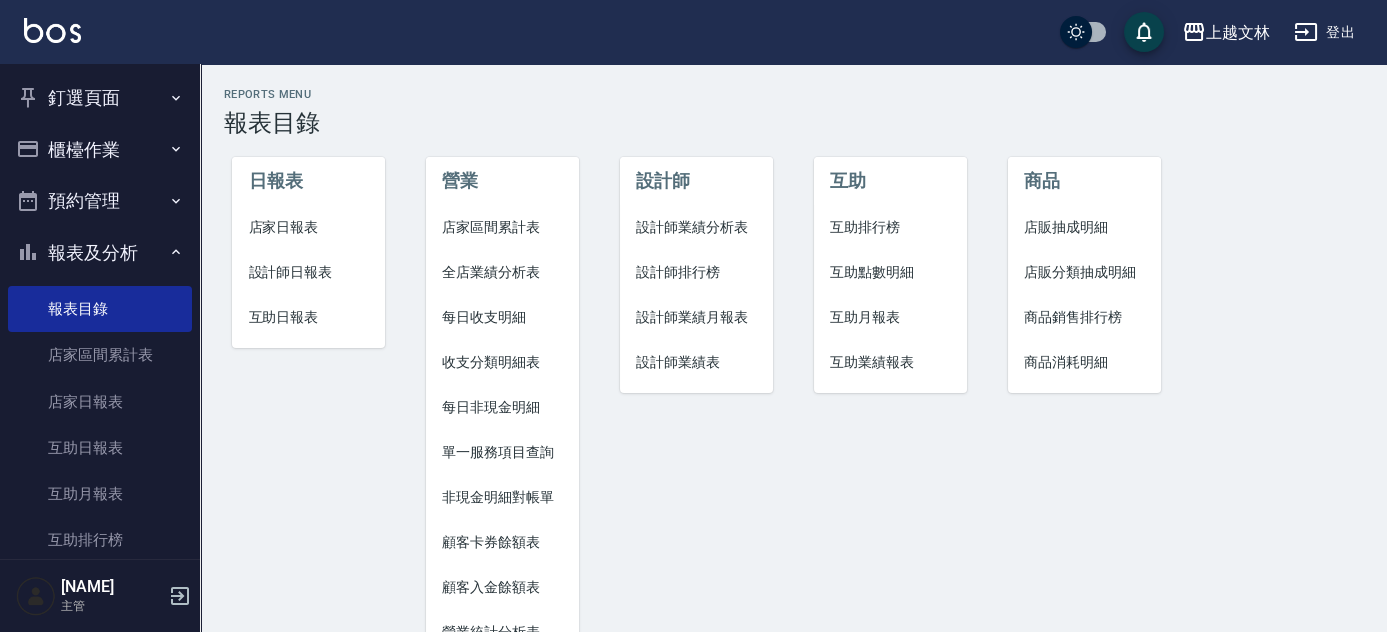 click on "釘選頁面 店家日報表 設計師排行榜 每日結帳 櫃檯作業 打帳單 帳單列表 現金收支登錄 材料自購登錄 每日結帳 排班表 現場電腦打卡 預約管理 預約管理 單日預約紀錄 單週預約紀錄 報表及分析 報表目錄 店家區間累計表 店家日報表 互助日報表 互助月報表 互助排行榜 互助點數明細 互助業績報表 全店業績分析表 營業統計分析表 營業項目月分析表 設計師業績表 設計師日報表 設計師業績分析表 設計師業績月報表 設計師排行榜 商品銷售排行榜 商品消耗明細 單一服務項目查詢 店販抽成明細 店販分類抽成明細 顧客入金餘額表 顧客卡券餘額表 每日非現金明細 每日收支明細 收支分類明細表 非現金明細對帳單 客戶管理 客戶列表 客資篩選匯出 卡券管理 入金管理 員工及薪資 員工列表 全店打卡記錄 考勤排班總表 薪資條 薪資明細表 商品管理 商品分類設定 商品列表" at bounding box center (100, 311) 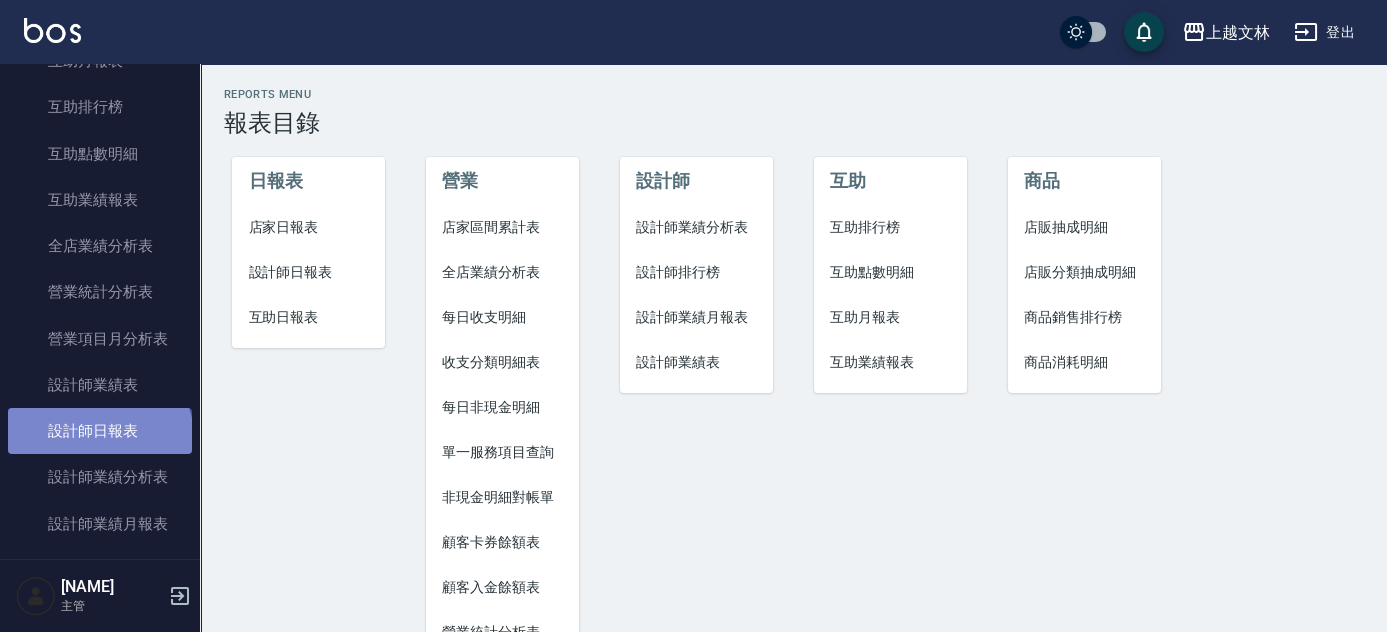 click on "設計師日報表" at bounding box center [100, 431] 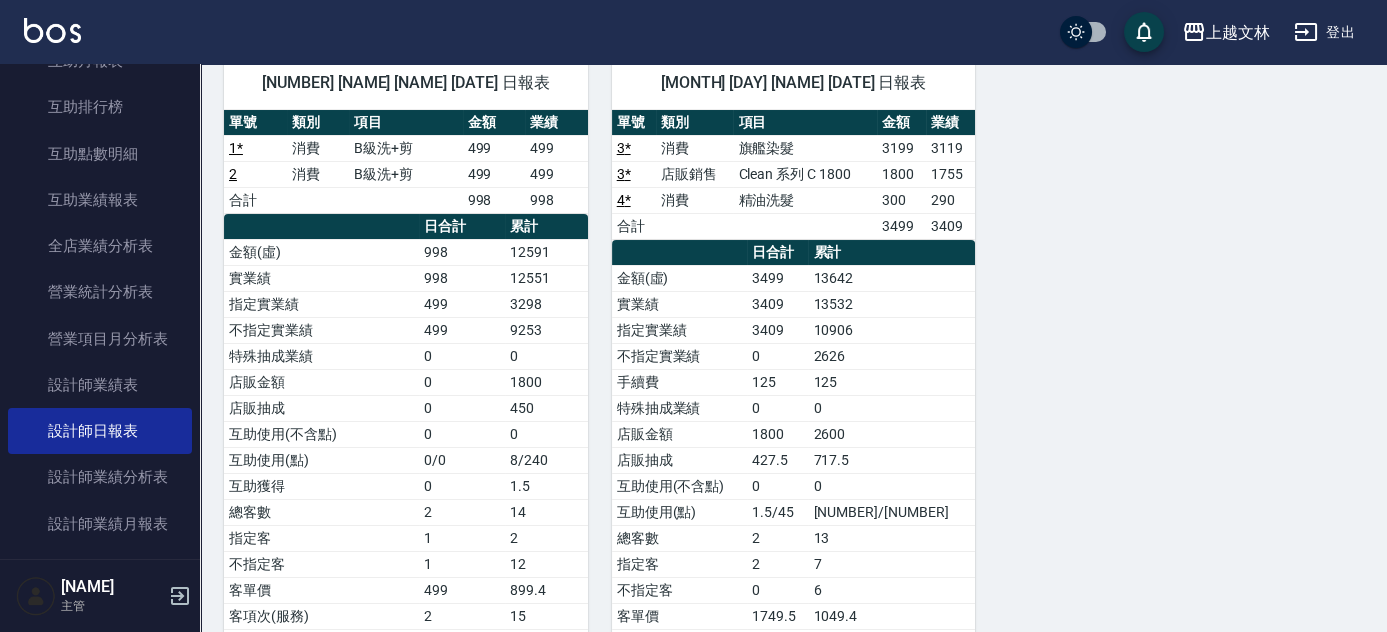 scroll, scrollTop: 0, scrollLeft: 0, axis: both 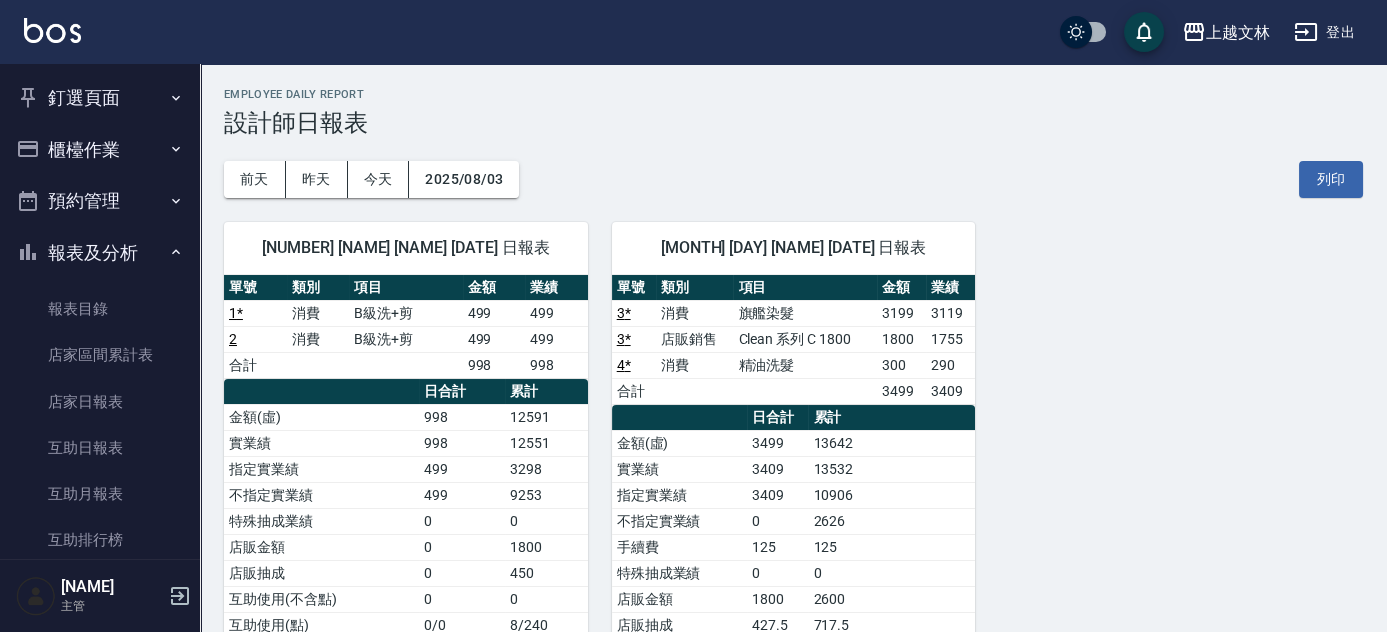 click on "報表及分析" at bounding box center (100, 253) 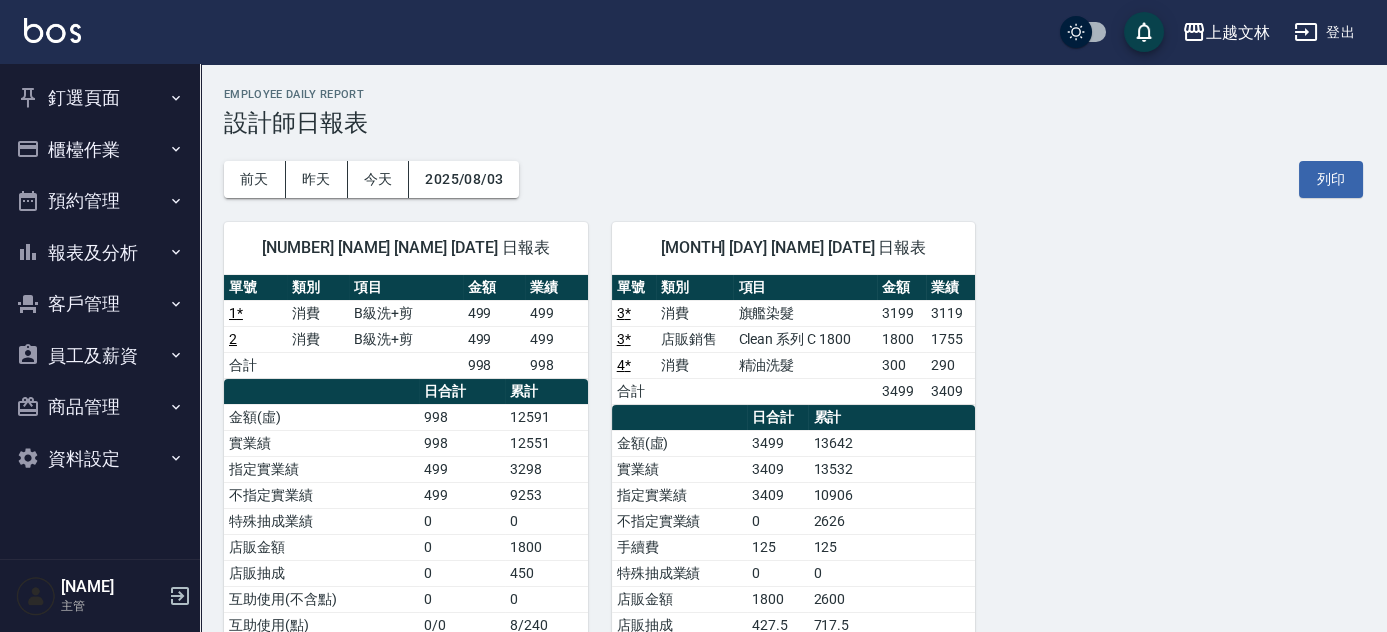 click on "櫃檯作業" at bounding box center (100, 150) 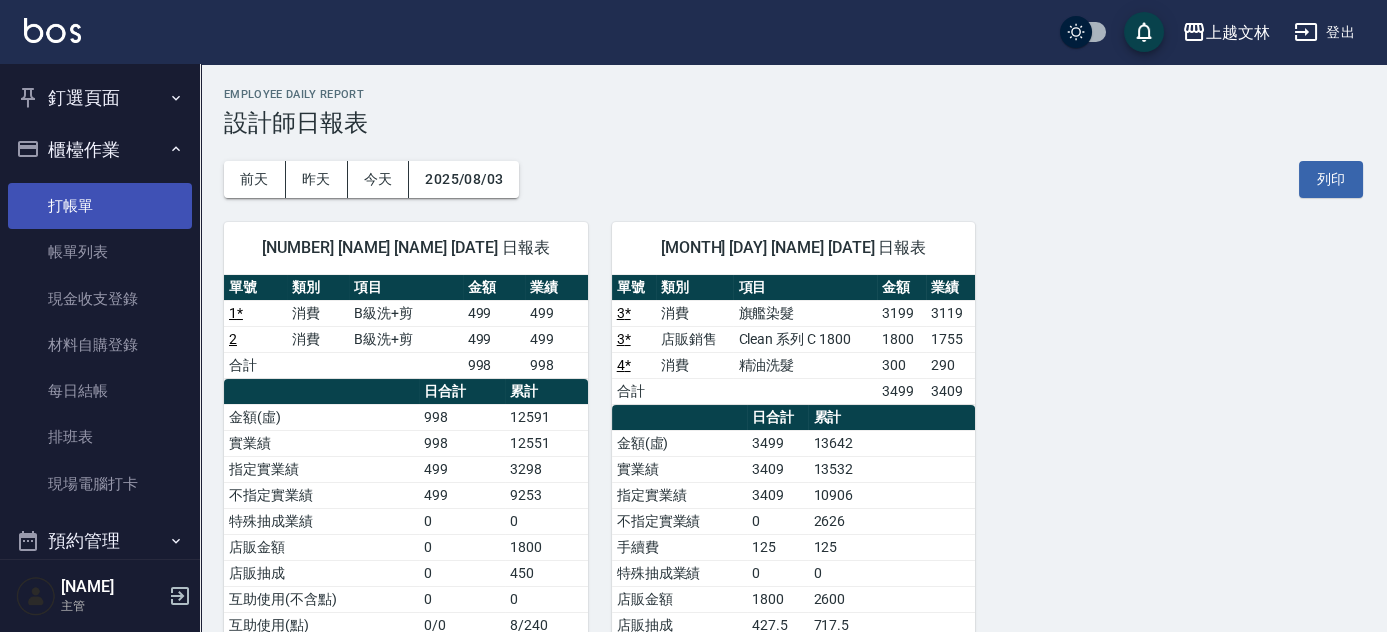 click on "打帳單" at bounding box center [100, 206] 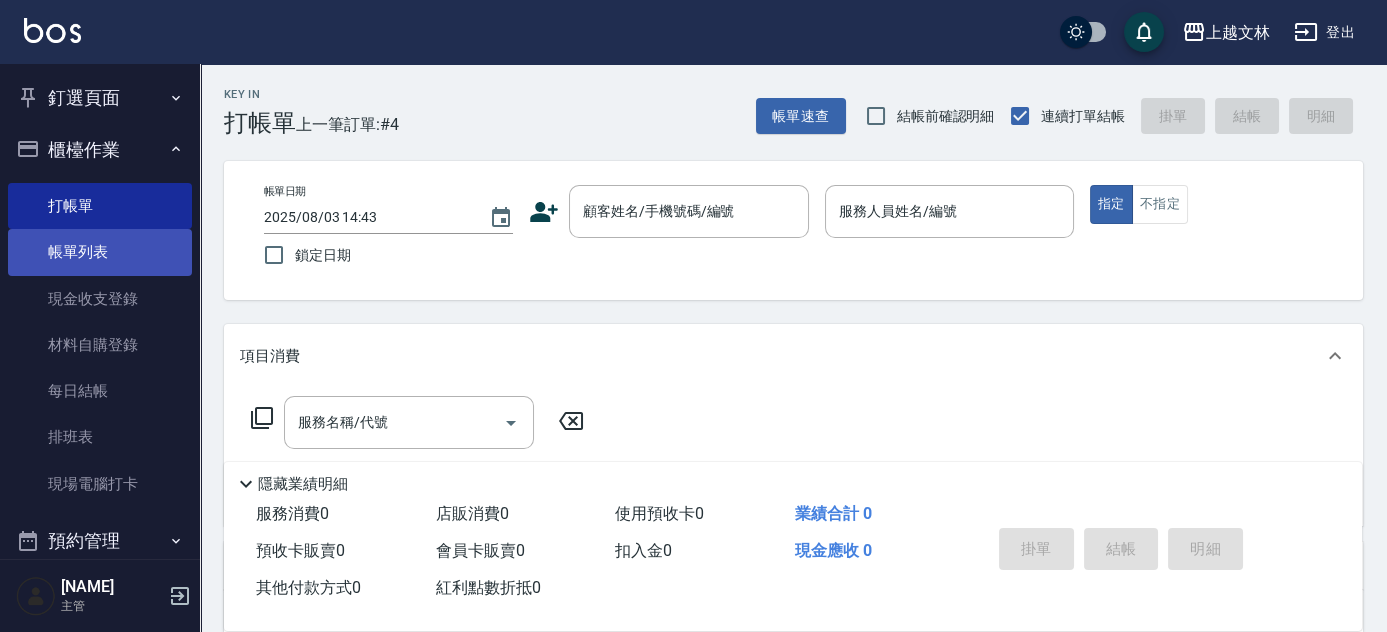 click on "帳單列表" at bounding box center (100, 252) 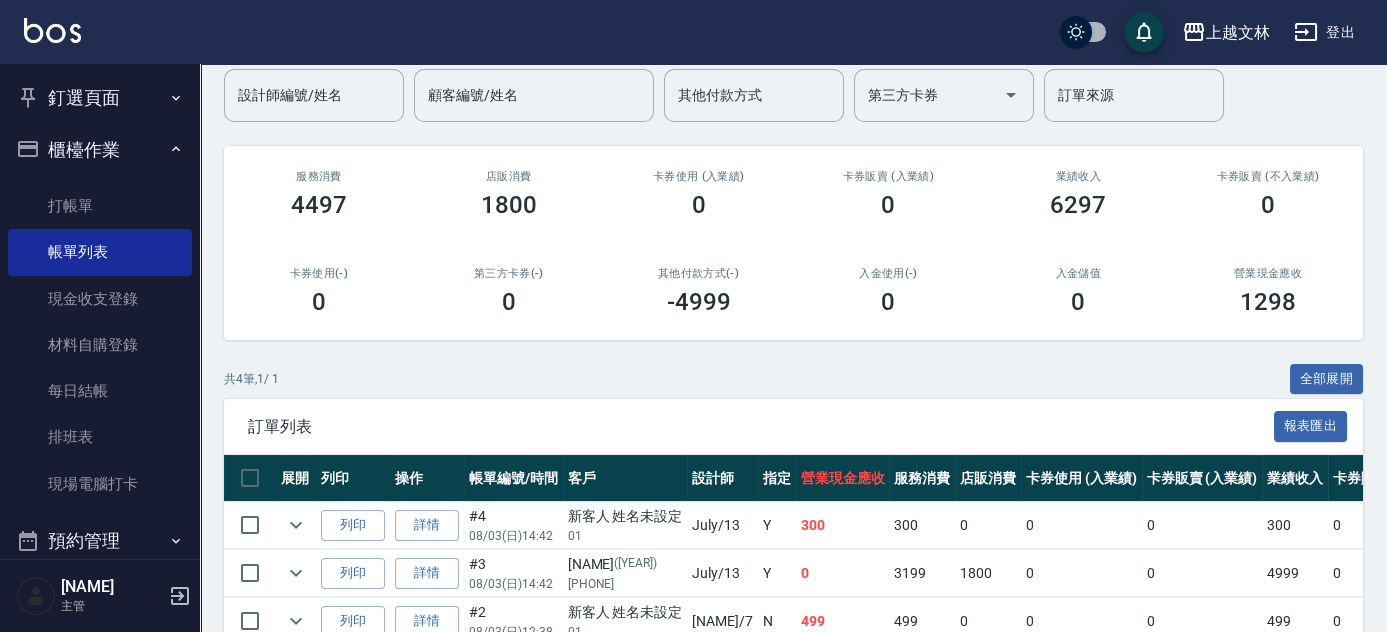 scroll, scrollTop: 0, scrollLeft: 0, axis: both 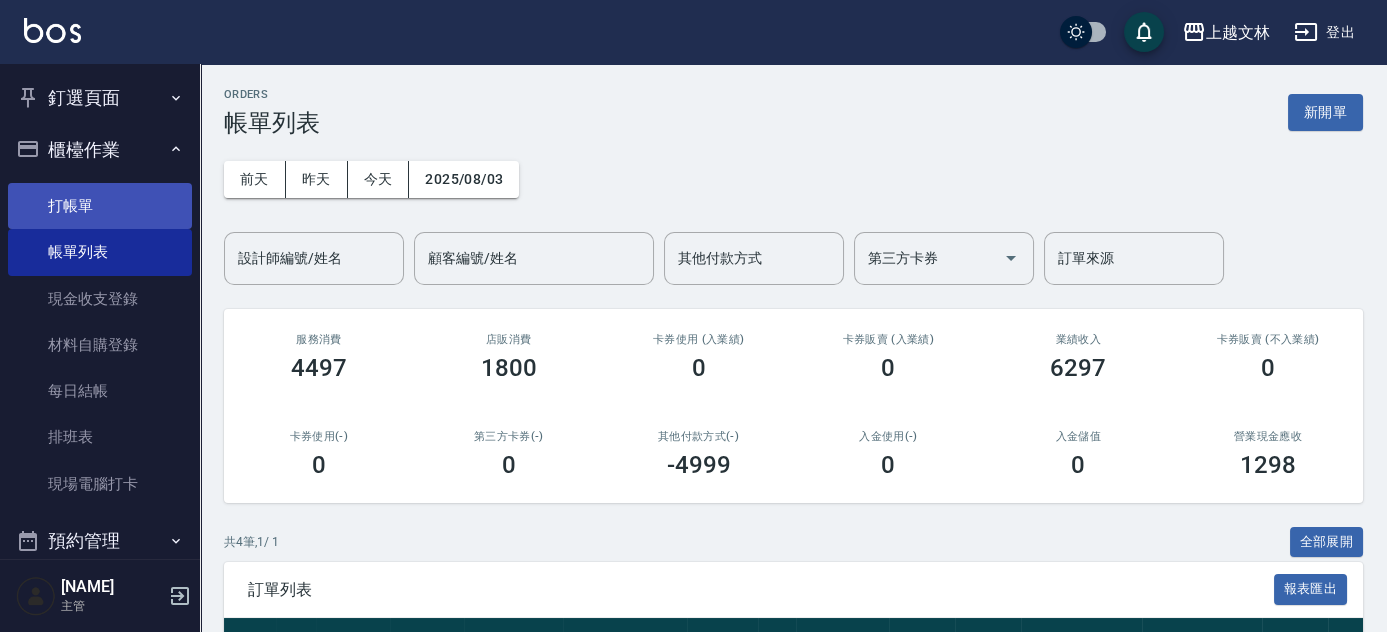 click on "打帳單" at bounding box center [100, 206] 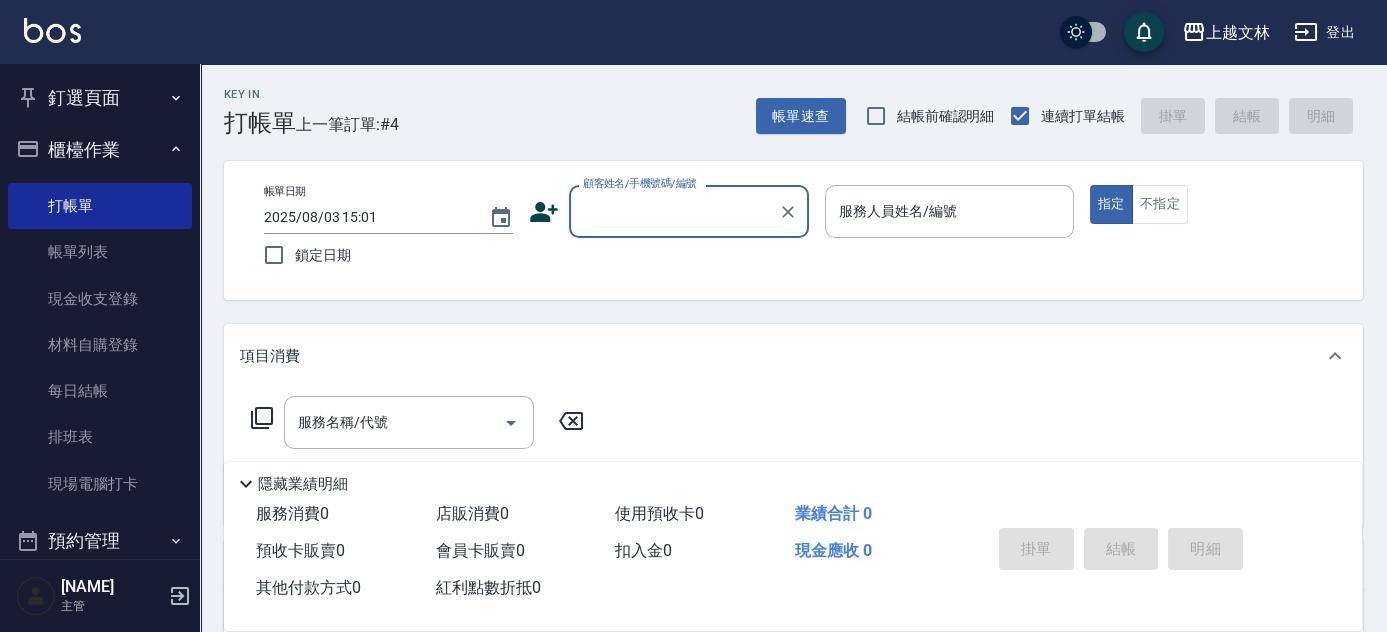 click on "顧客姓名/手機號碼/編號" at bounding box center (674, 211) 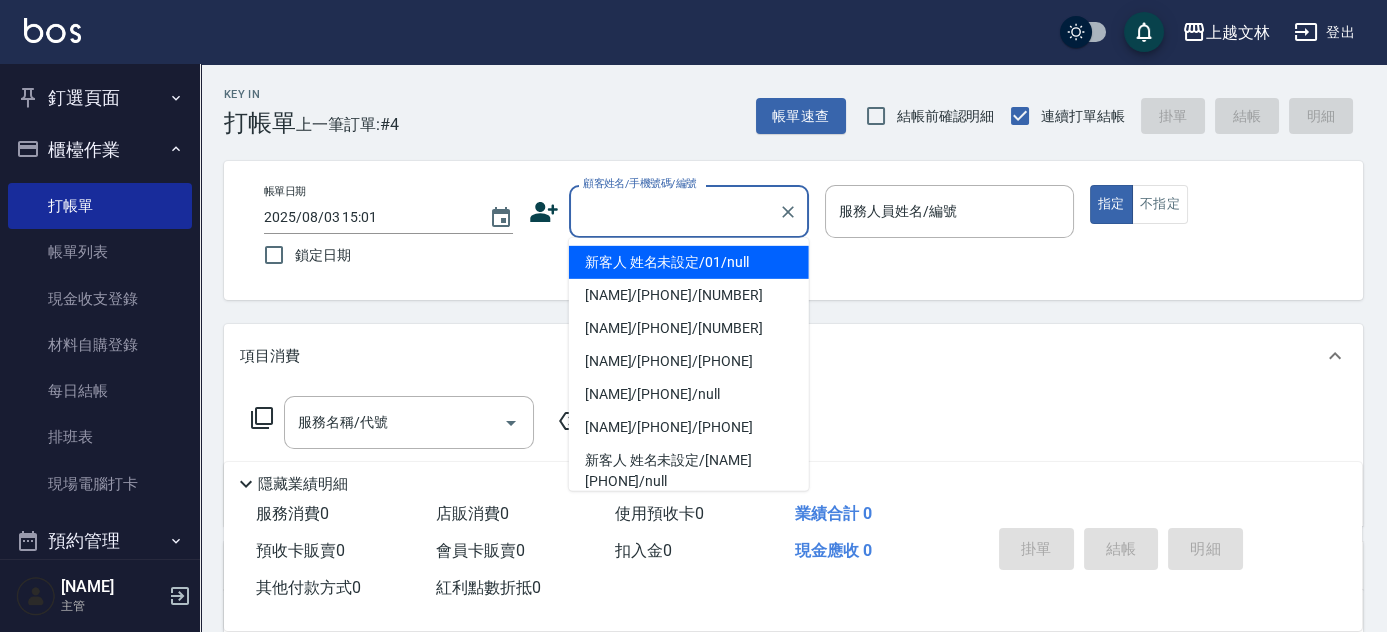 drag, startPoint x: 659, startPoint y: 260, endPoint x: 770, endPoint y: 274, distance: 111.8794 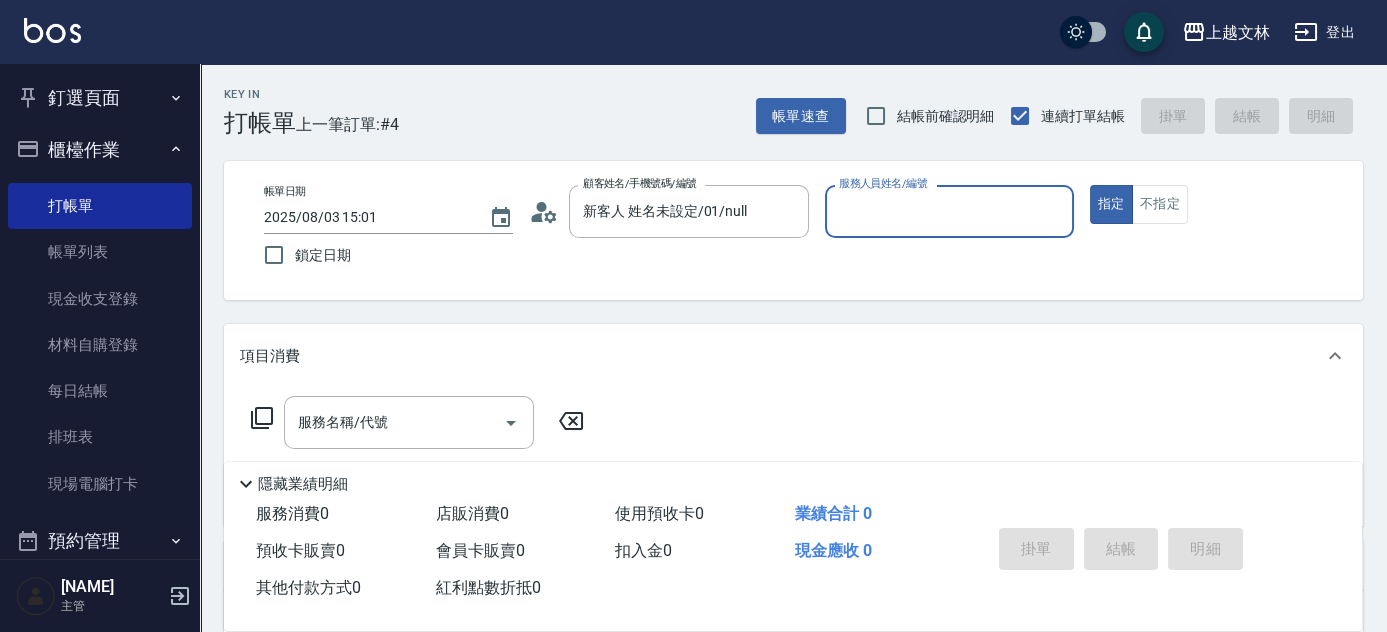 click on "服務人員姓名/編號" at bounding box center [949, 211] 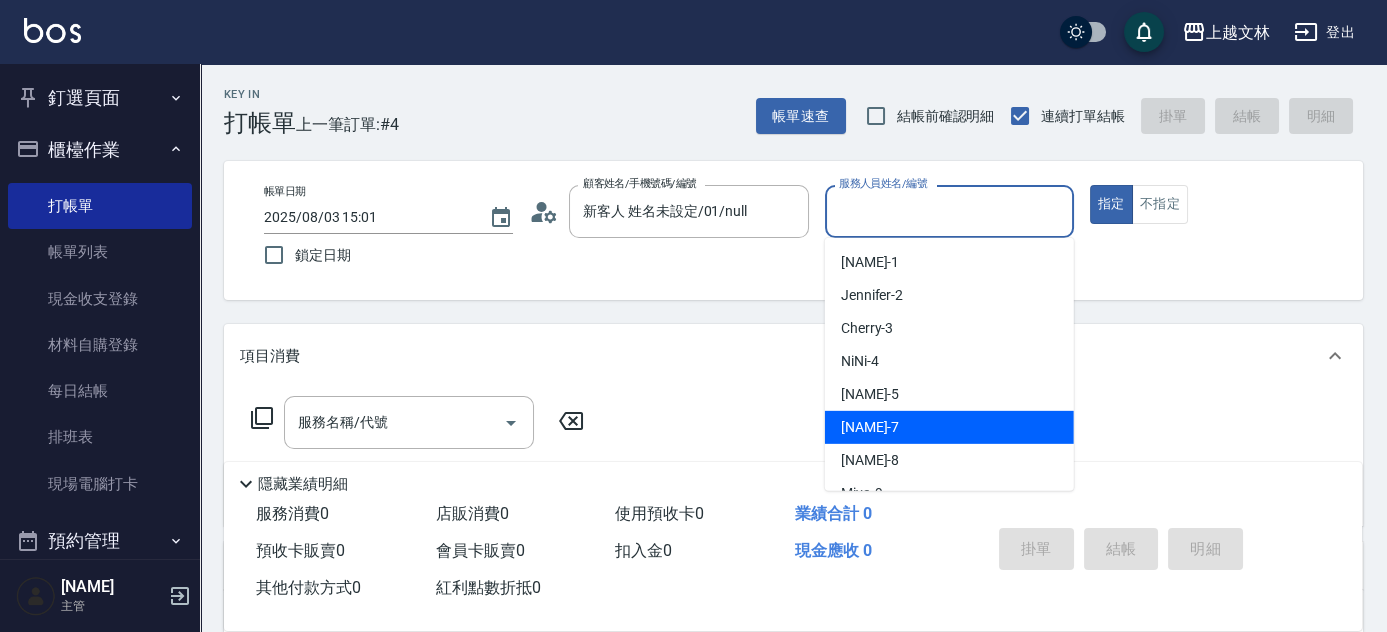 click on "Tiffany -7" at bounding box center [870, 427] 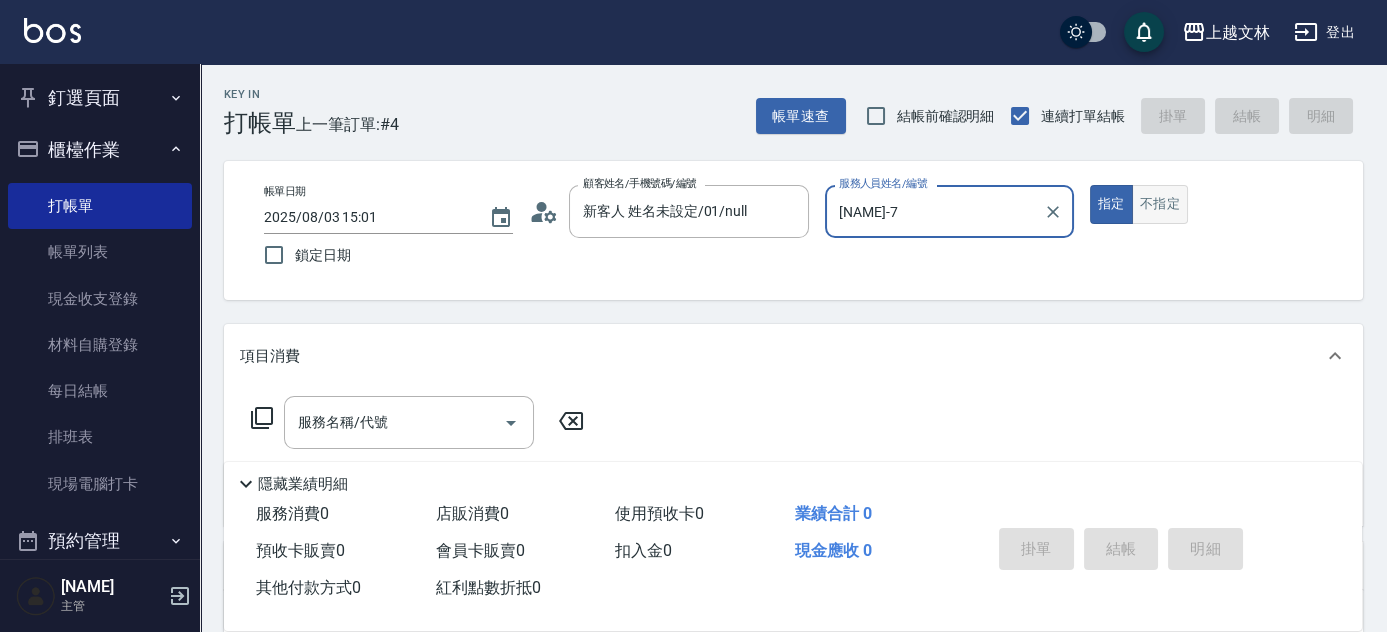 click on "不指定" at bounding box center (1160, 204) 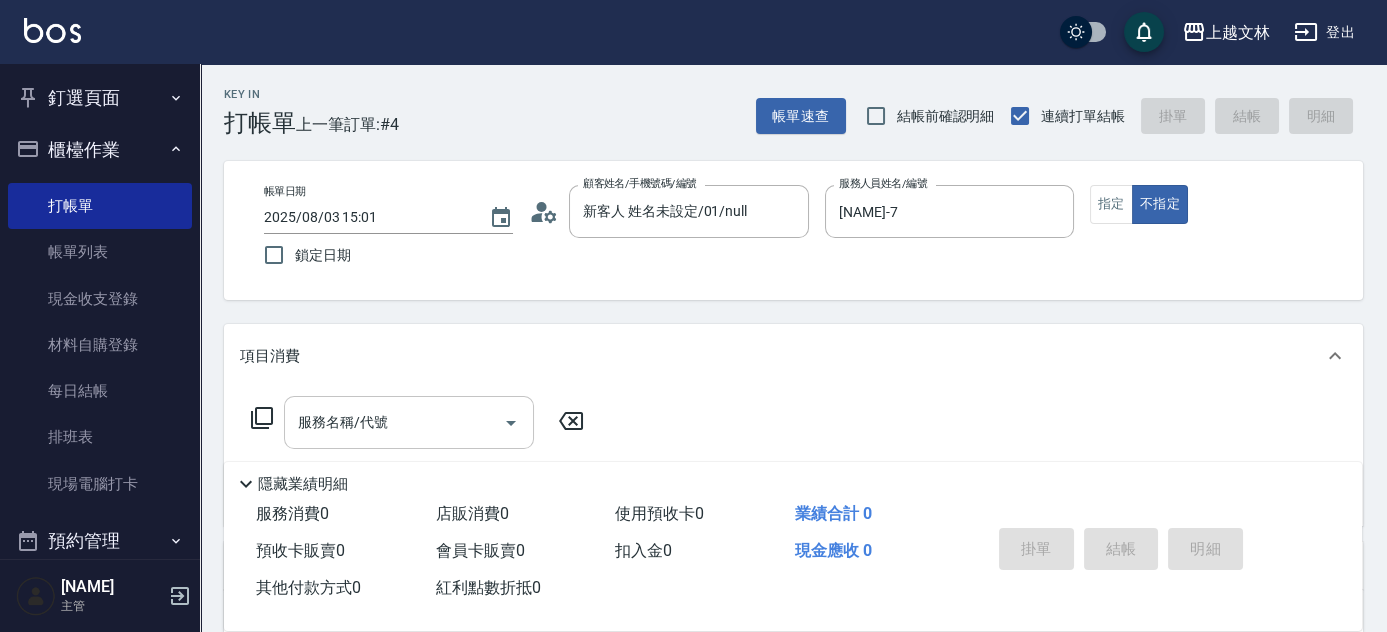 click on "服務名稱/代號" at bounding box center [394, 422] 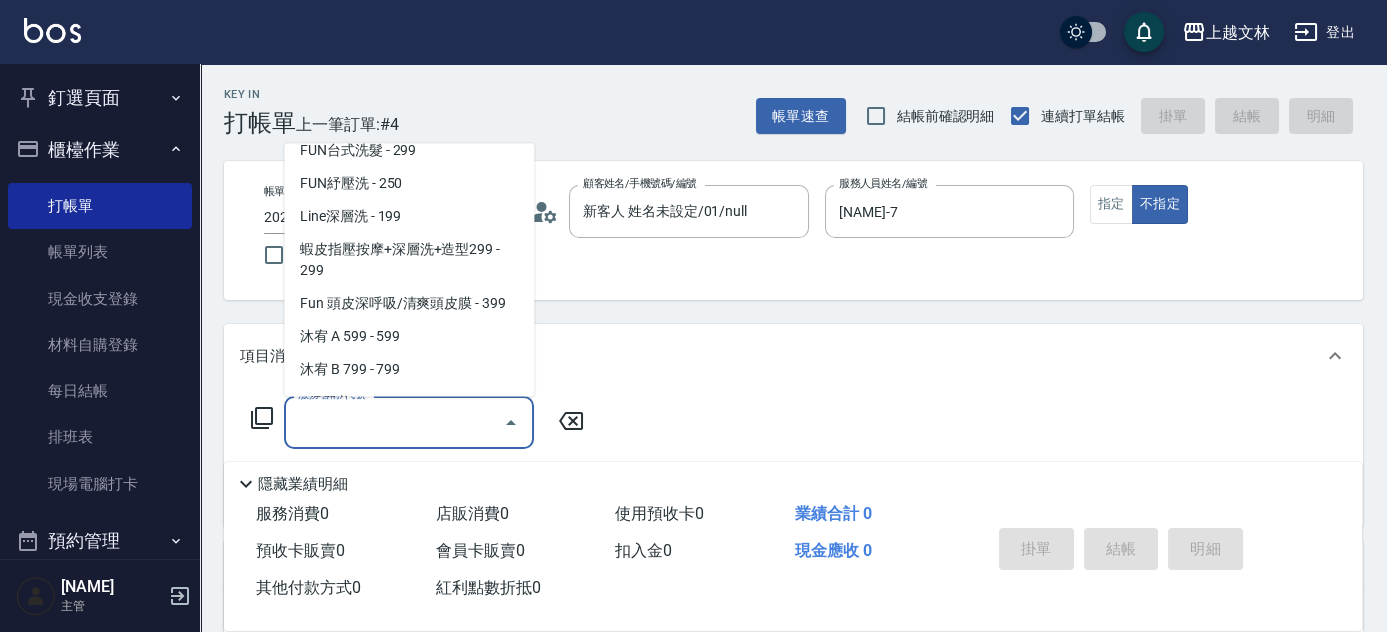 scroll, scrollTop: 442, scrollLeft: 0, axis: vertical 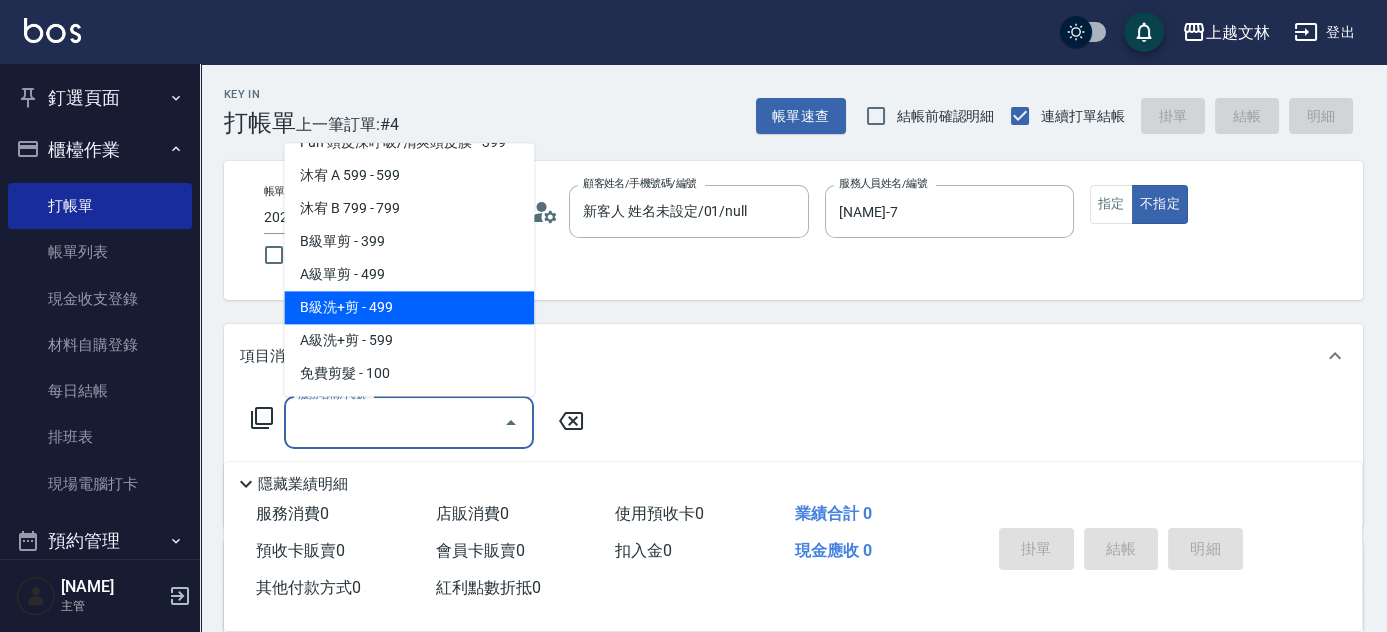 click on "B級洗+剪 - 499" at bounding box center [409, 308] 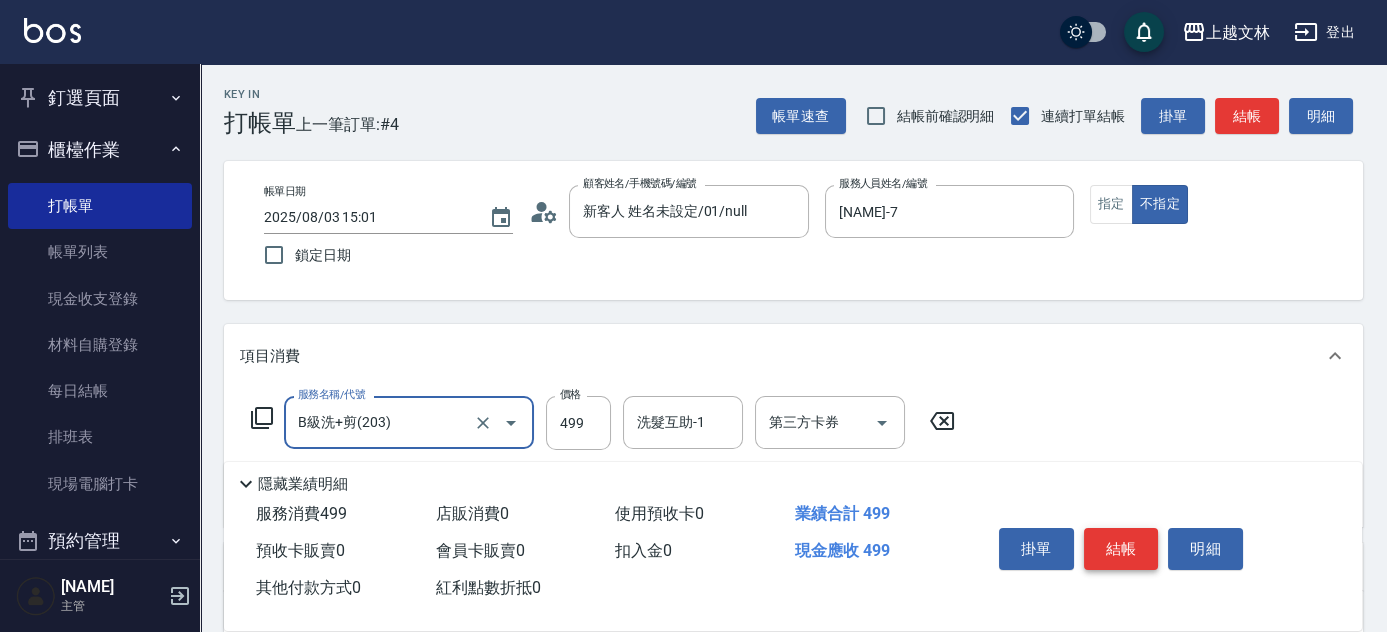 click on "結帳" at bounding box center (1121, 549) 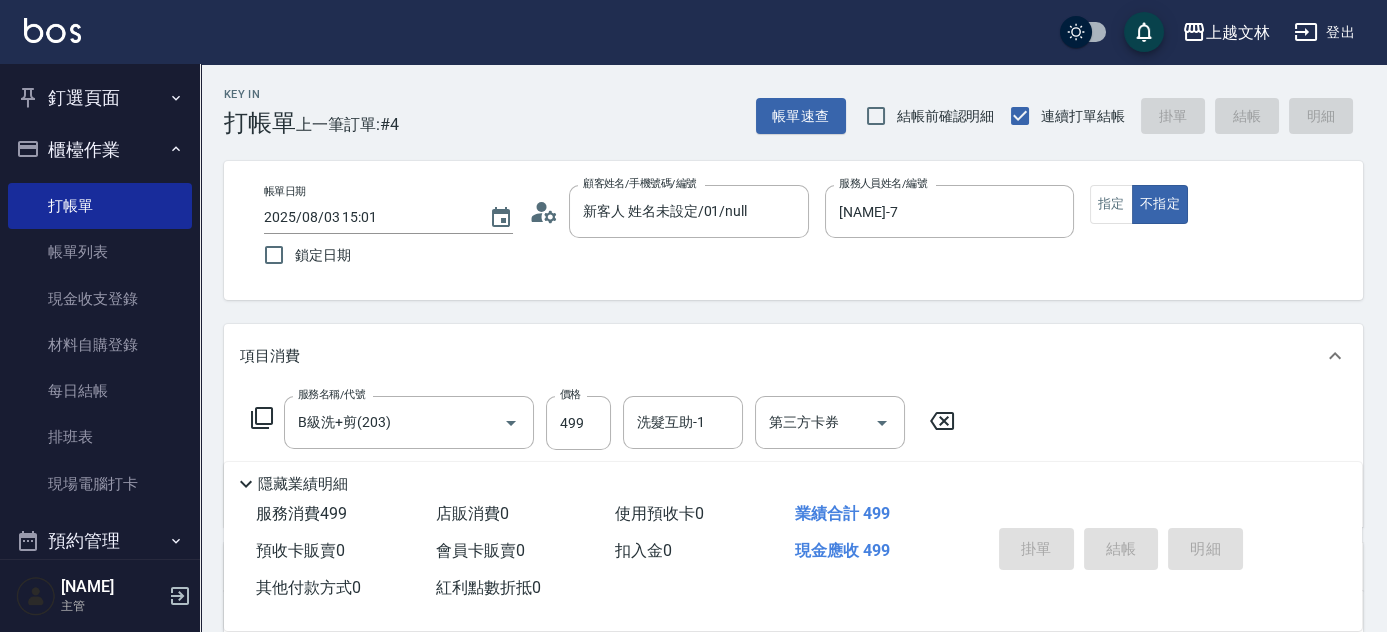 type on "2025/08/03 15:02" 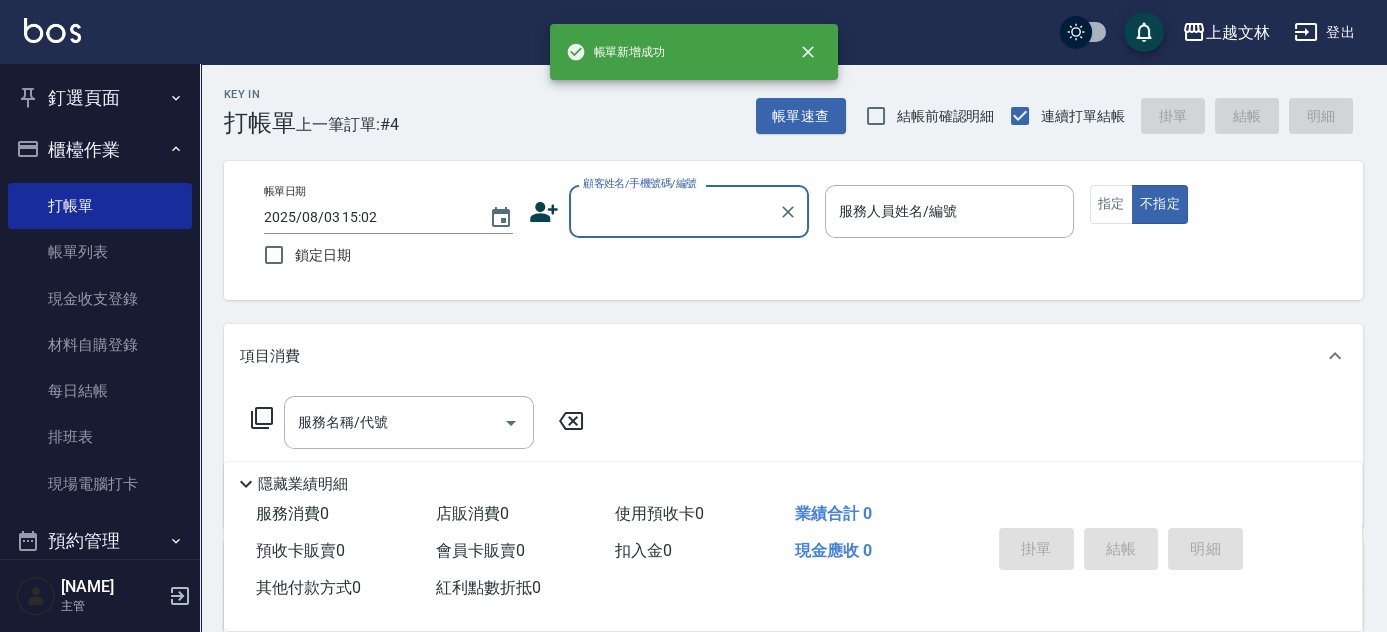 click on "顧客姓名/手機號碼/編號" at bounding box center [674, 211] 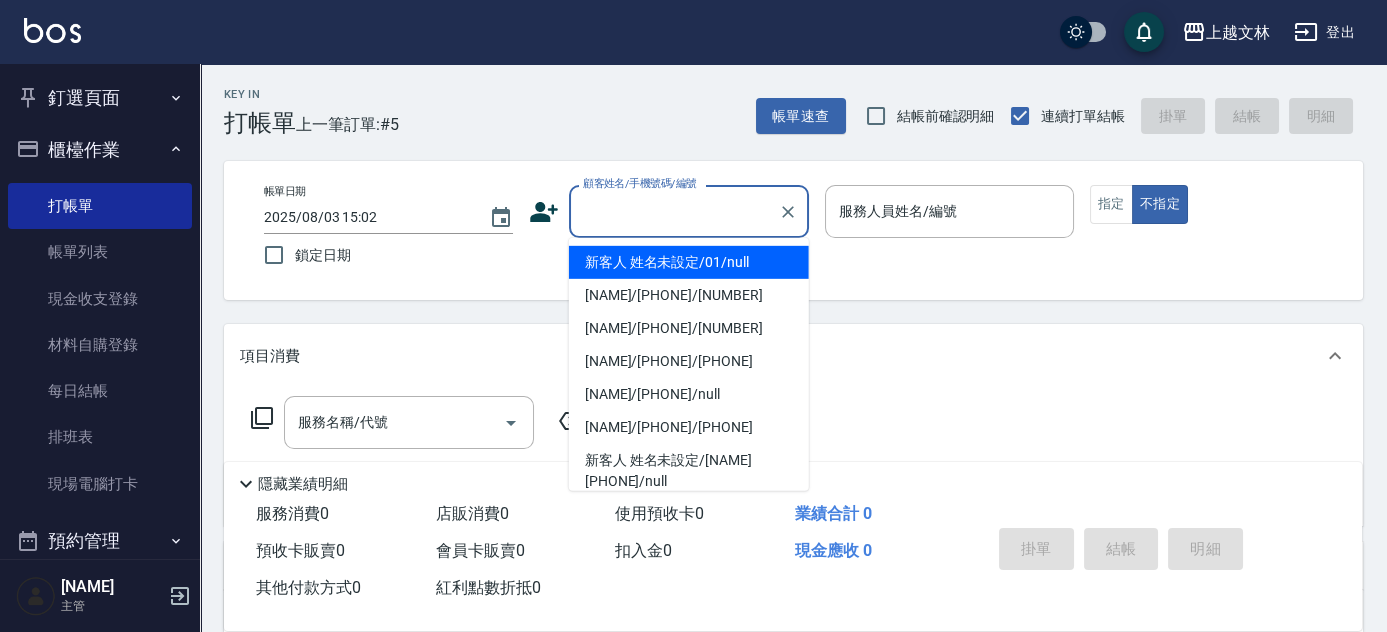 click on "新客人 姓名未設定/01/null" at bounding box center (689, 262) 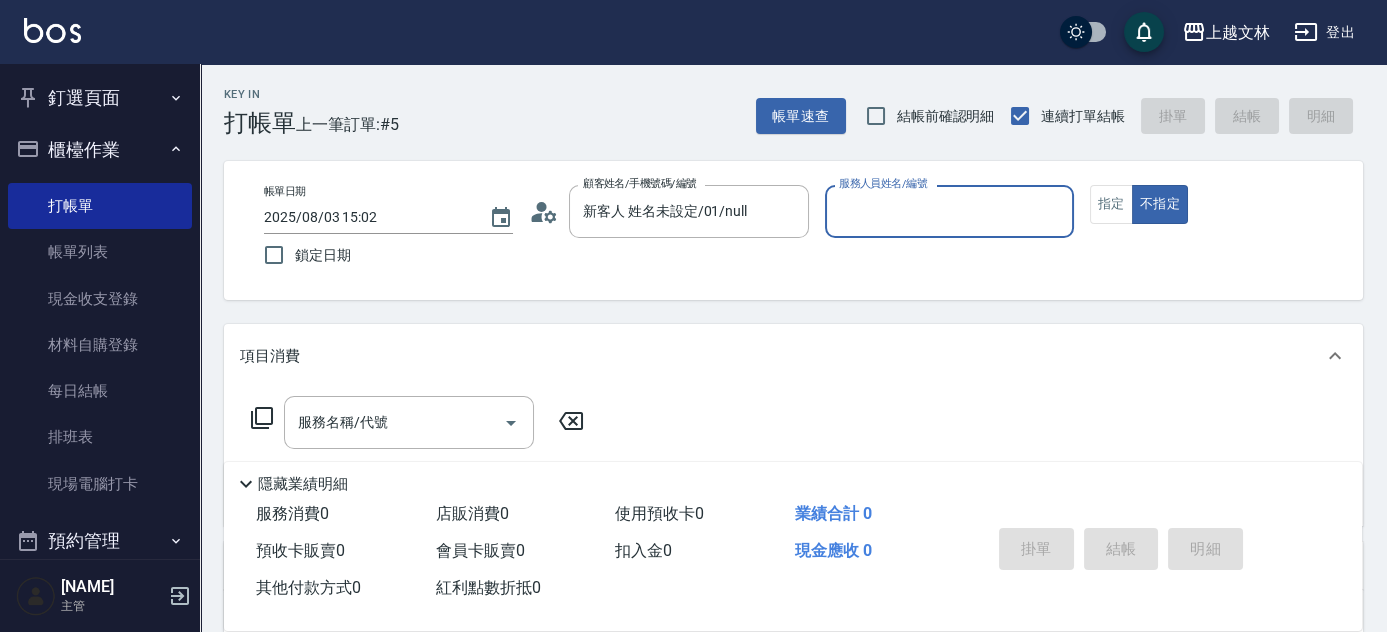 click on "服務人員姓名/編號" at bounding box center (949, 211) 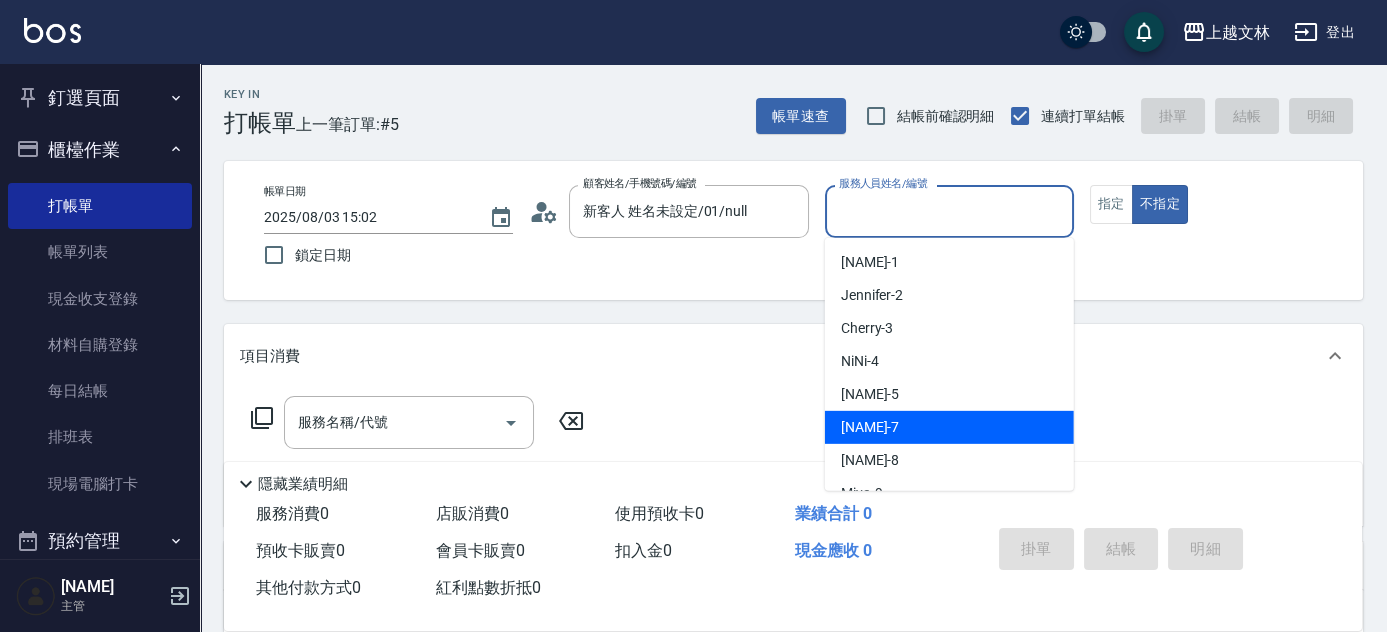 drag, startPoint x: 991, startPoint y: 436, endPoint x: 981, endPoint y: 437, distance: 10.049875 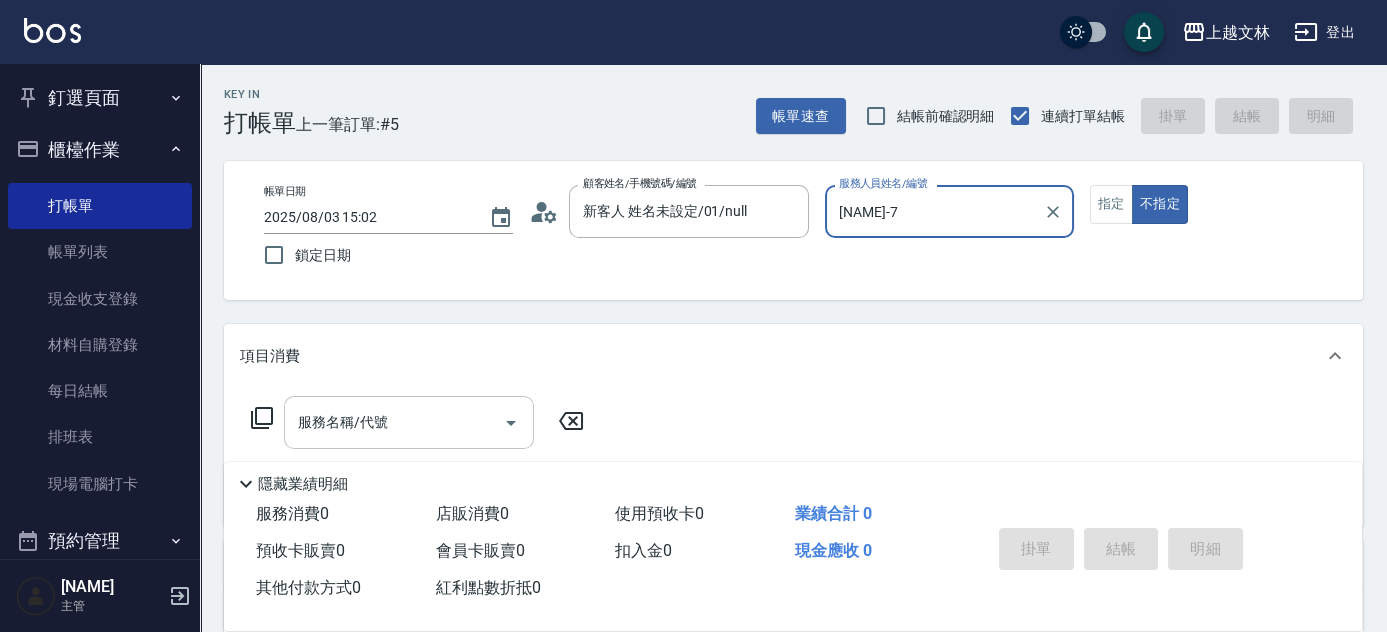 click on "服務名稱/代號" at bounding box center [394, 422] 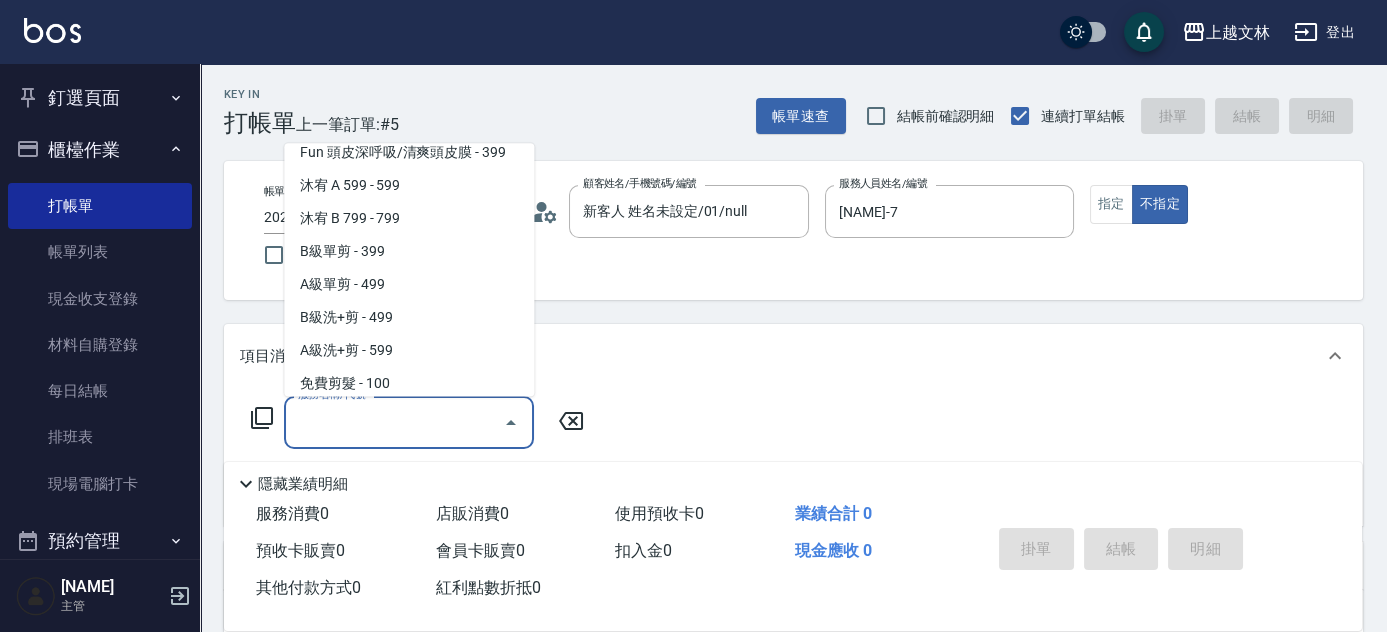 scroll, scrollTop: 442, scrollLeft: 0, axis: vertical 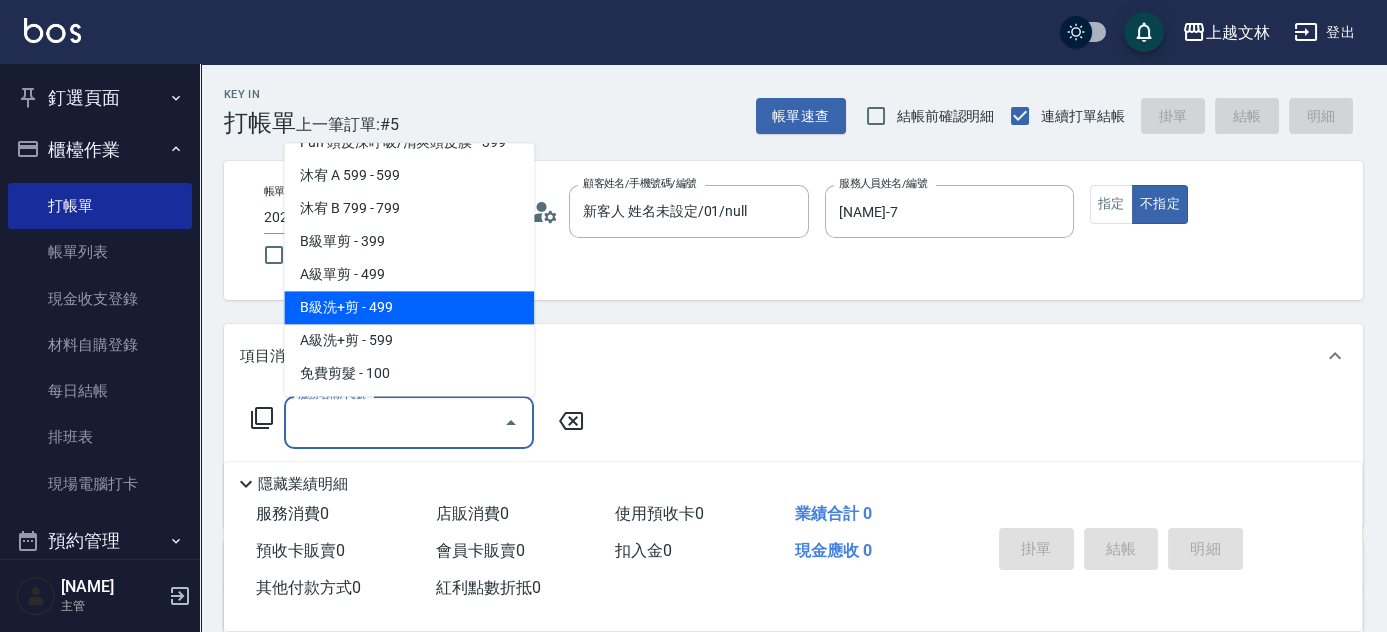 click on "B級洗+剪 - 499" at bounding box center (409, 308) 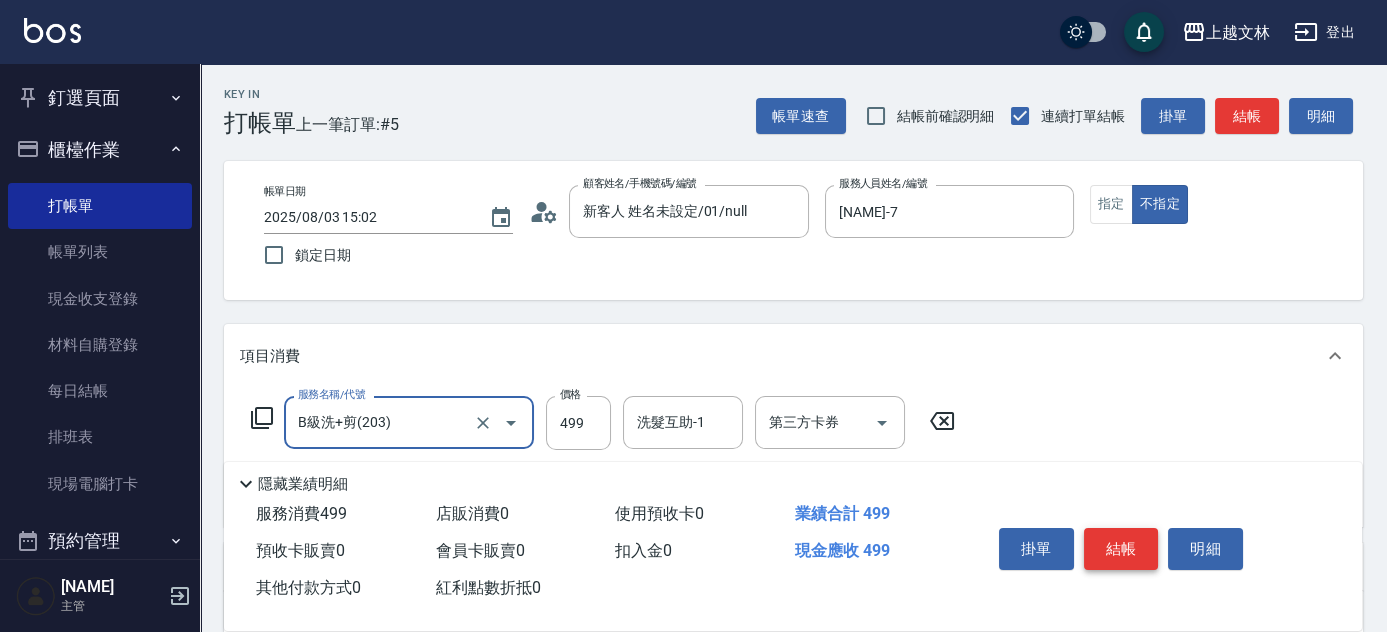 click on "結帳" at bounding box center [1121, 549] 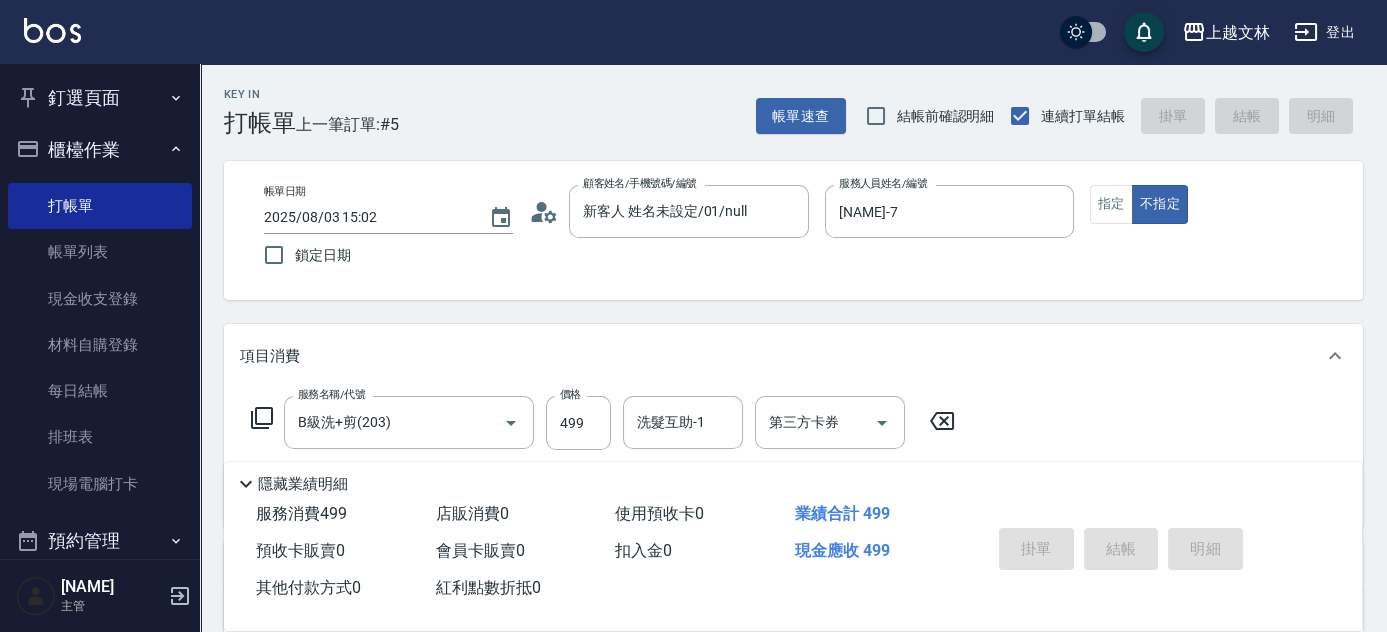 type 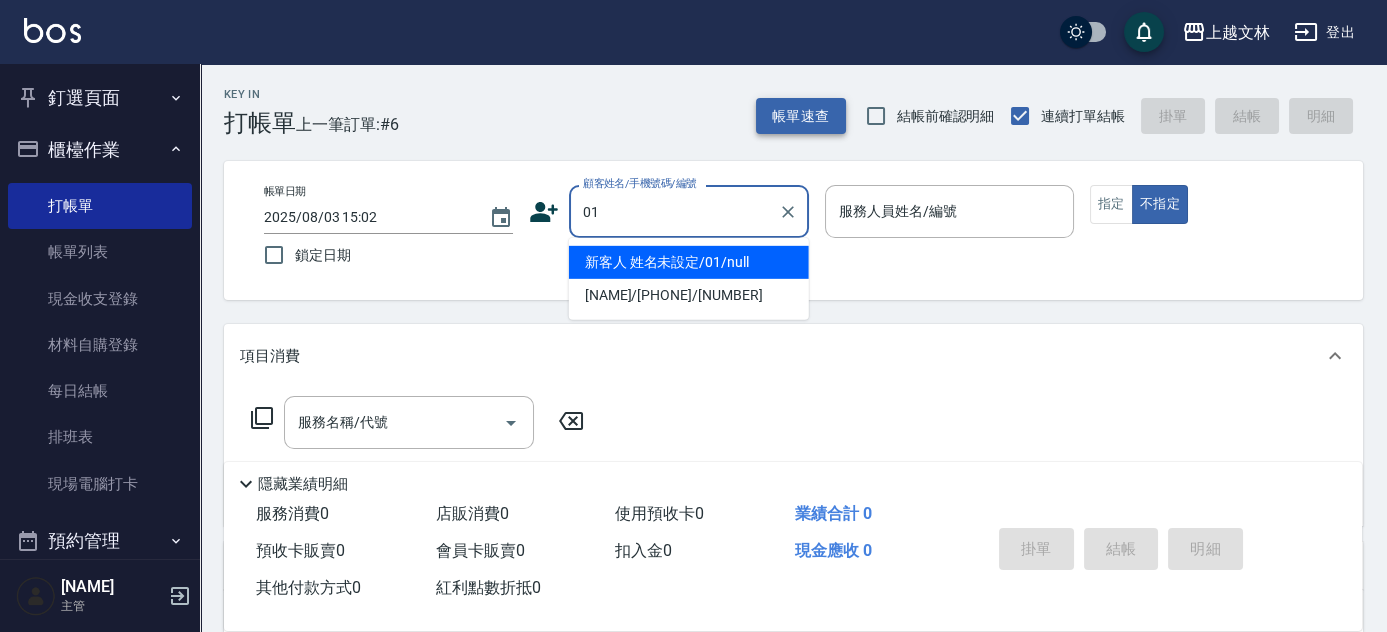 type on "新客人 姓名未設定/01/null" 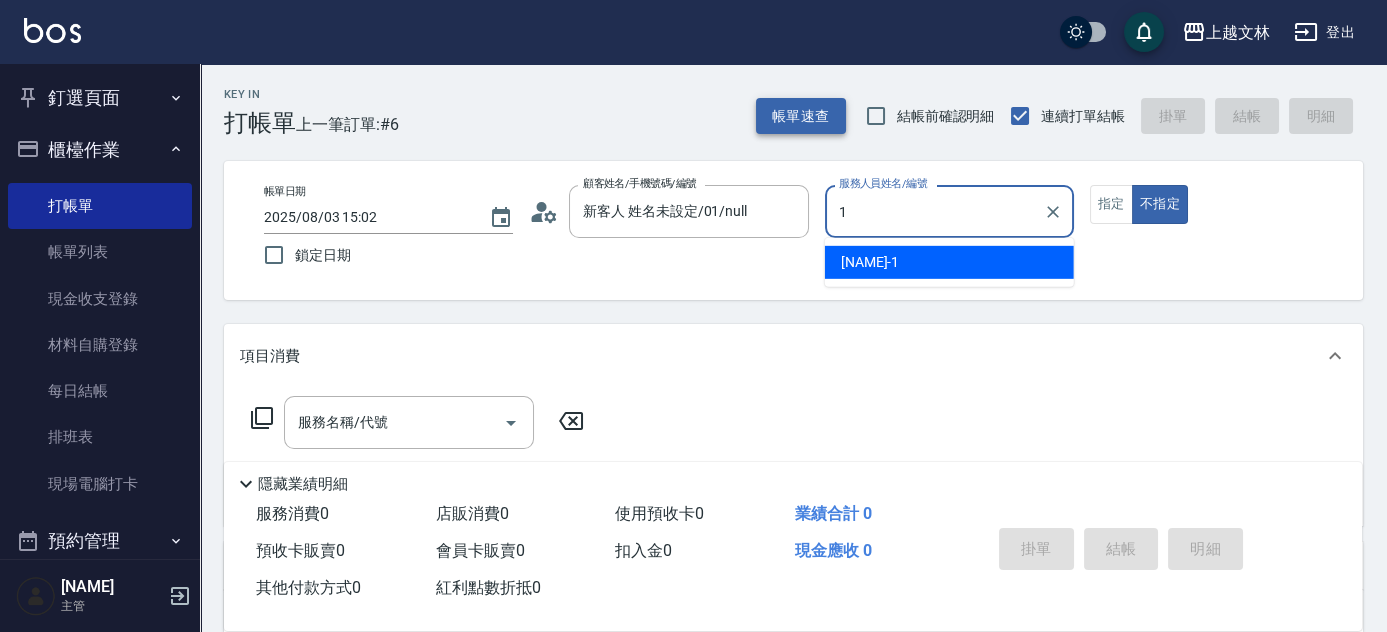 type on "[NAME]-1" 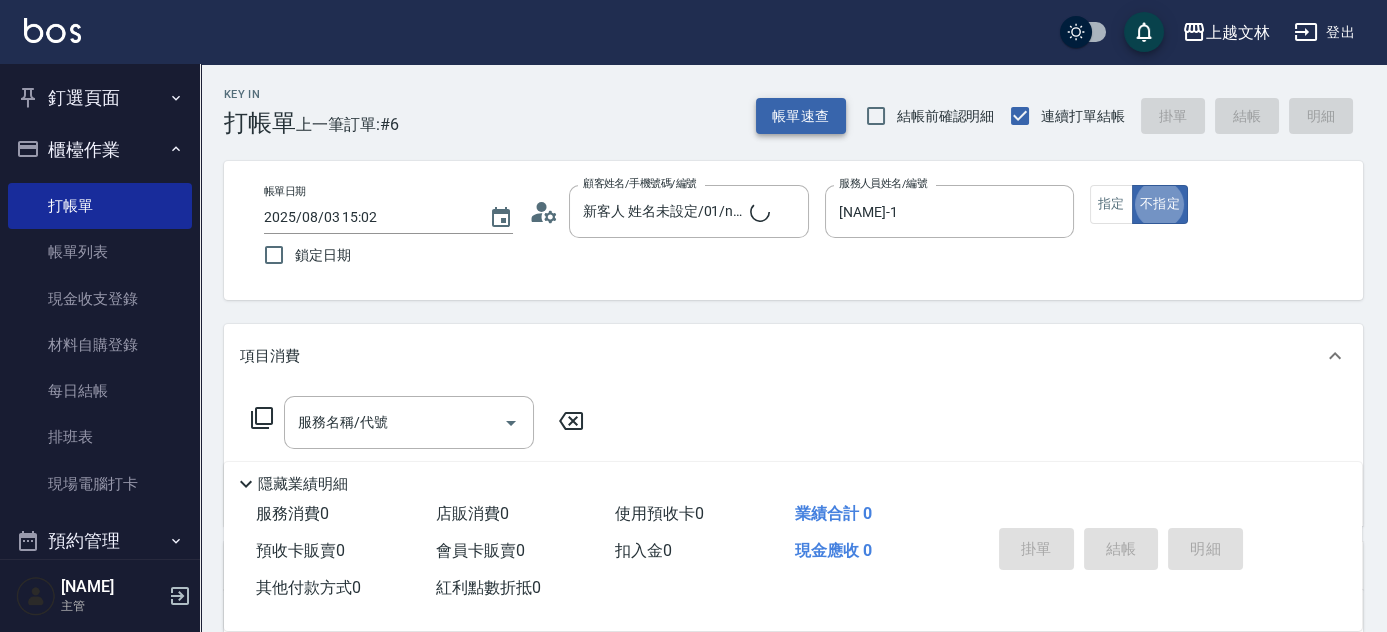 type on "false" 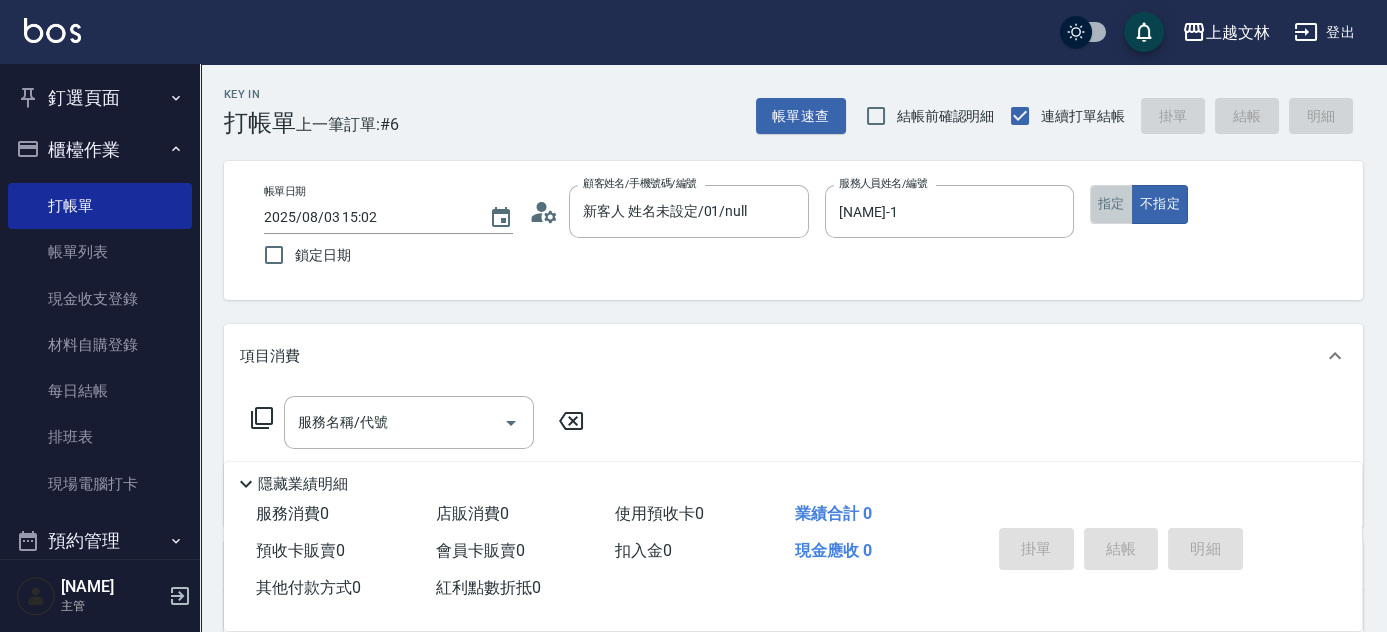 click on "指定" at bounding box center (1111, 204) 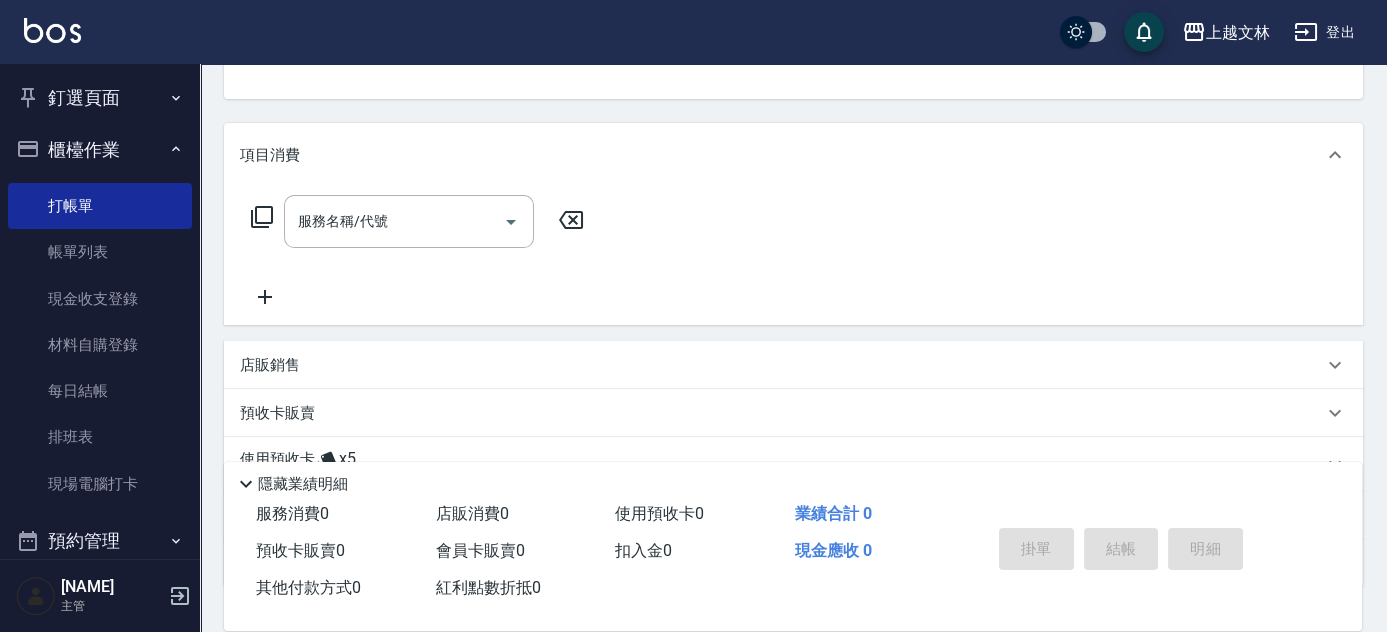 scroll, scrollTop: 213, scrollLeft: 0, axis: vertical 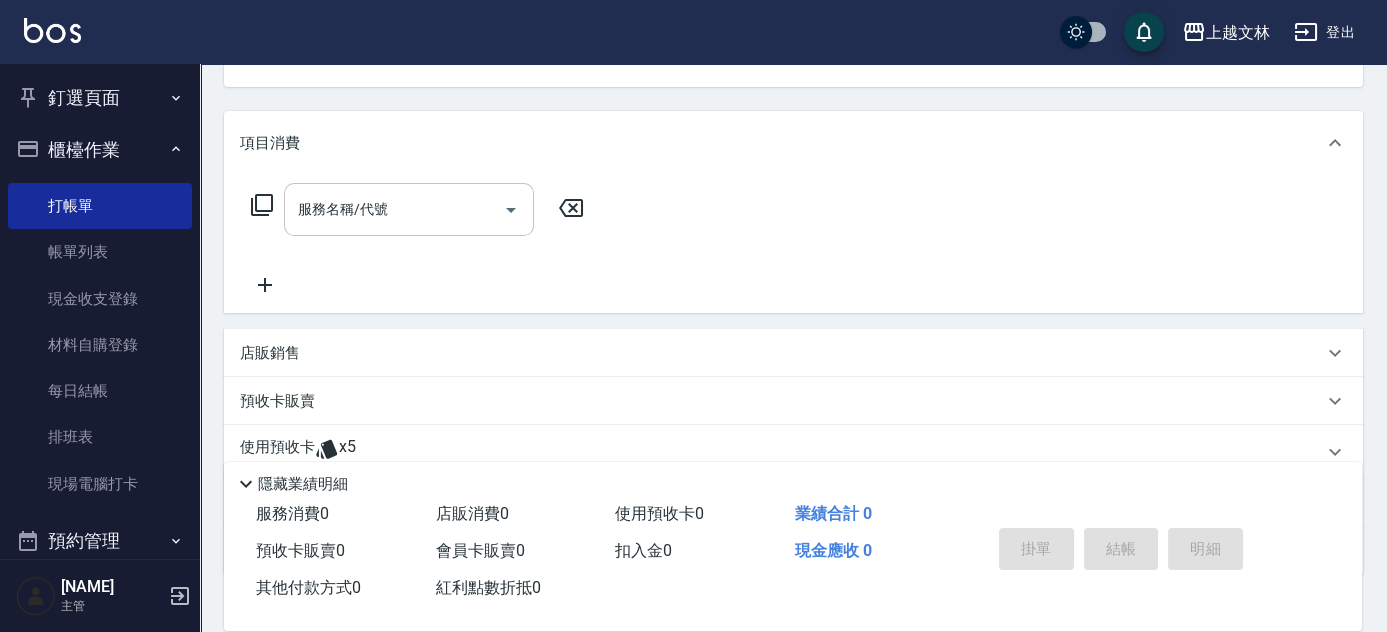 click on "服務名稱/代號" at bounding box center [394, 209] 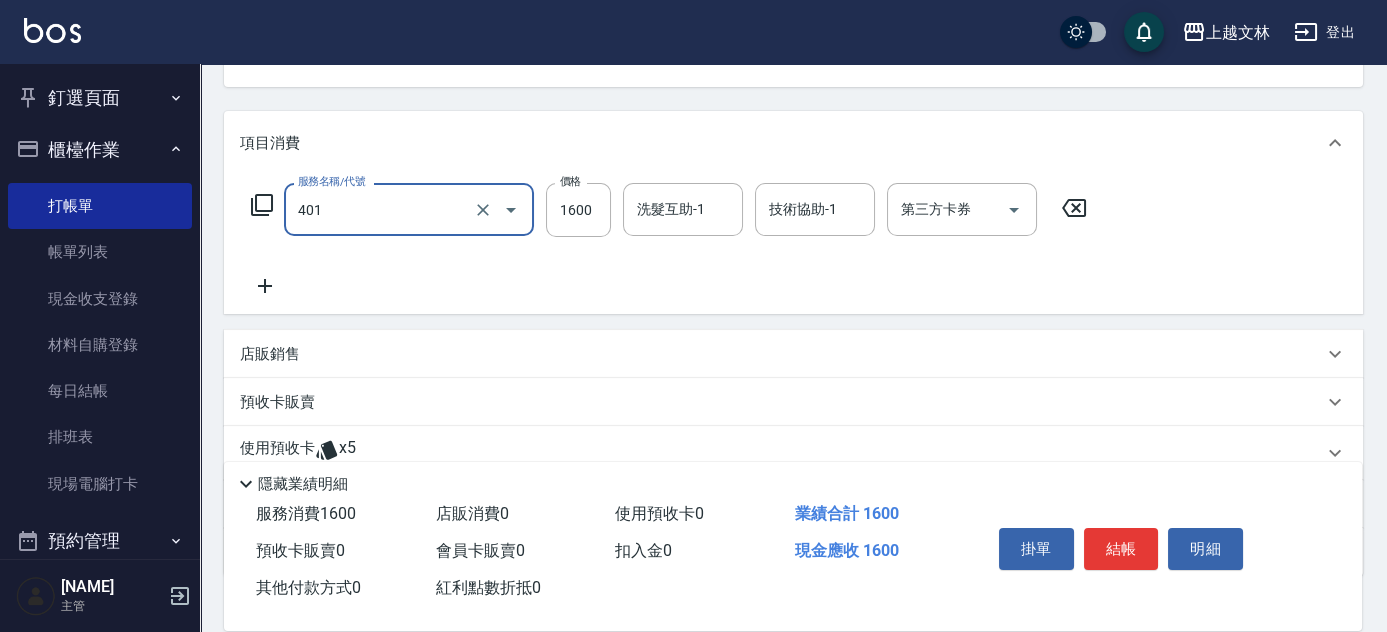 type on "1" 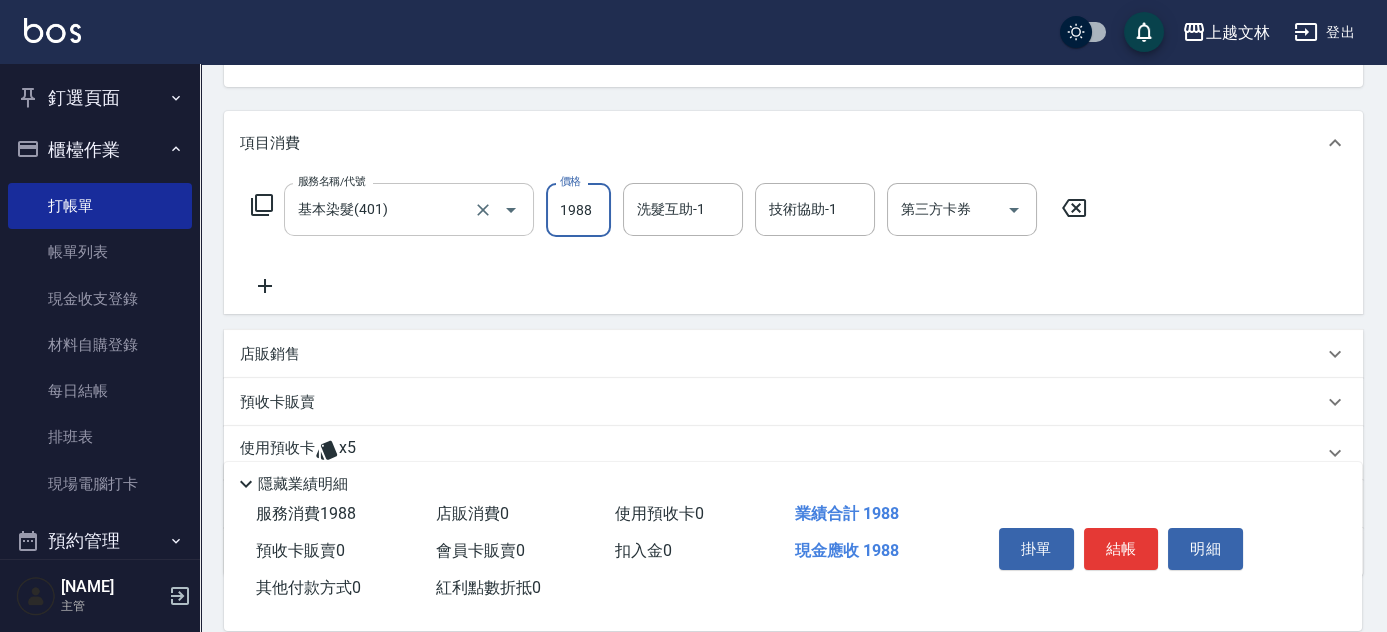 type on "1988" 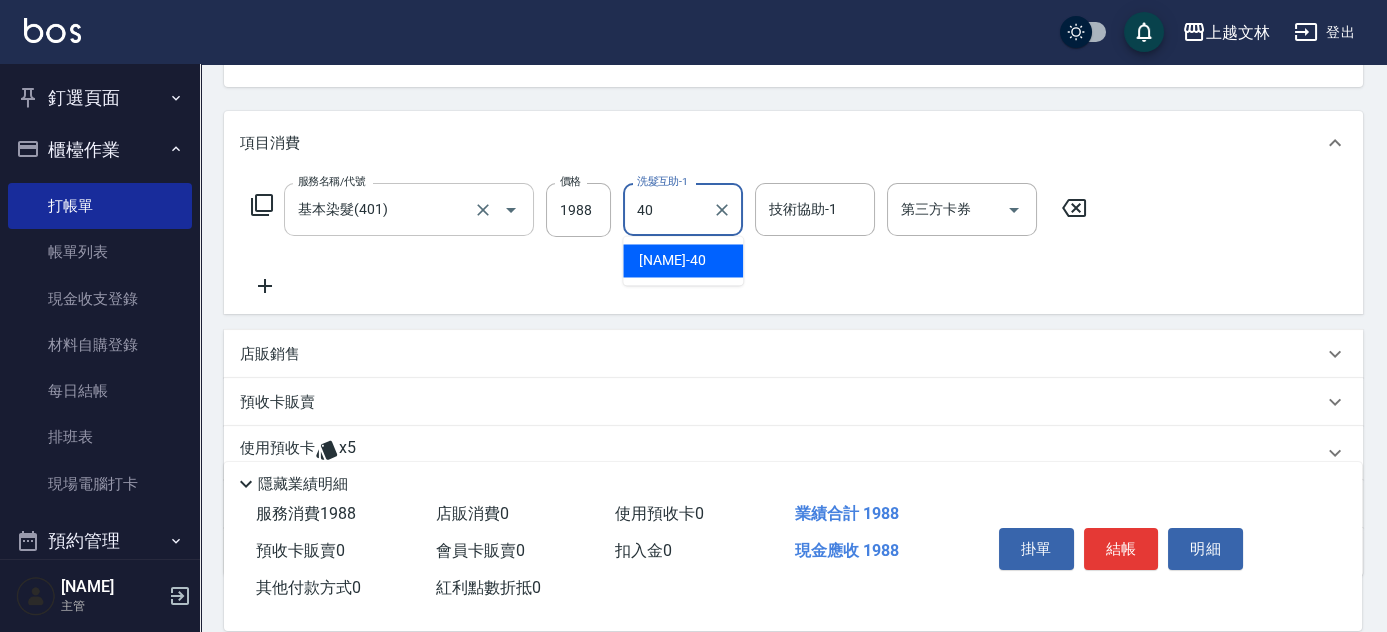 type on "[NAME]-40" 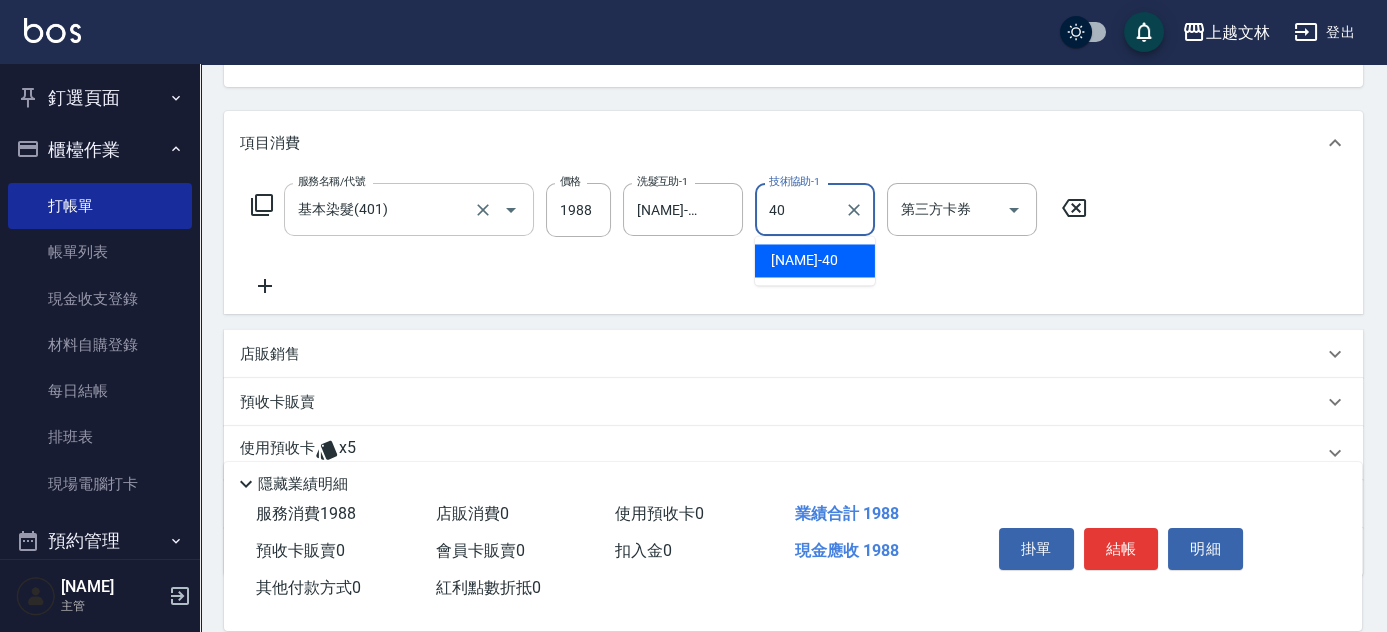 type on "[NAME]-40" 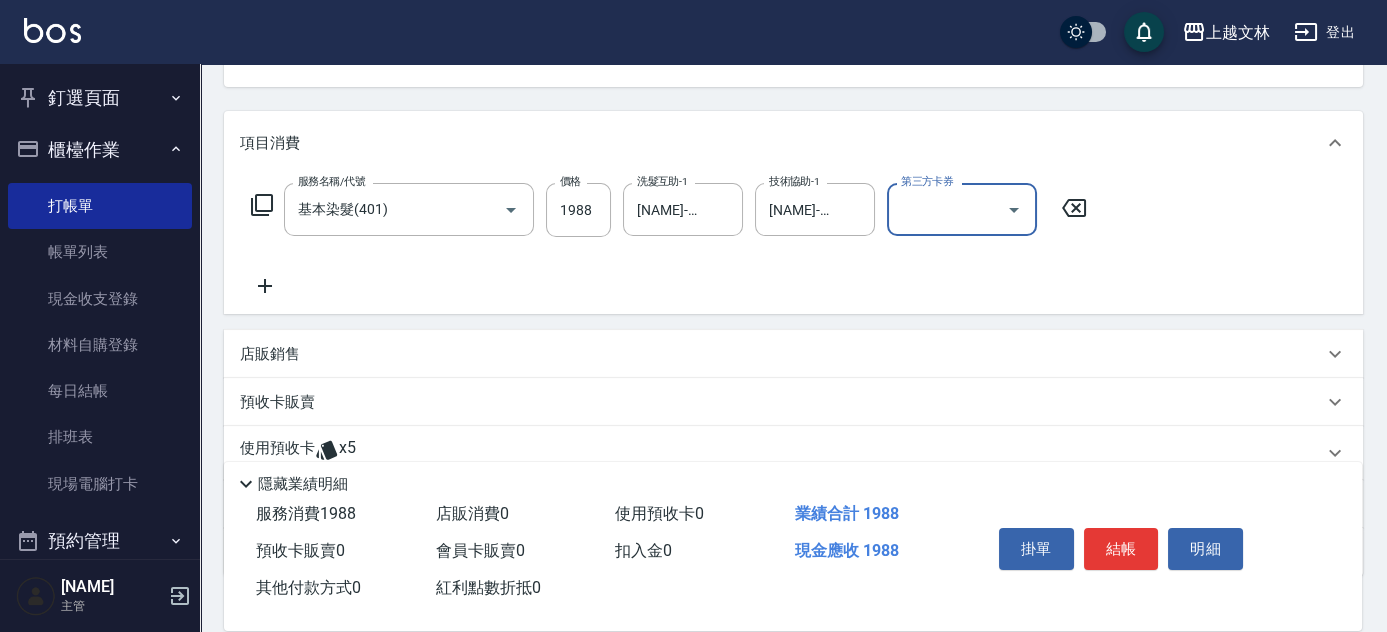 scroll, scrollTop: 0, scrollLeft: 0, axis: both 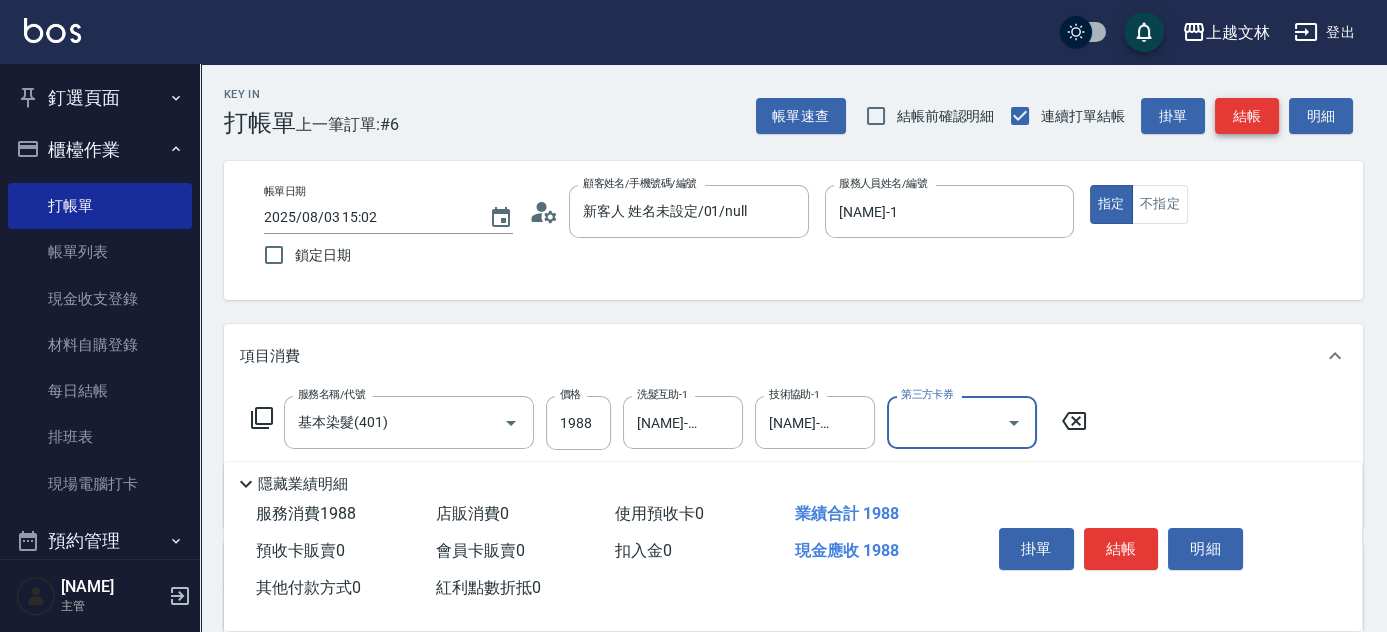 click on "結帳" at bounding box center [1247, 116] 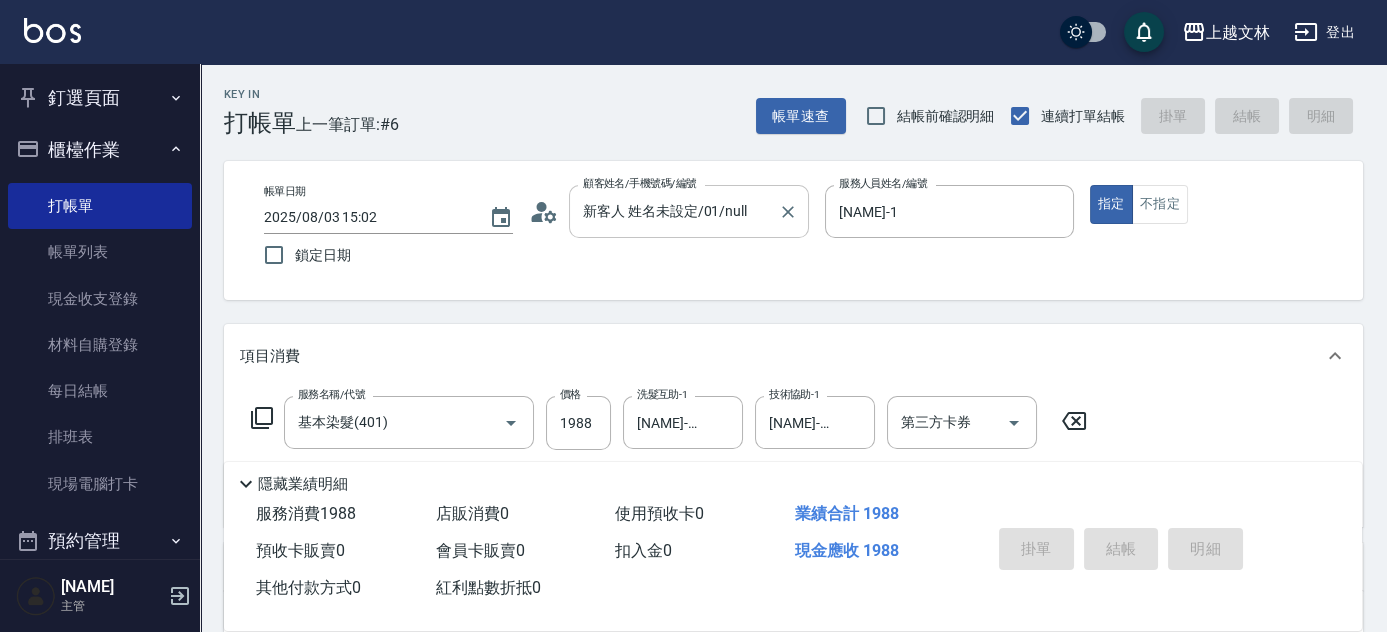 type on "2025/08/03 15:22" 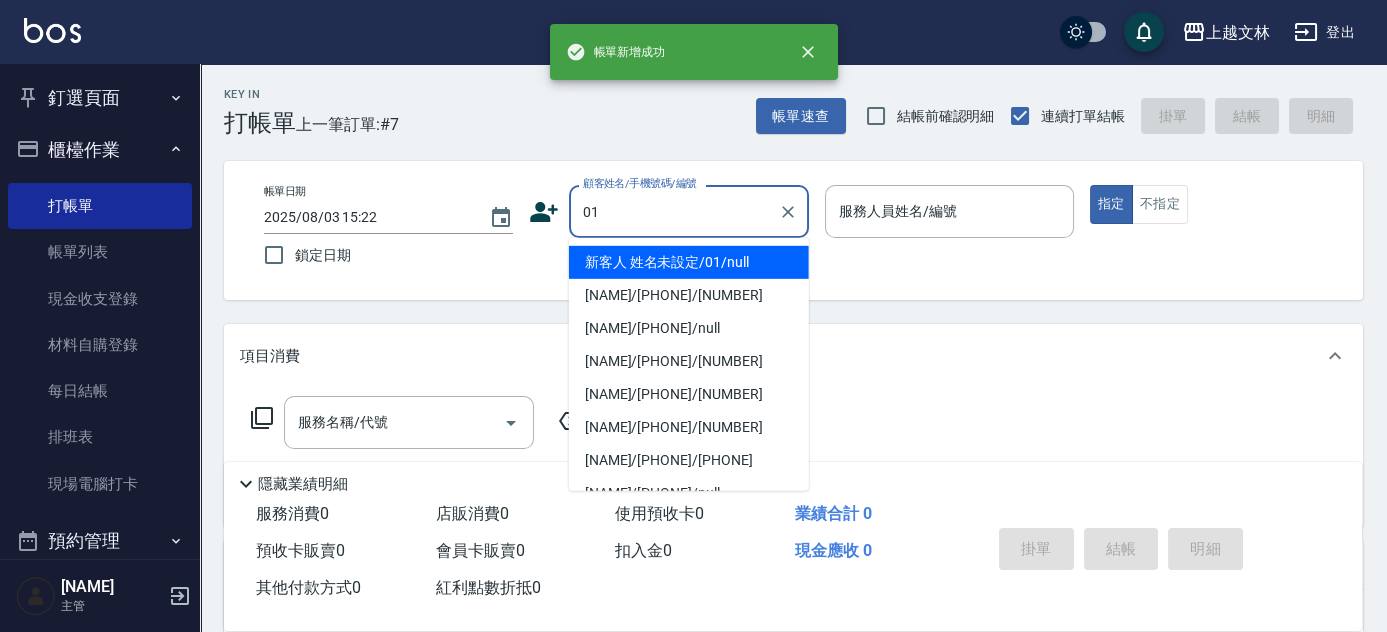 type on "新客人 姓名未設定/01/null" 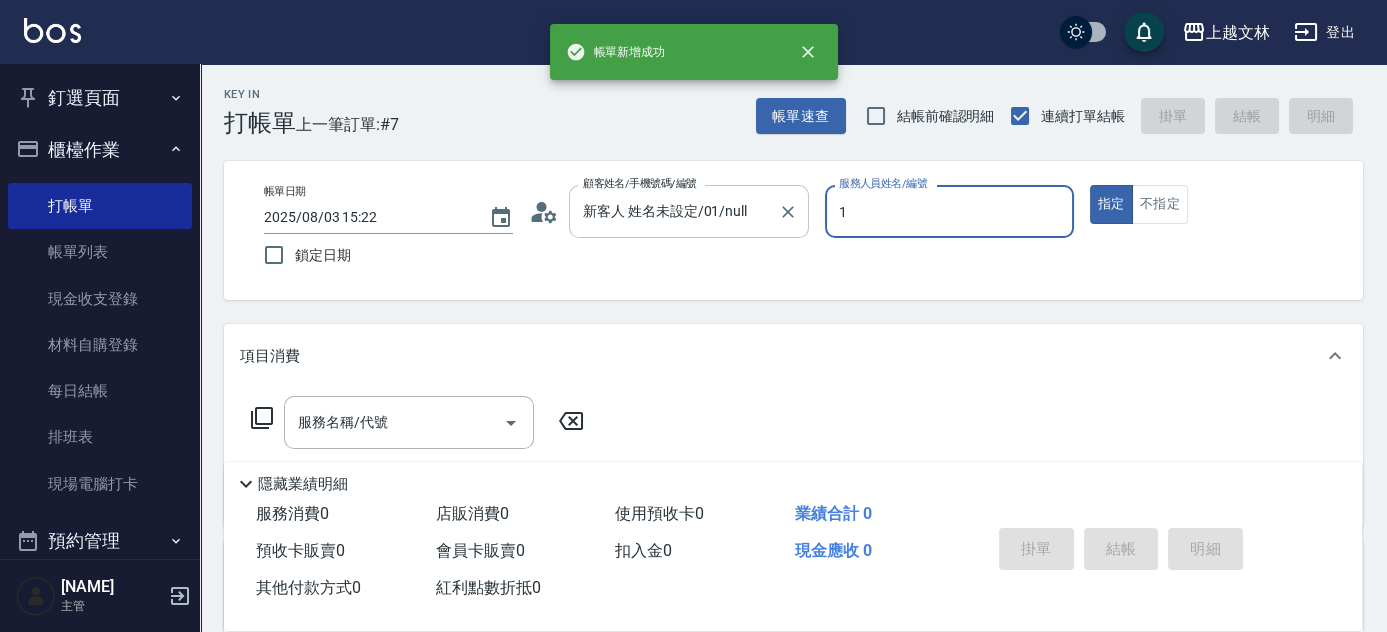 type on "[NAME]-1" 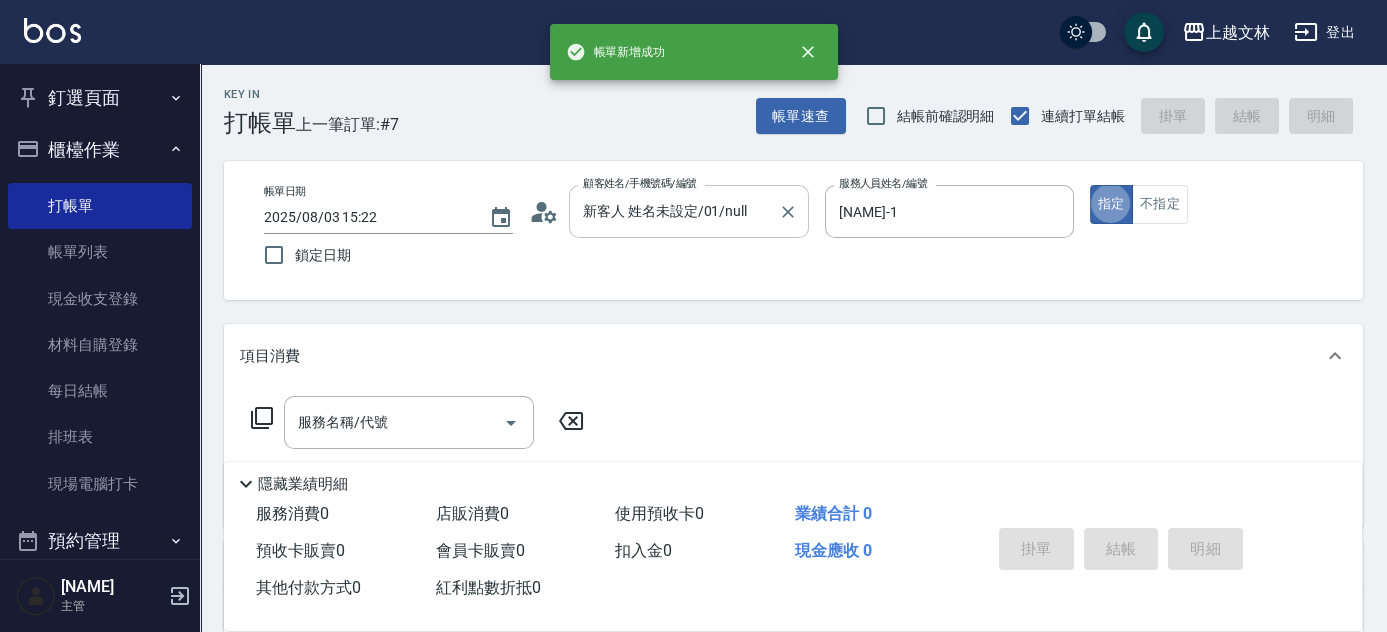 type on "true" 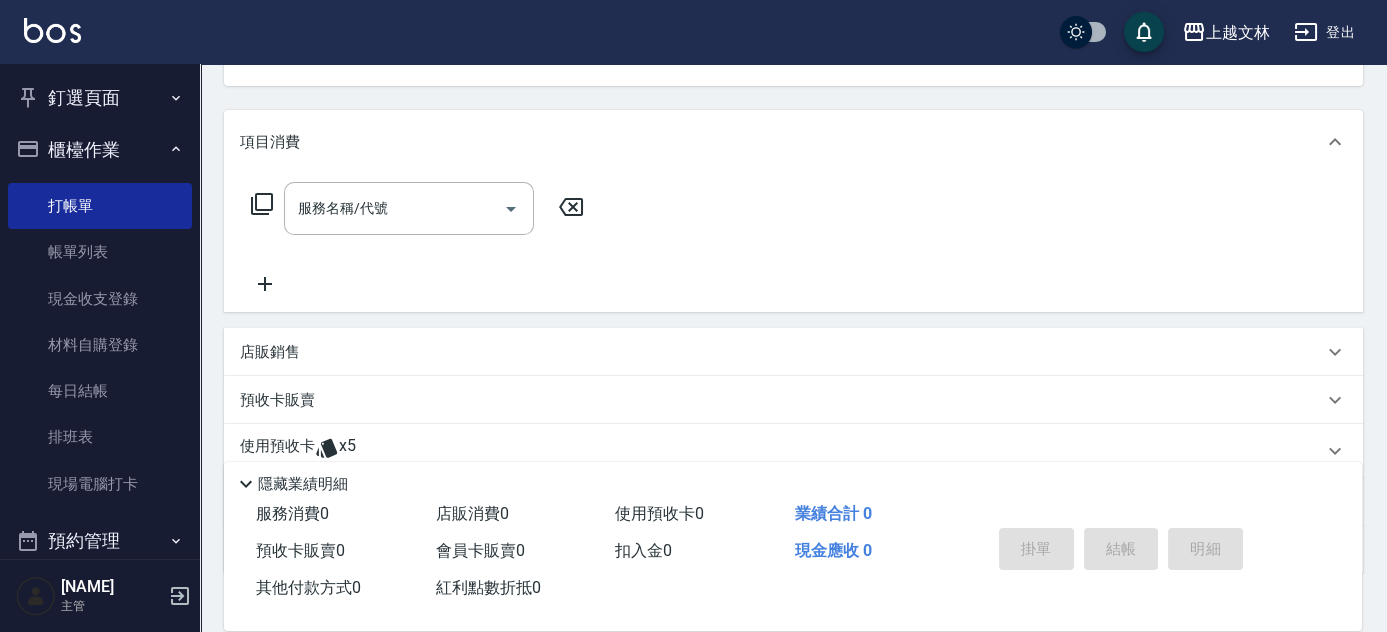 scroll, scrollTop: 229, scrollLeft: 0, axis: vertical 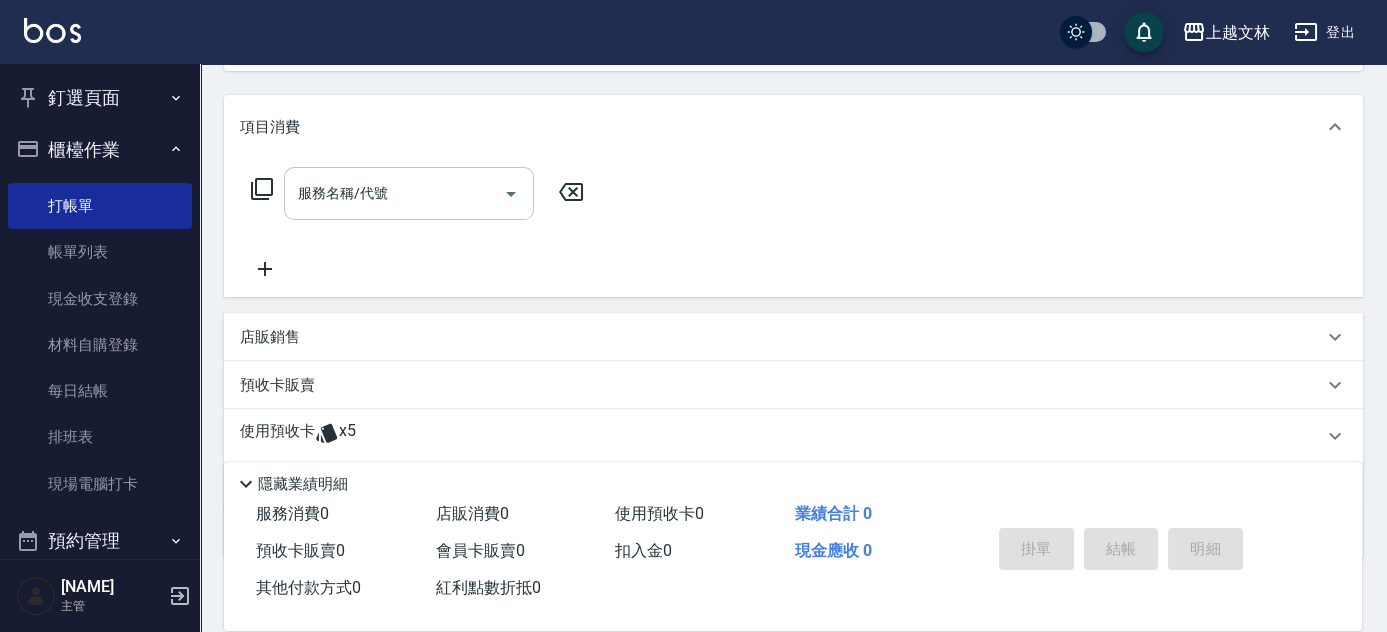 click on "服務名稱/代號" at bounding box center [394, 193] 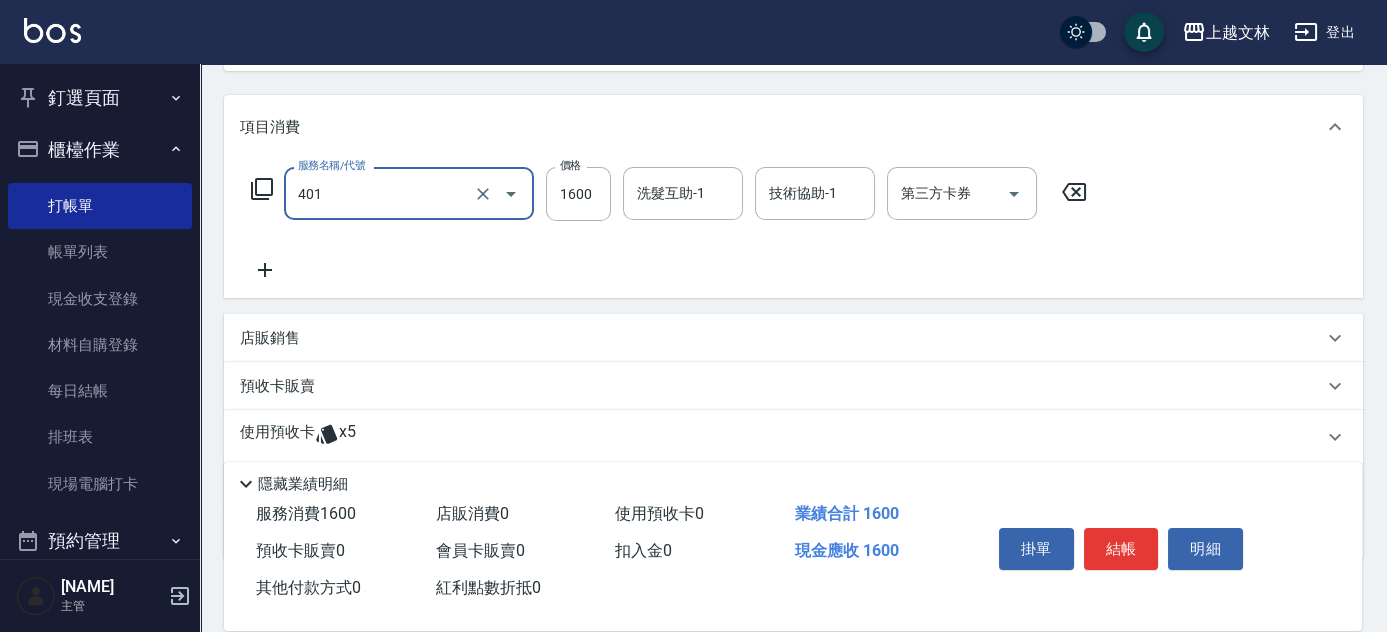 type on "基本染髮(401)" 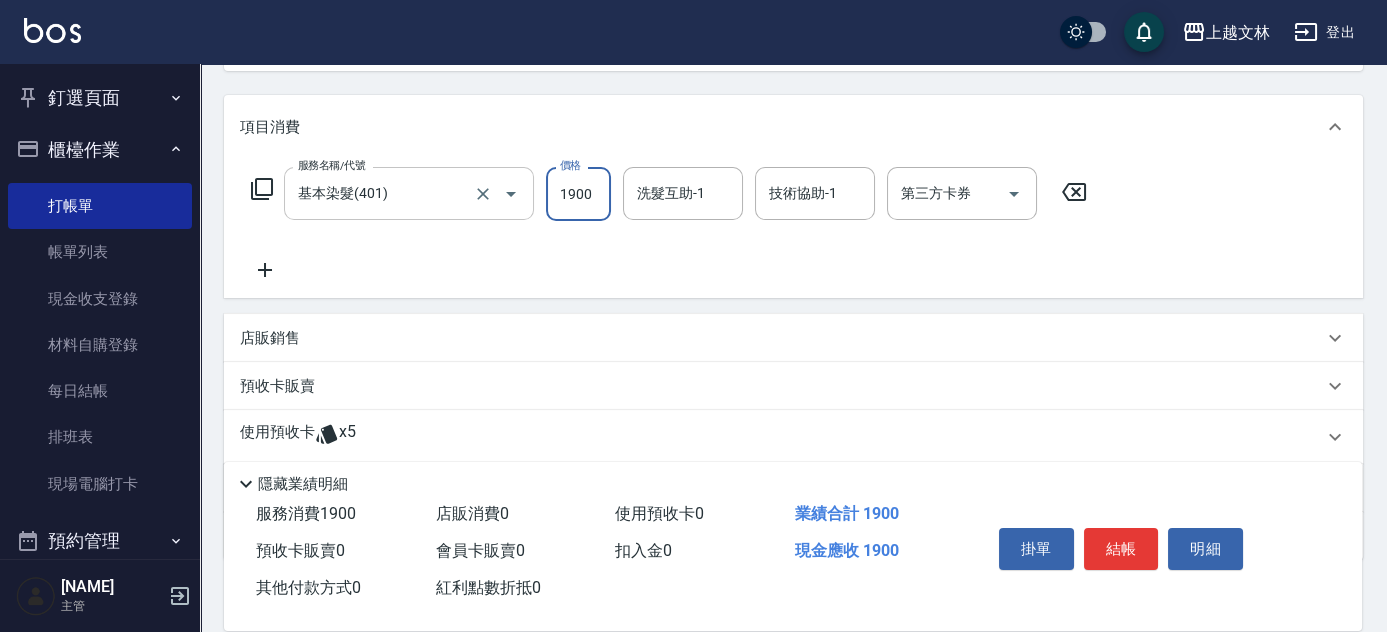 type on "1900" 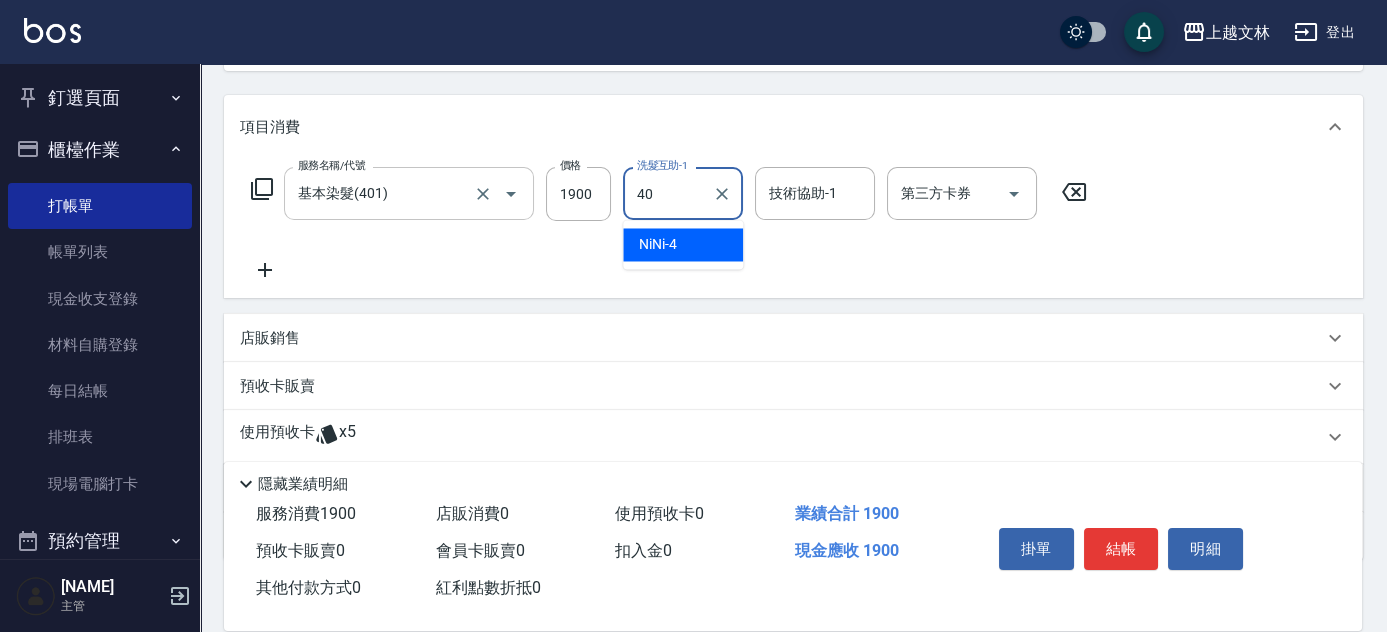 type on "[NAME]-40" 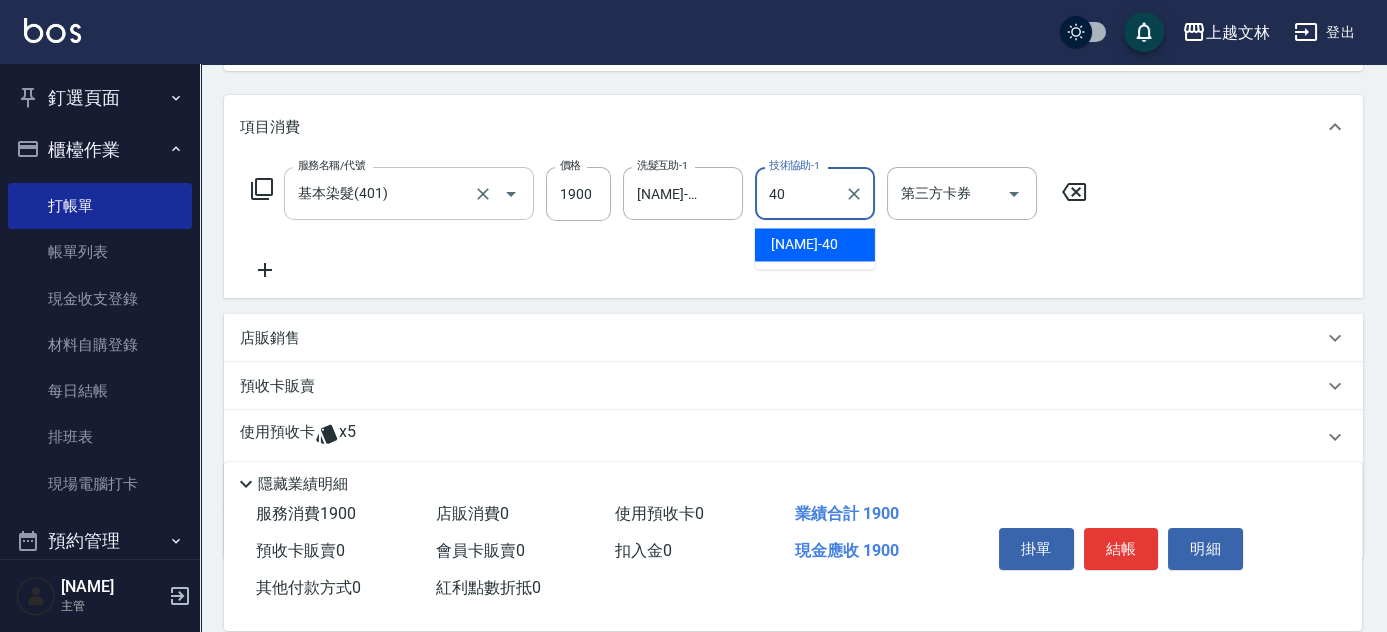 type on "[NAME]-40" 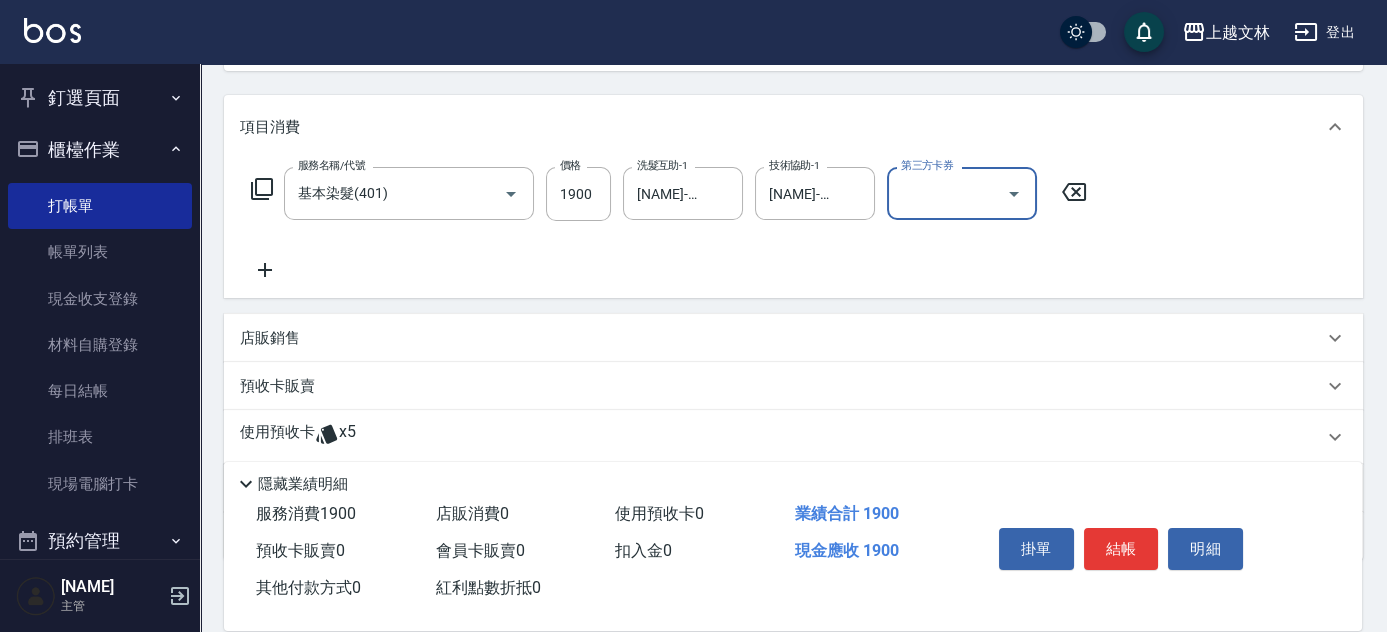 scroll, scrollTop: 0, scrollLeft: 0, axis: both 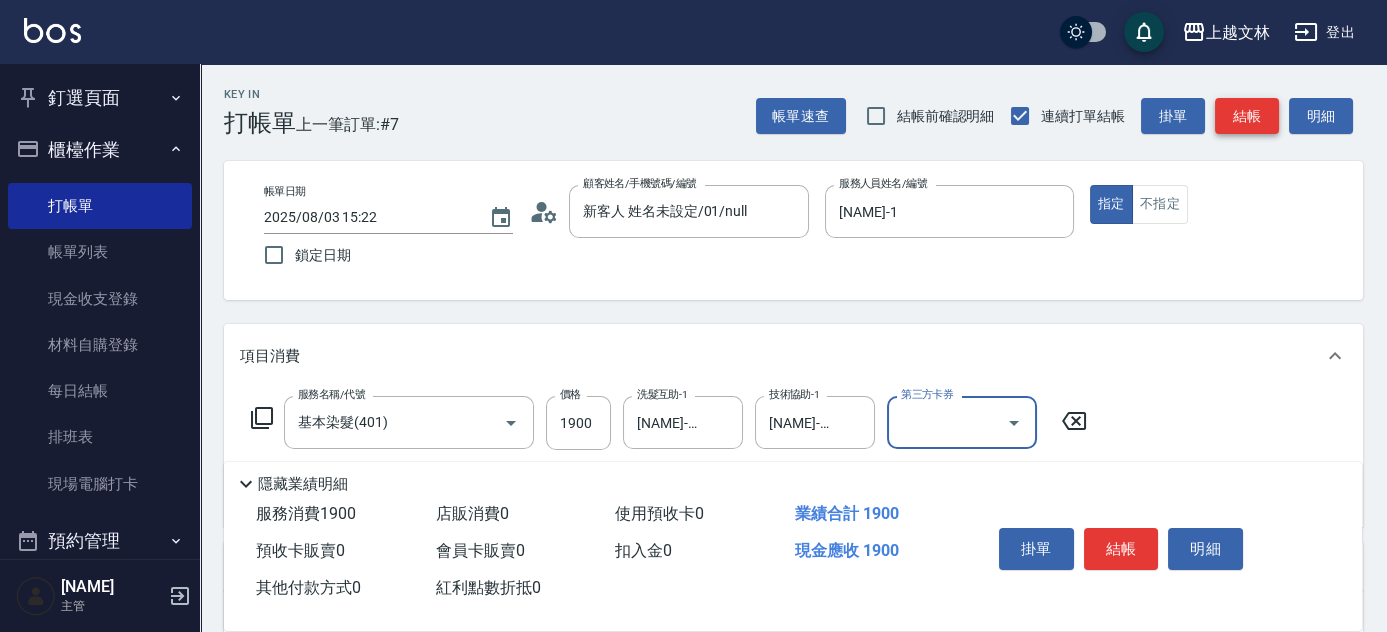 click on "結帳" at bounding box center [1247, 116] 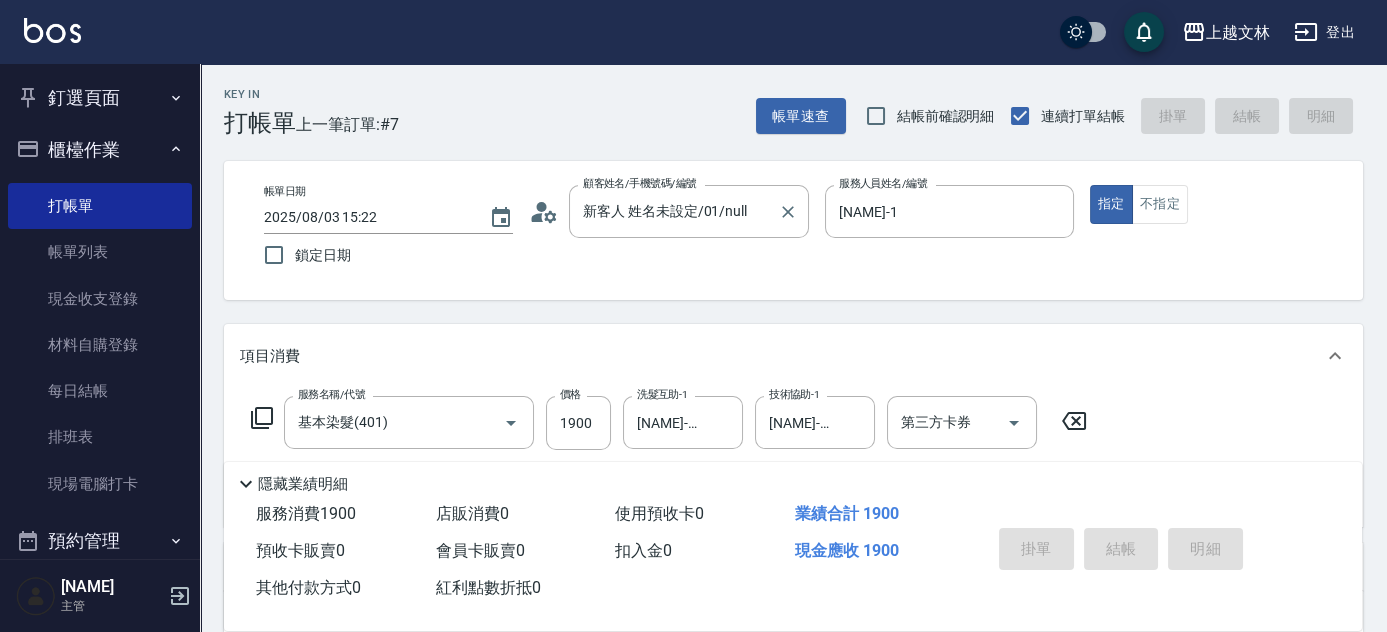 type 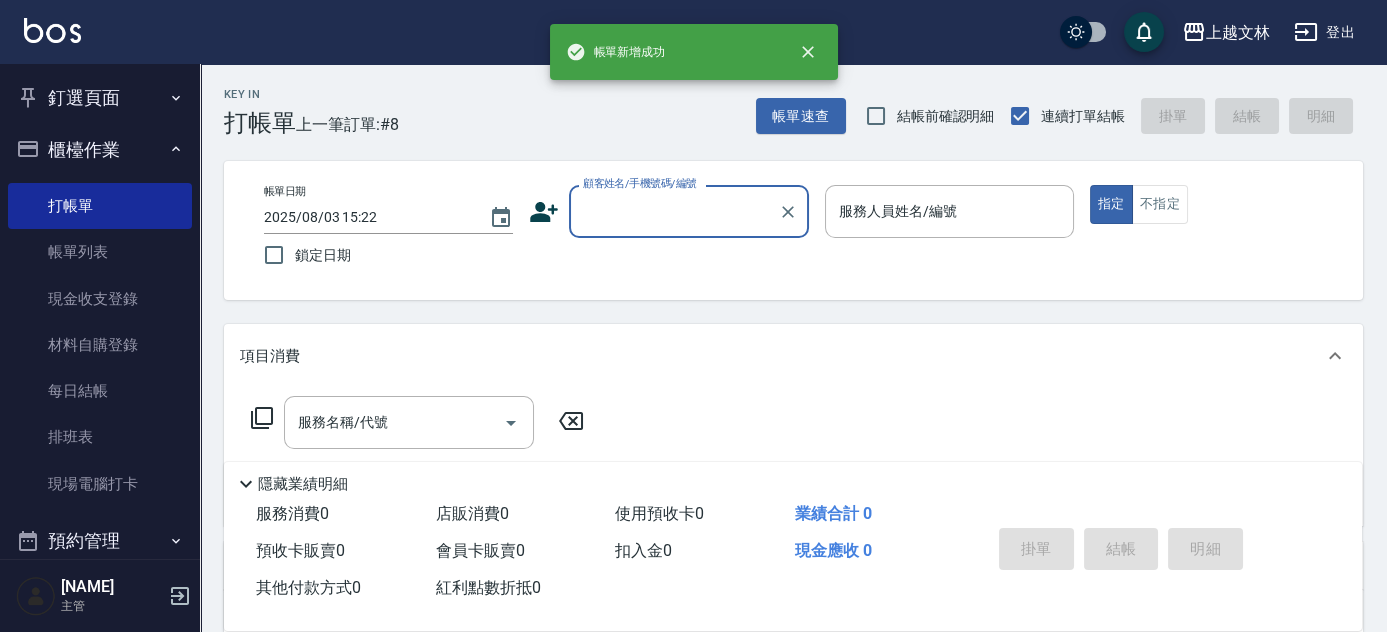 click on "顧客姓名/手機號碼/編號" at bounding box center [674, 211] 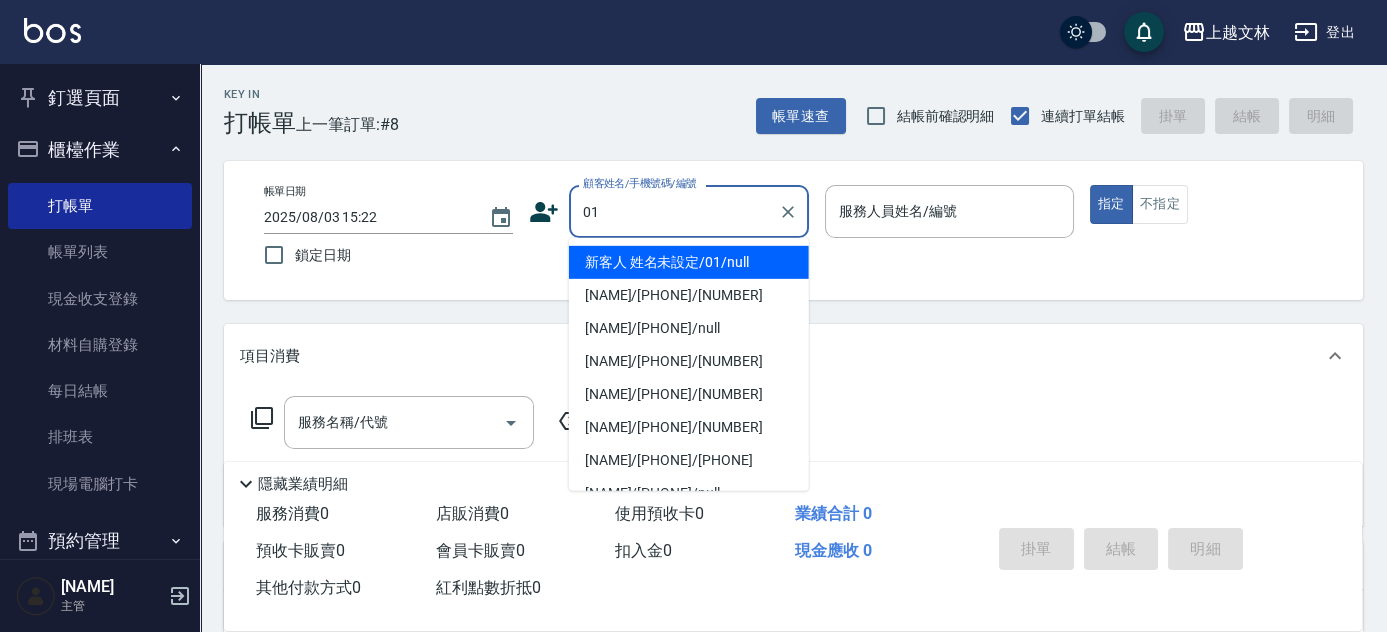 type on "新客人 姓名未設定/01/null" 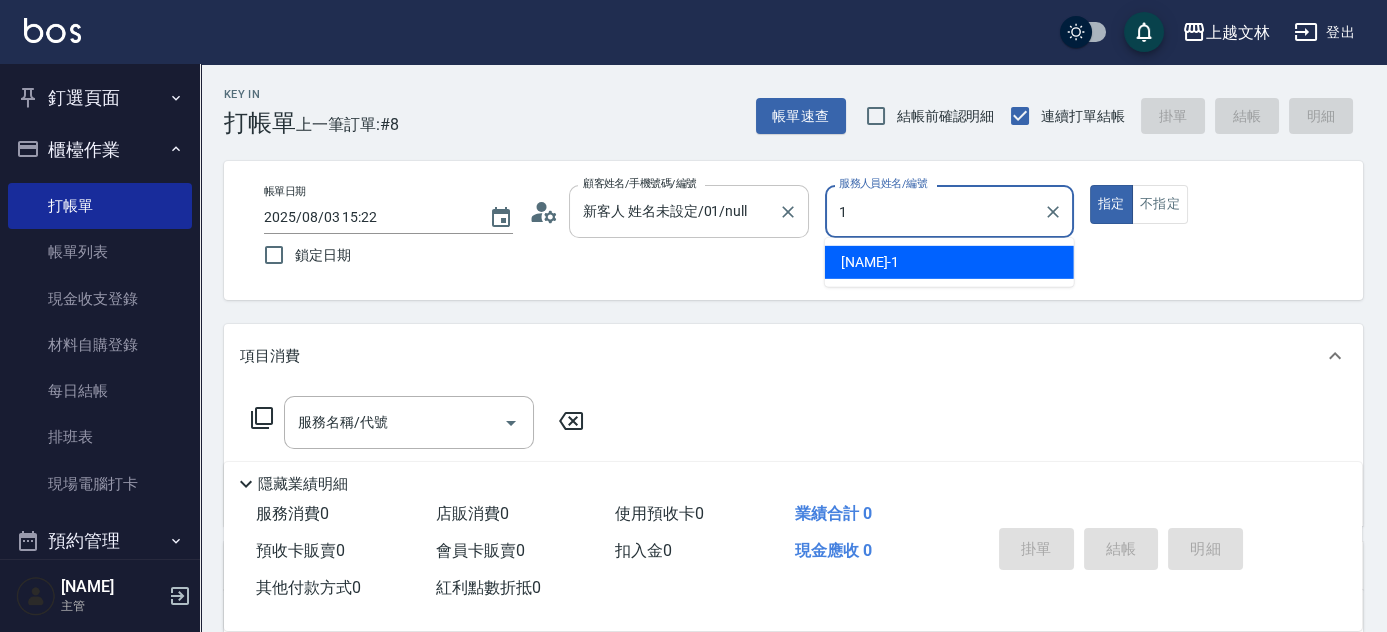 type on "[NAME]-1" 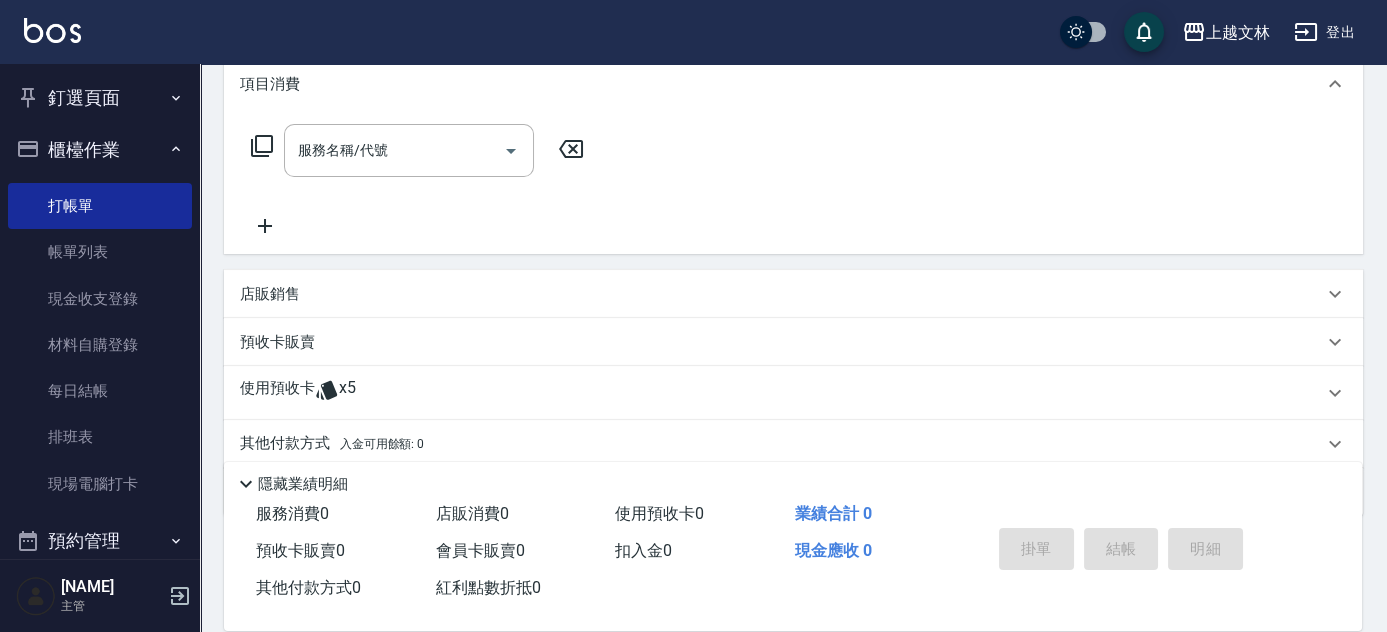 scroll, scrollTop: 295, scrollLeft: 0, axis: vertical 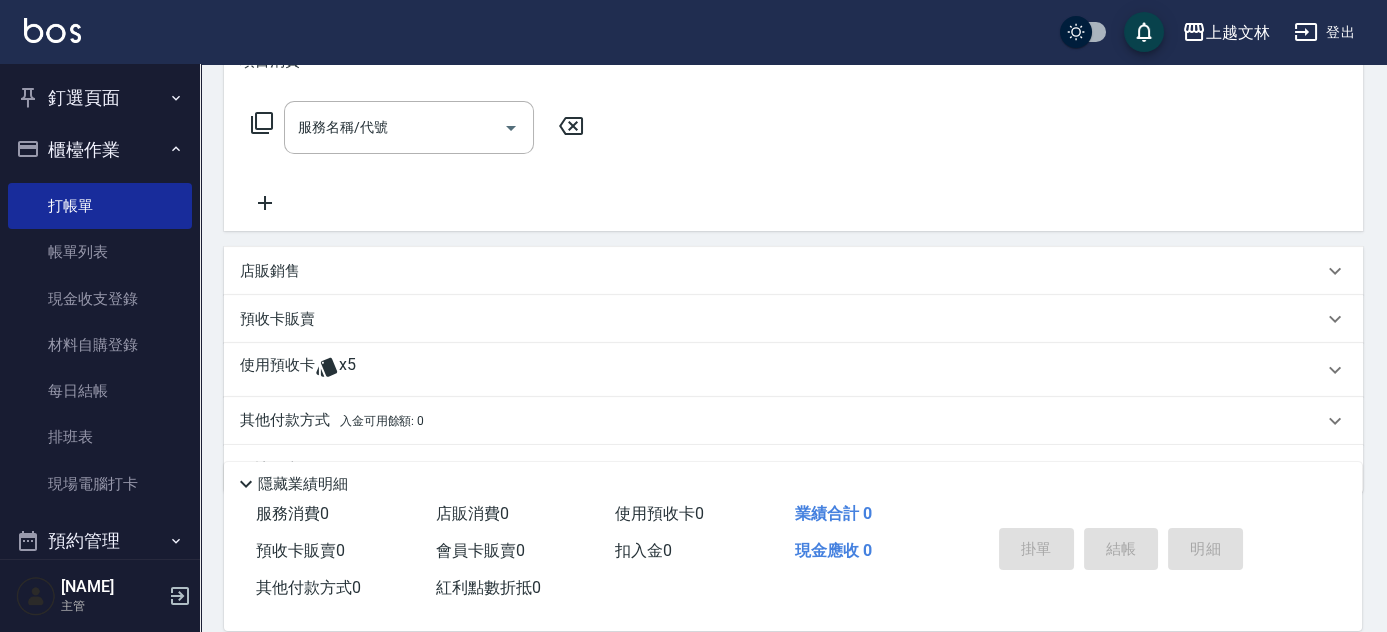 click 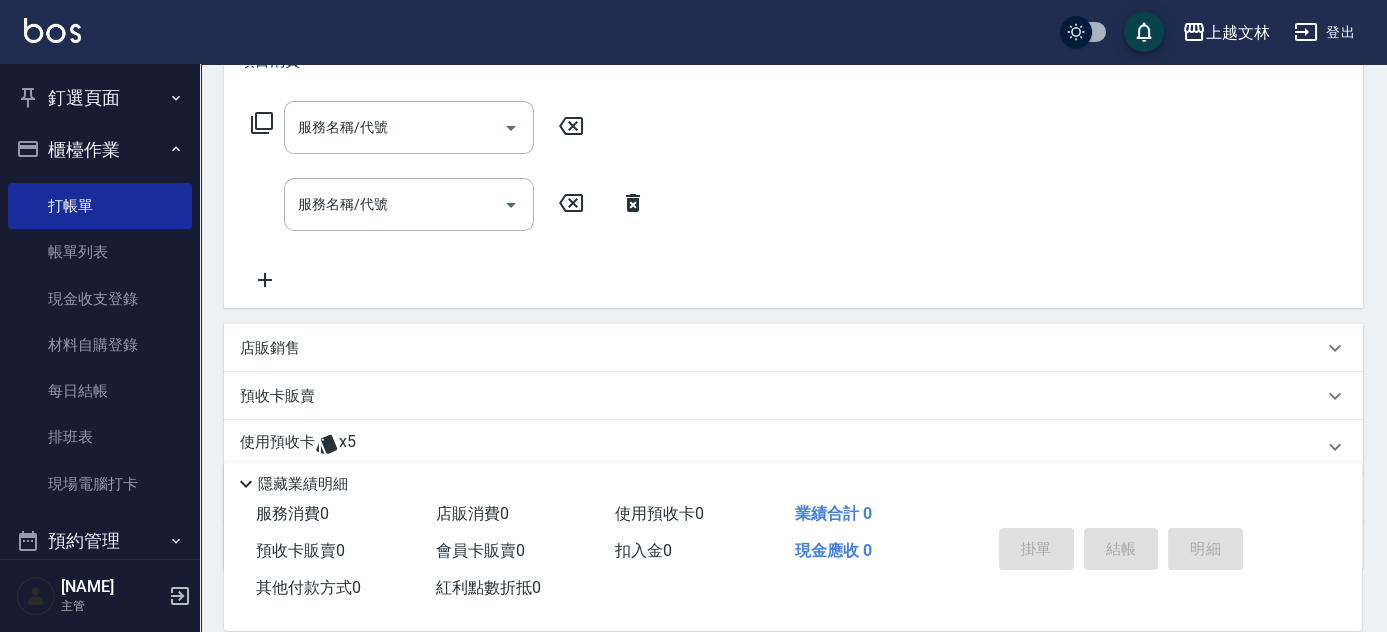 click 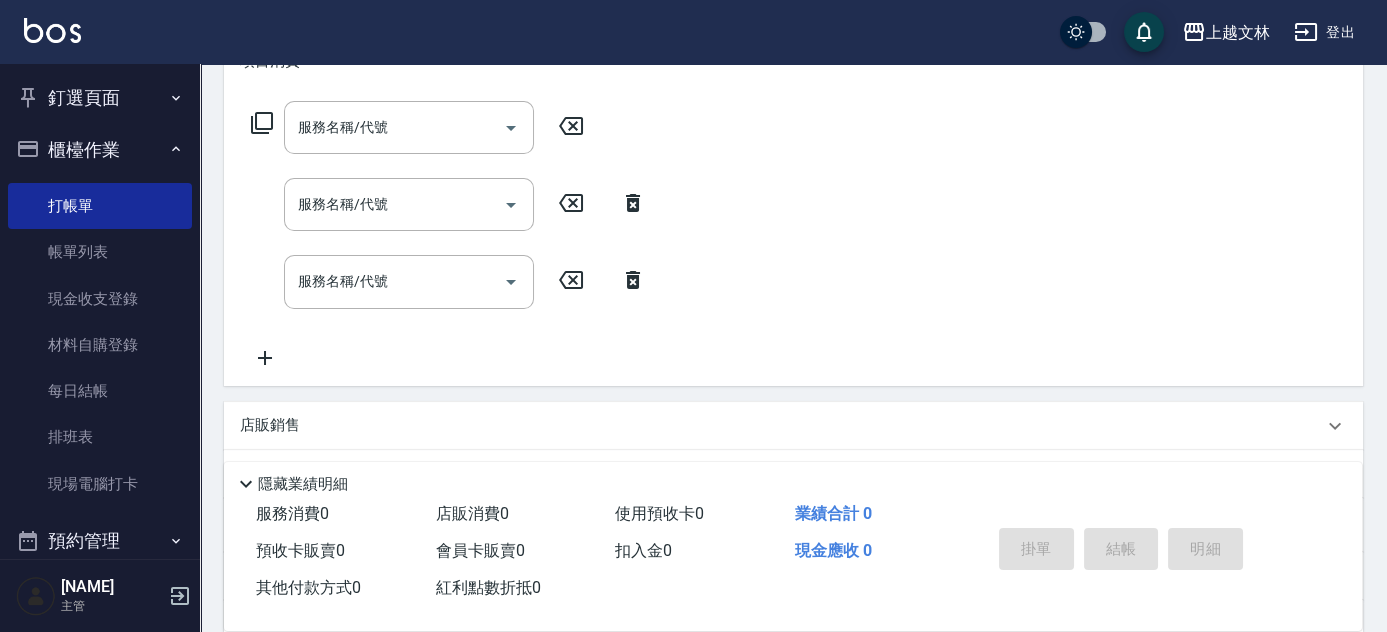 click 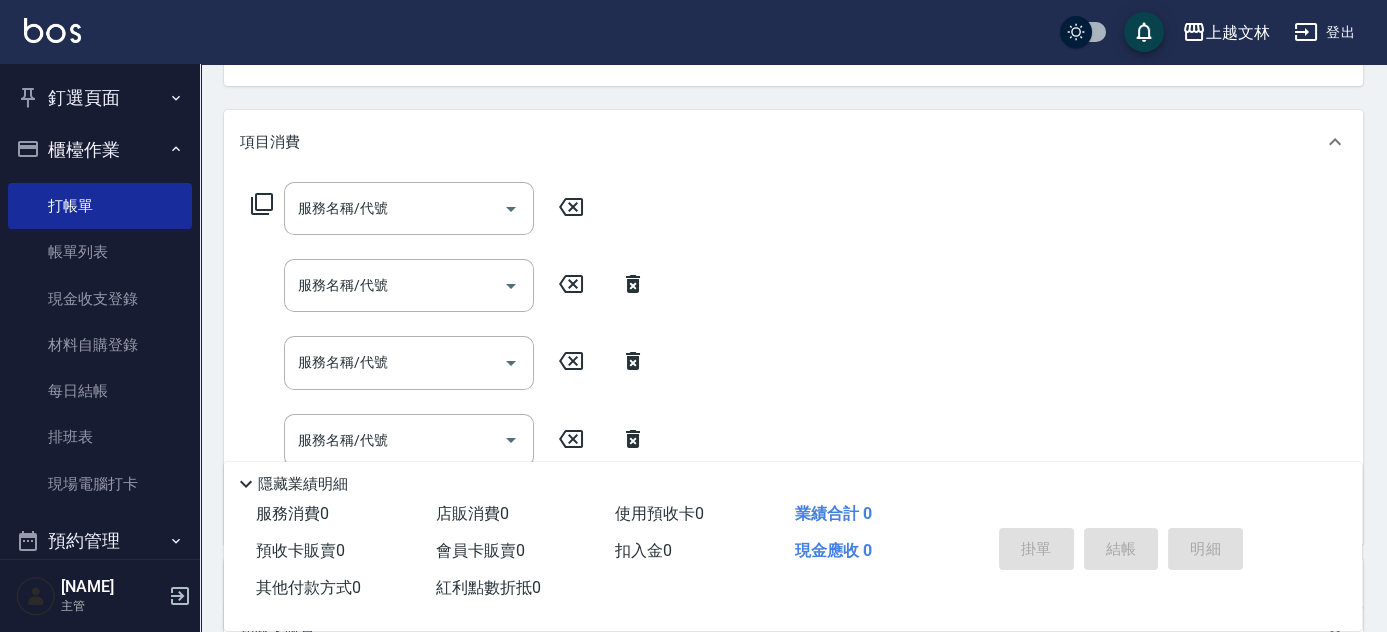 scroll, scrollTop: 221, scrollLeft: 0, axis: vertical 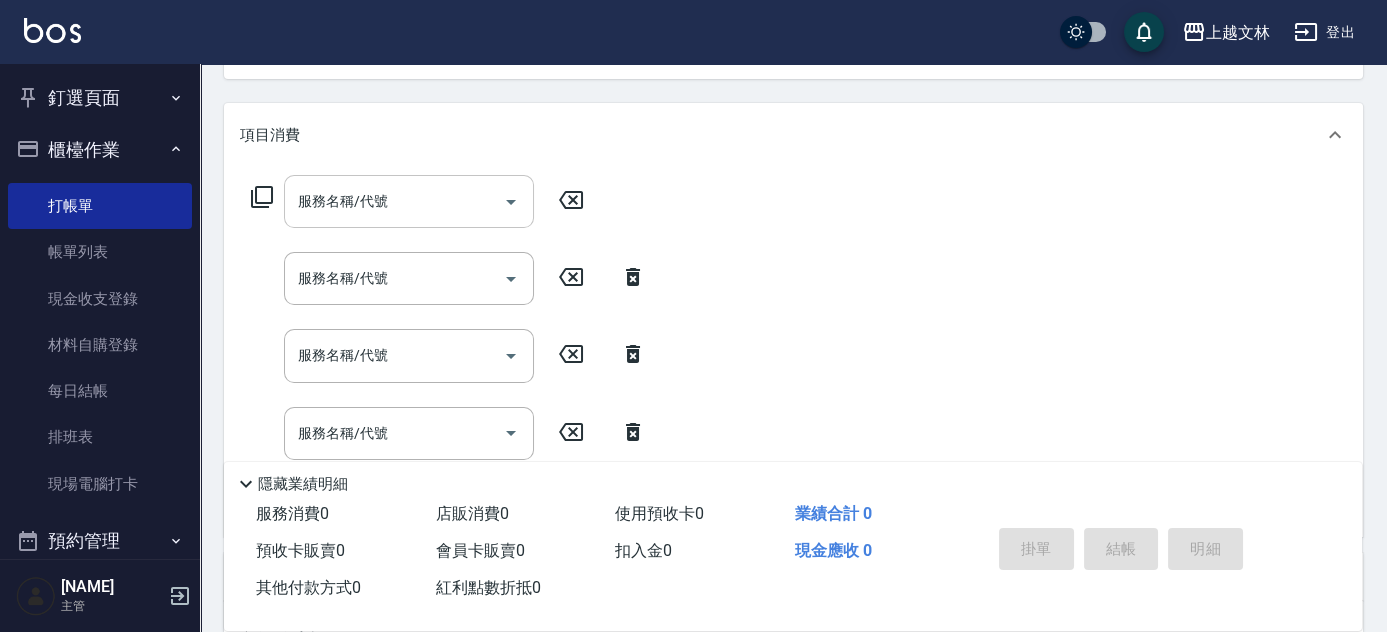 click on "服務名稱/代號" at bounding box center (394, 201) 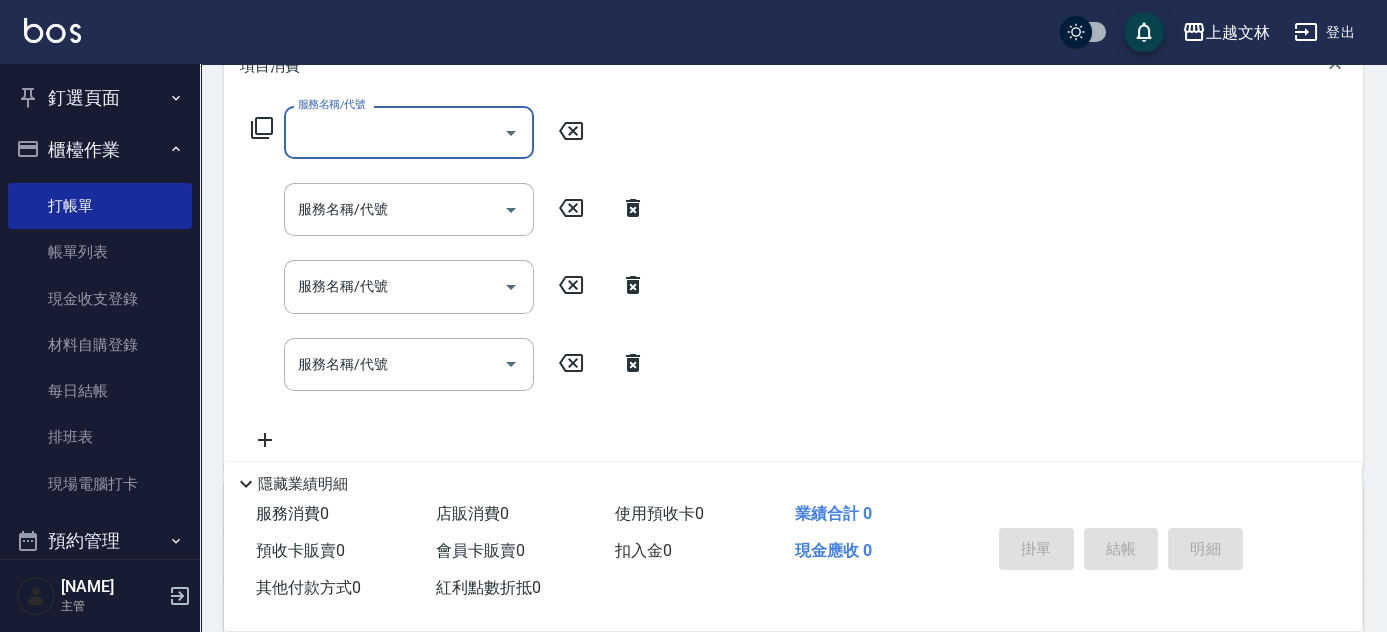 scroll, scrollTop: 295, scrollLeft: 0, axis: vertical 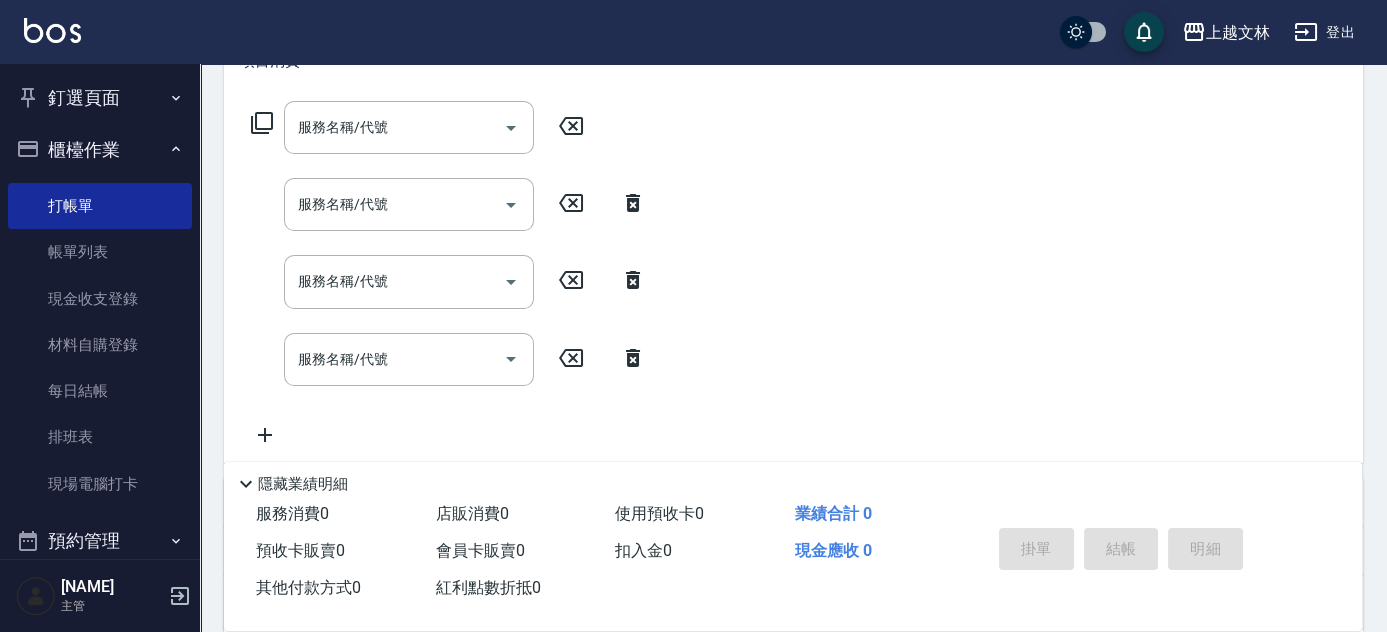 click 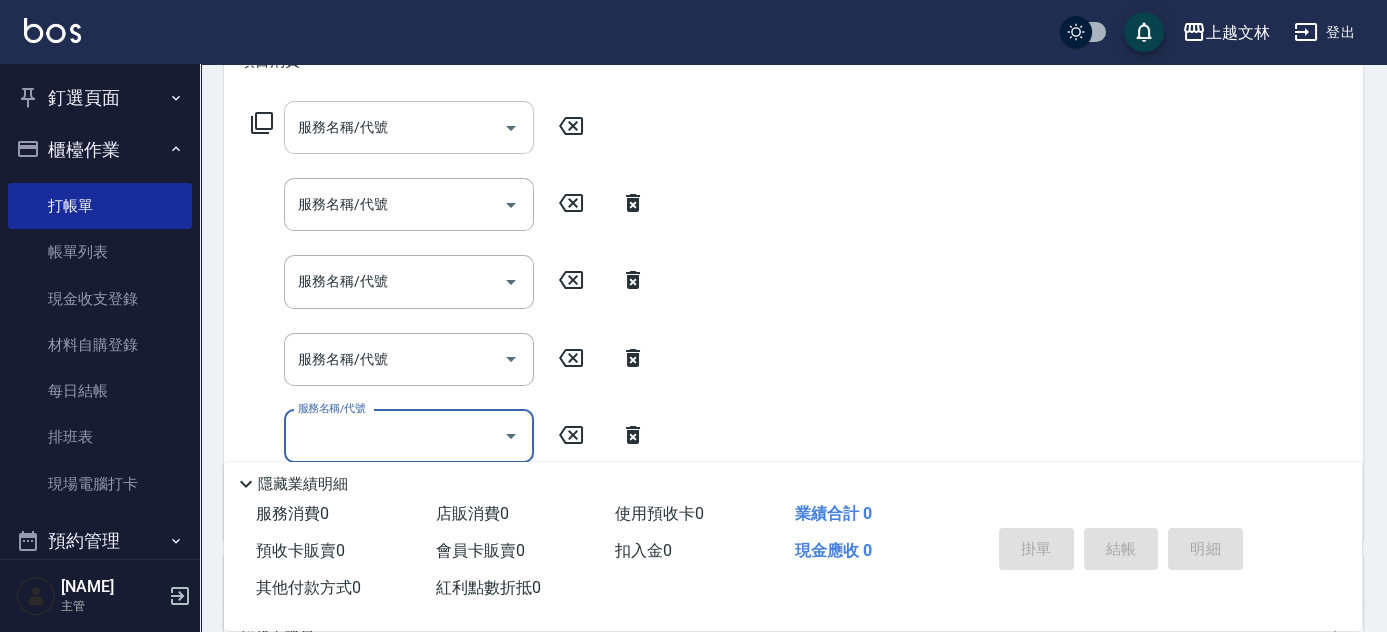click on "服務名稱/代號" at bounding box center (394, 127) 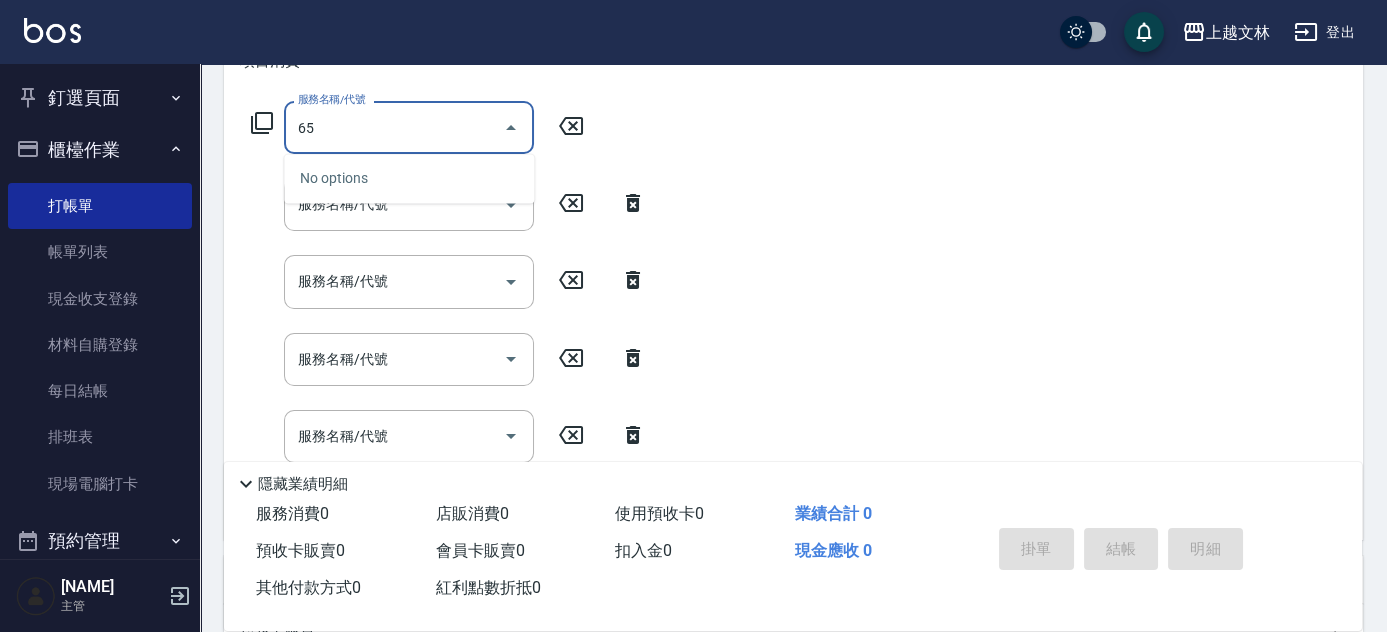type on "6" 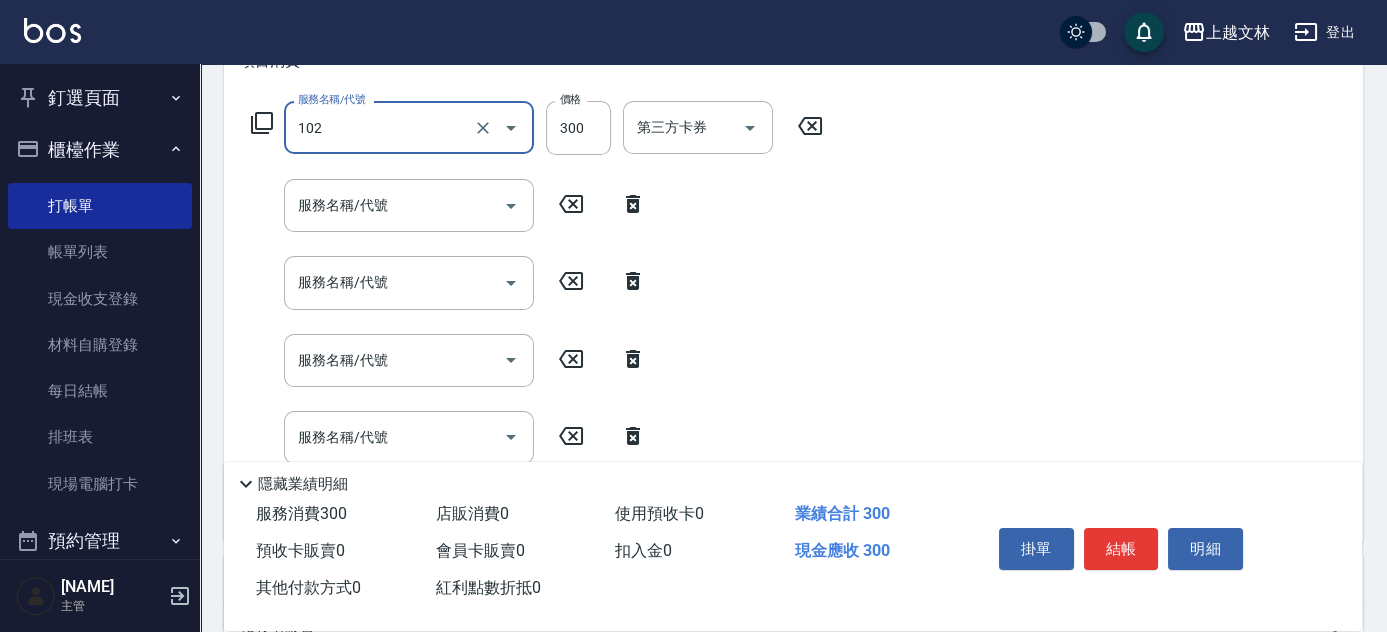 type on "精油洗髮(102)" 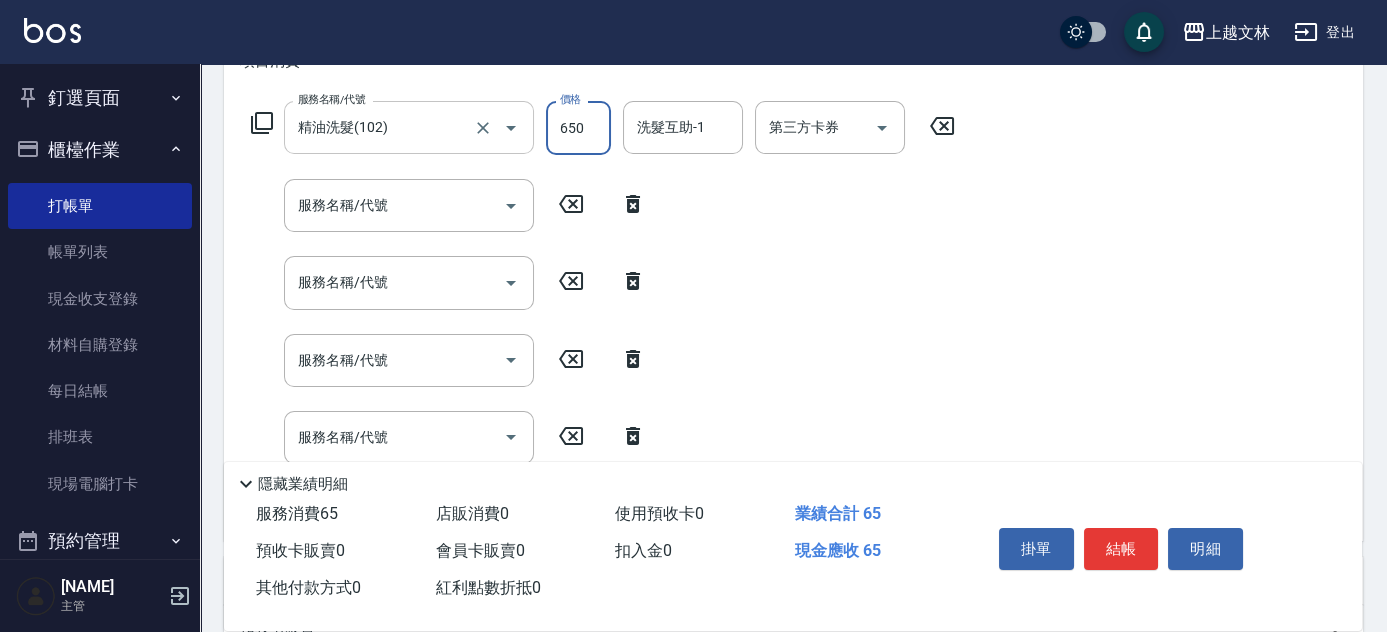 type on "650" 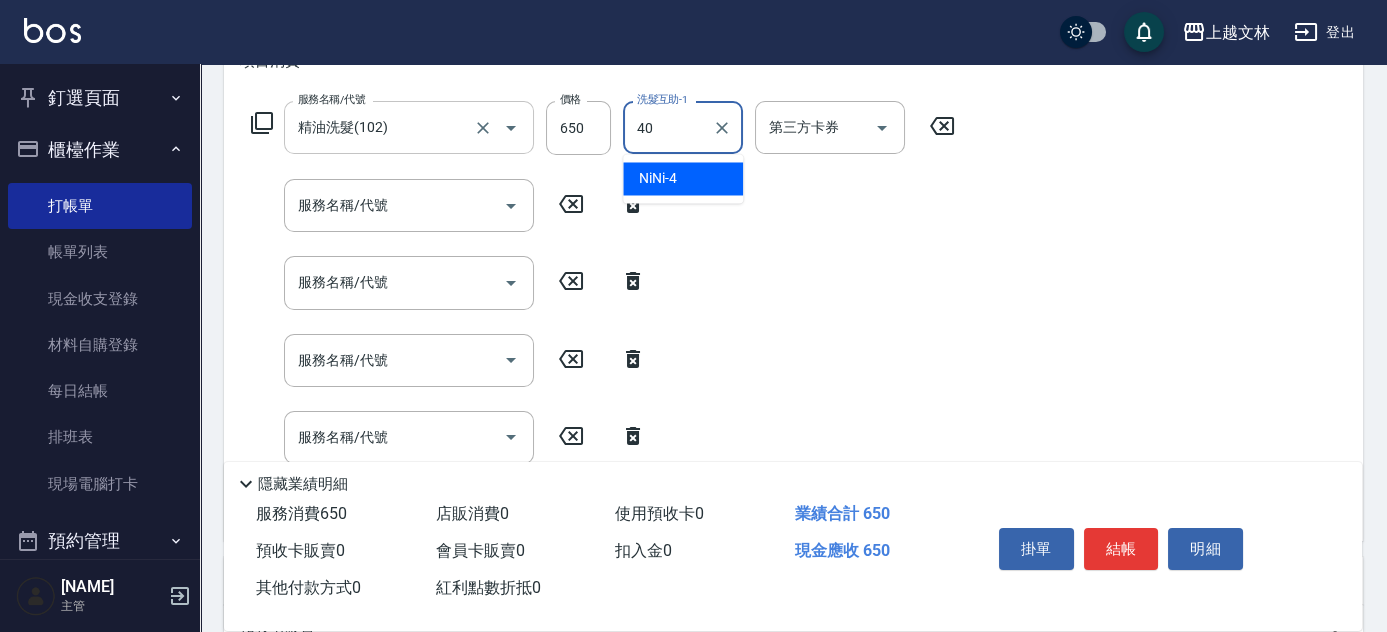 type on "[NAME]-40" 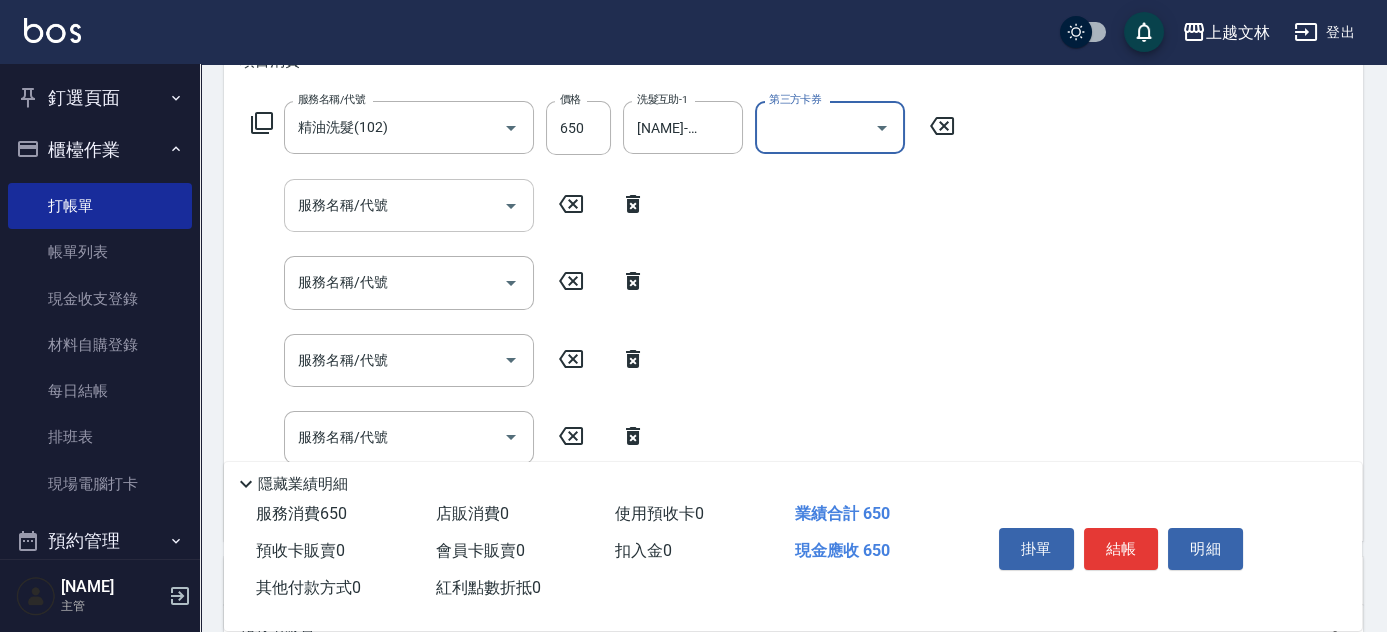 click on "服務名稱/代號" at bounding box center [394, 205] 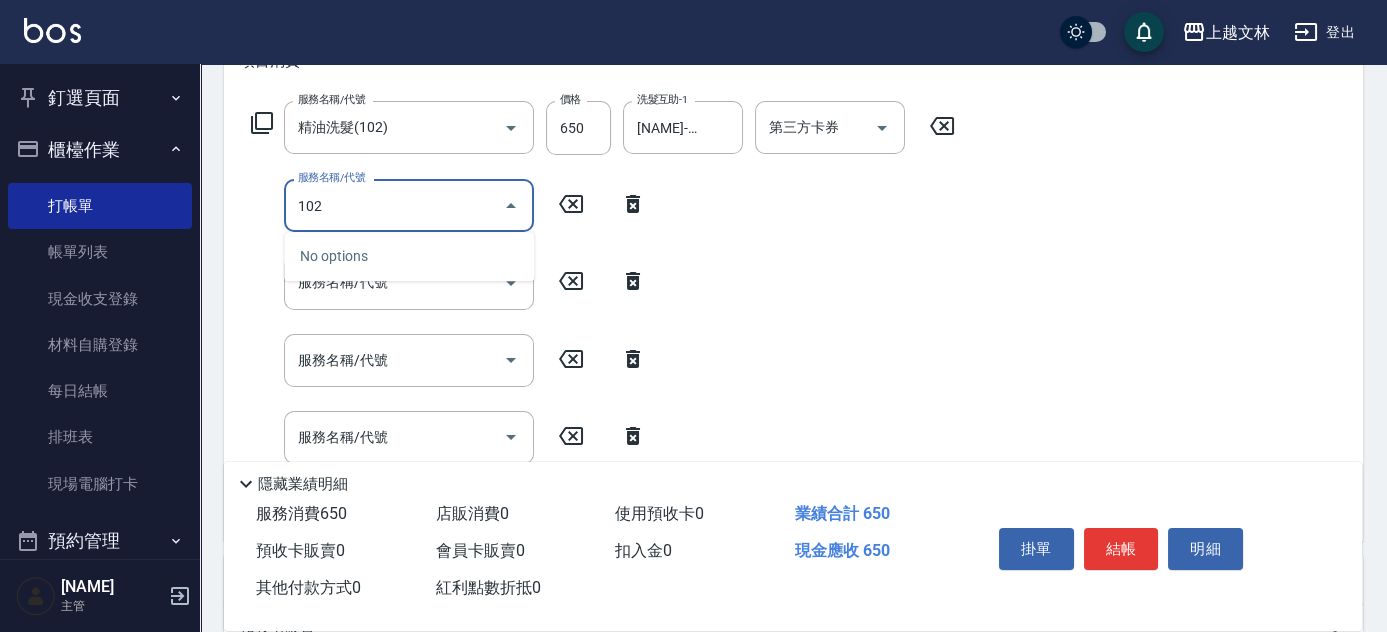 type on "精油洗髮(102)" 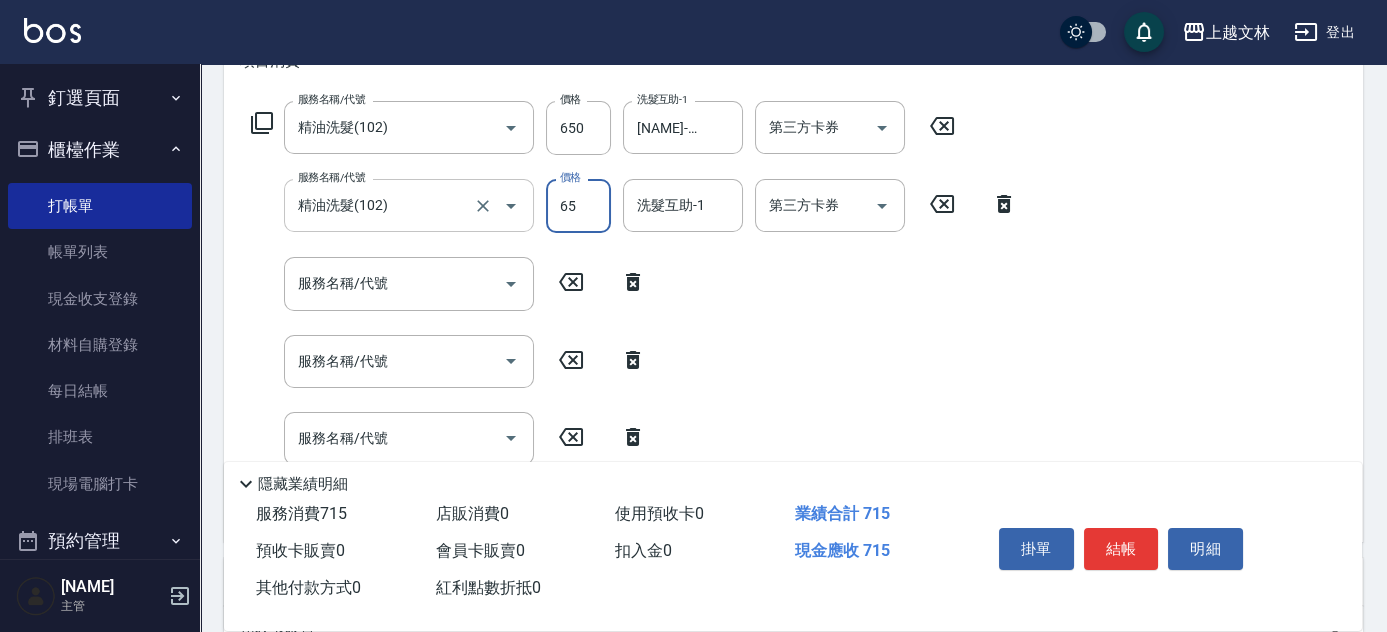 type on "650" 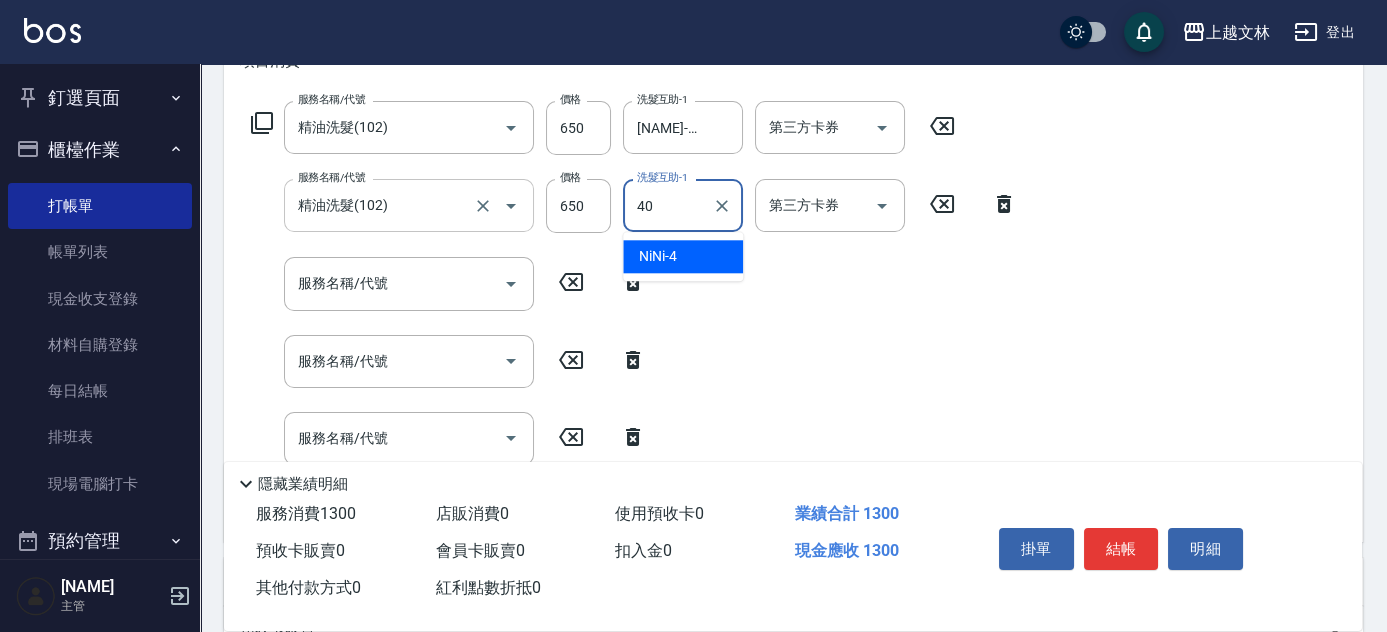 type on "[NAME]-40" 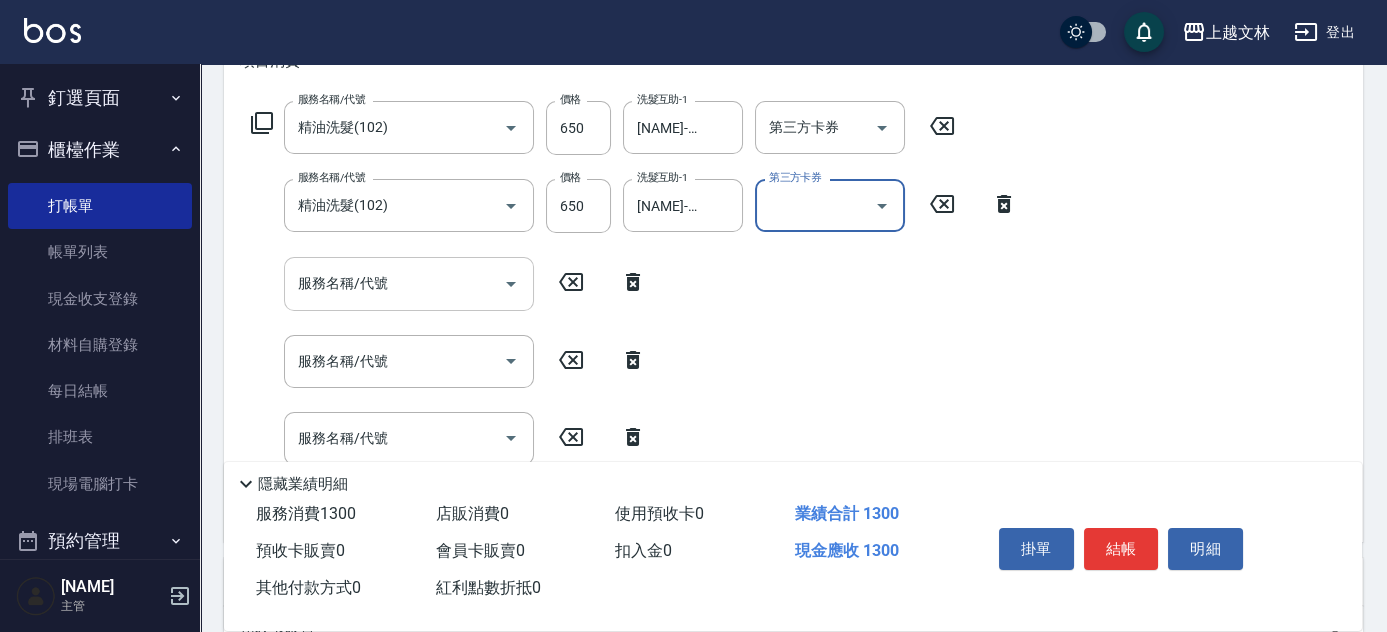 click on "服務名稱/代號" at bounding box center (394, 283) 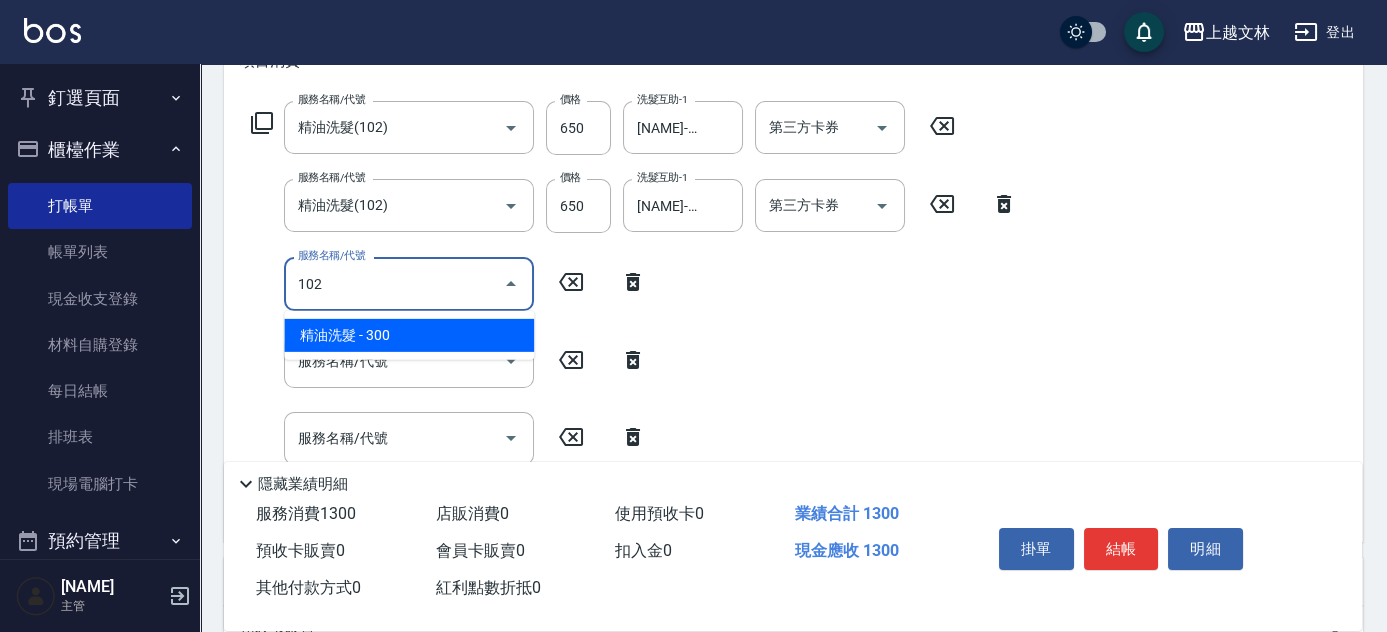 type on "精油洗髮(102)" 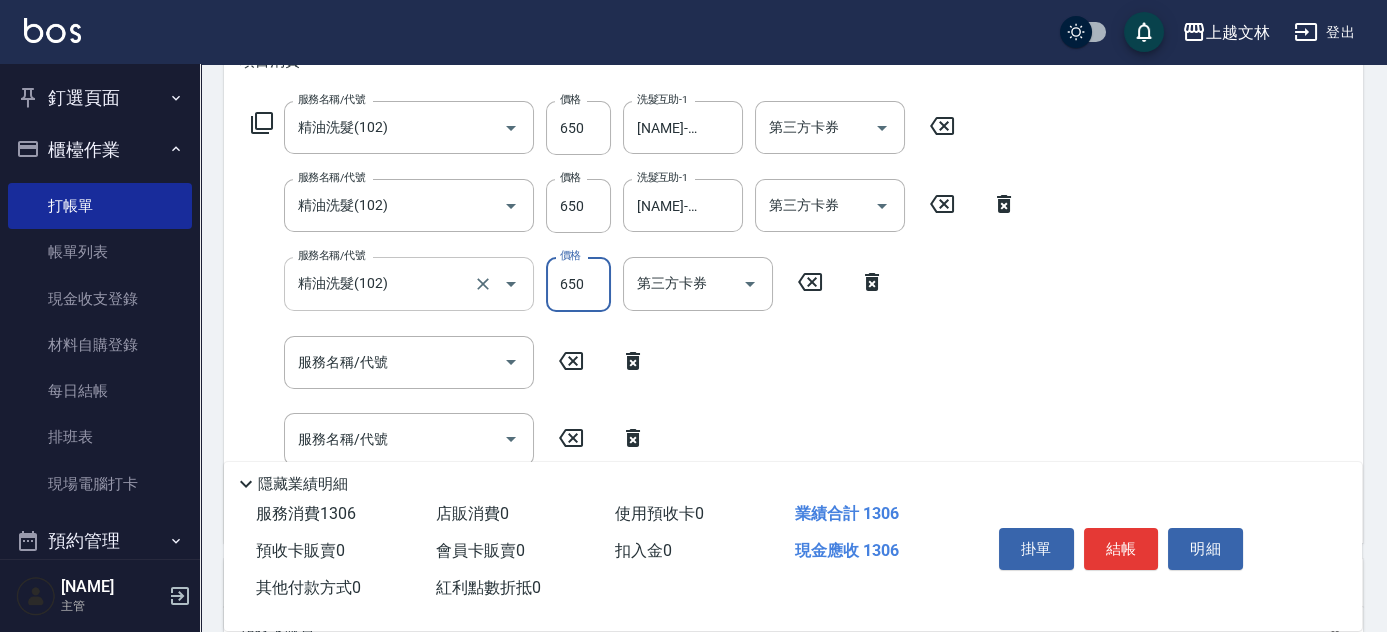type on "650" 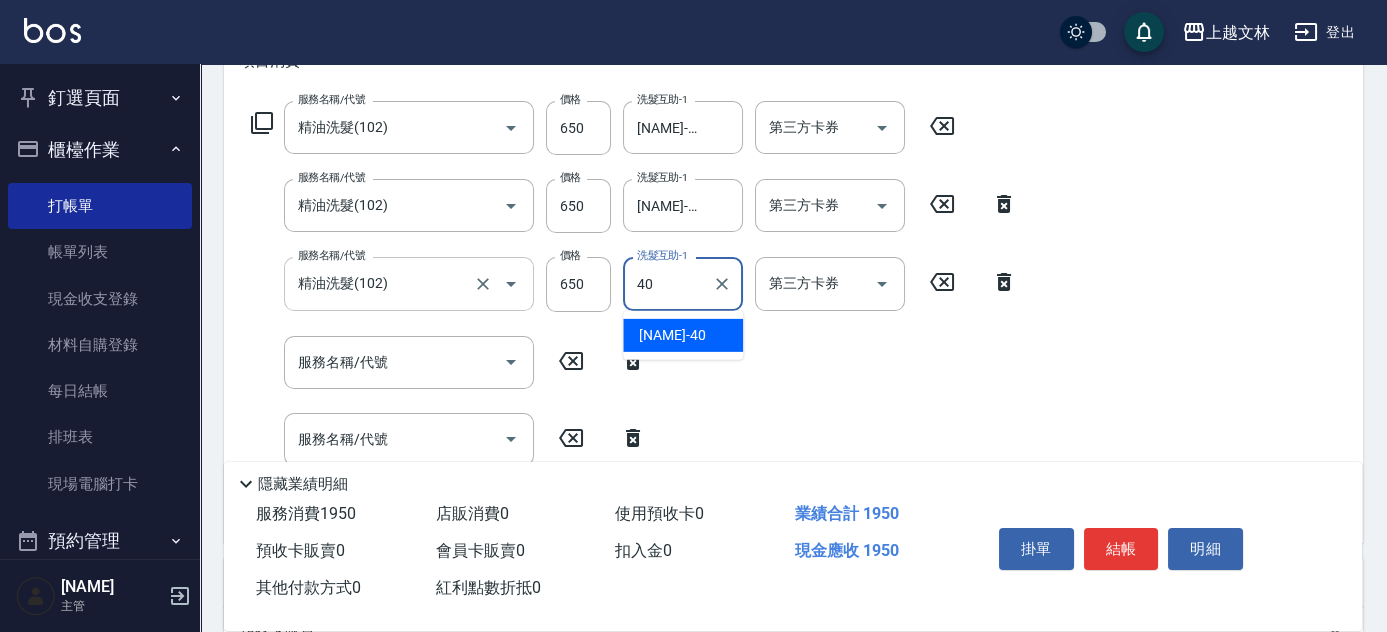 type on "[NAME]-40" 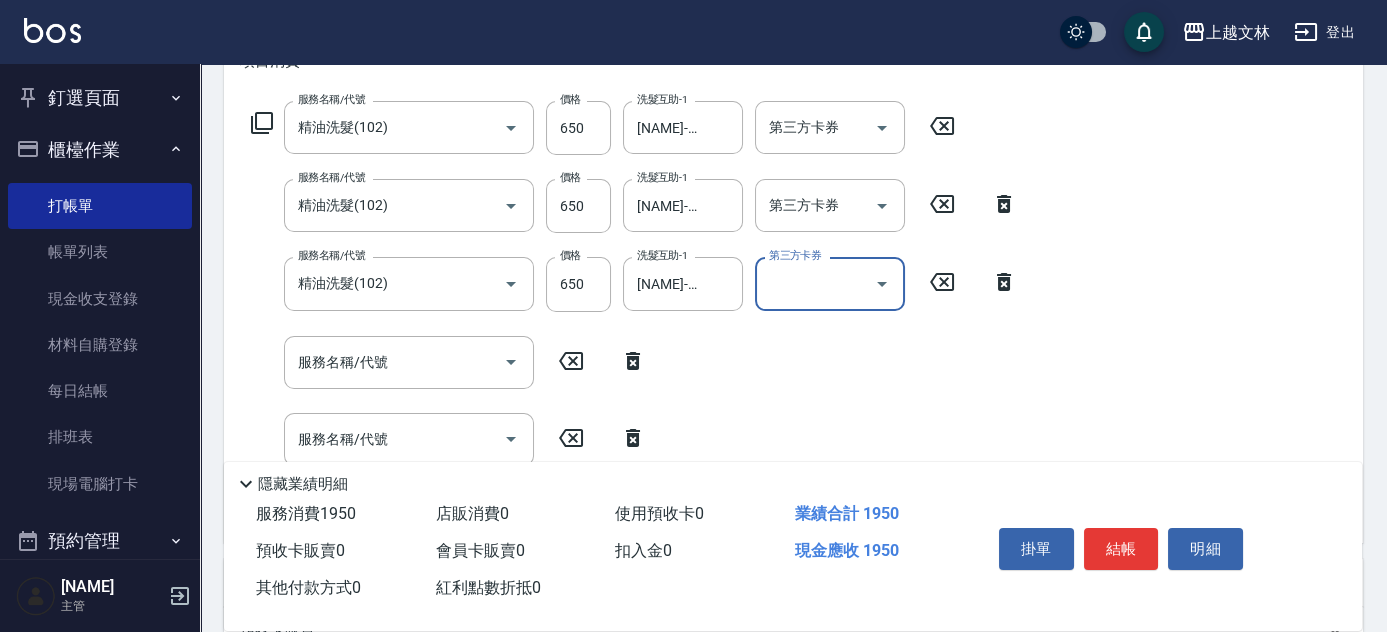click on "服務名稱/代號" at bounding box center [394, 362] 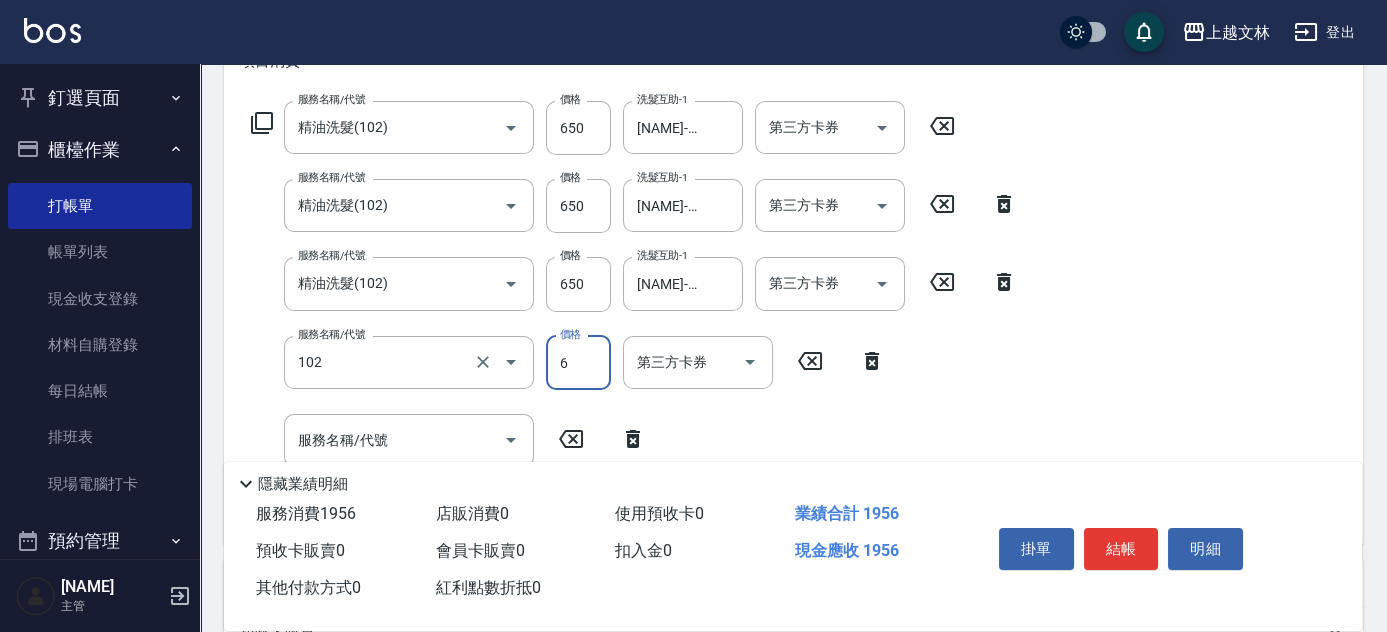 type on "精油洗髮(102)" 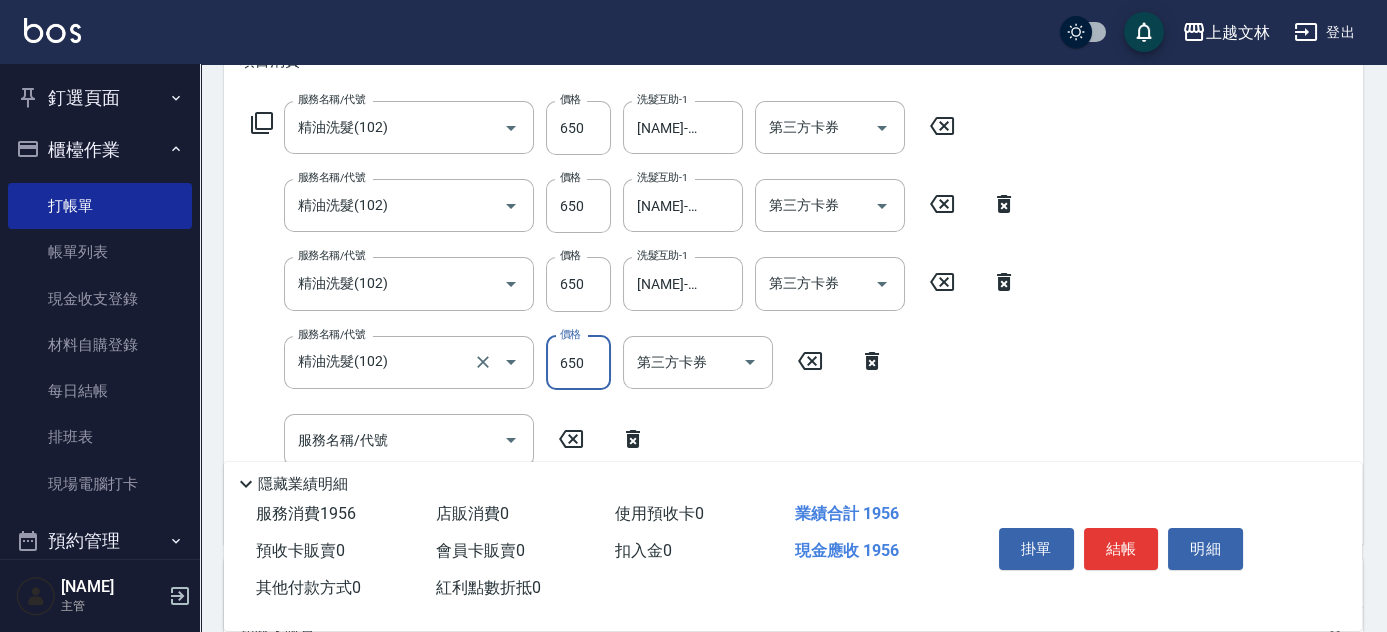 type on "650" 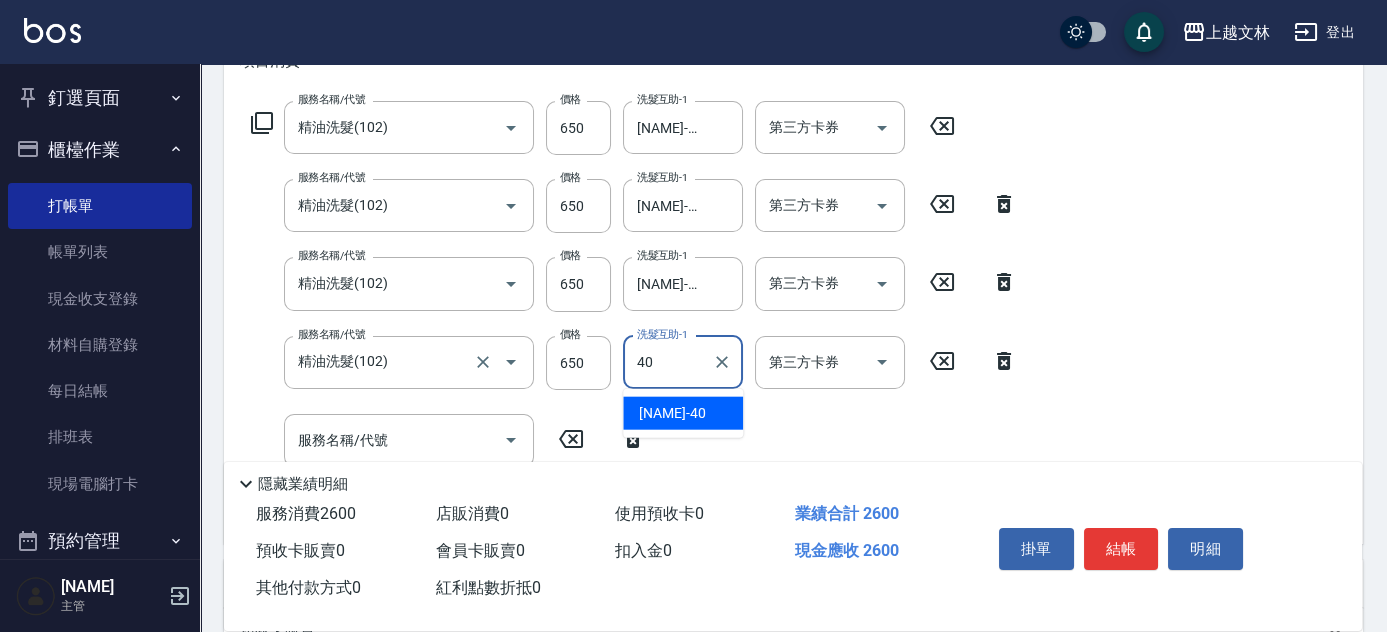 type on "[NAME]-40" 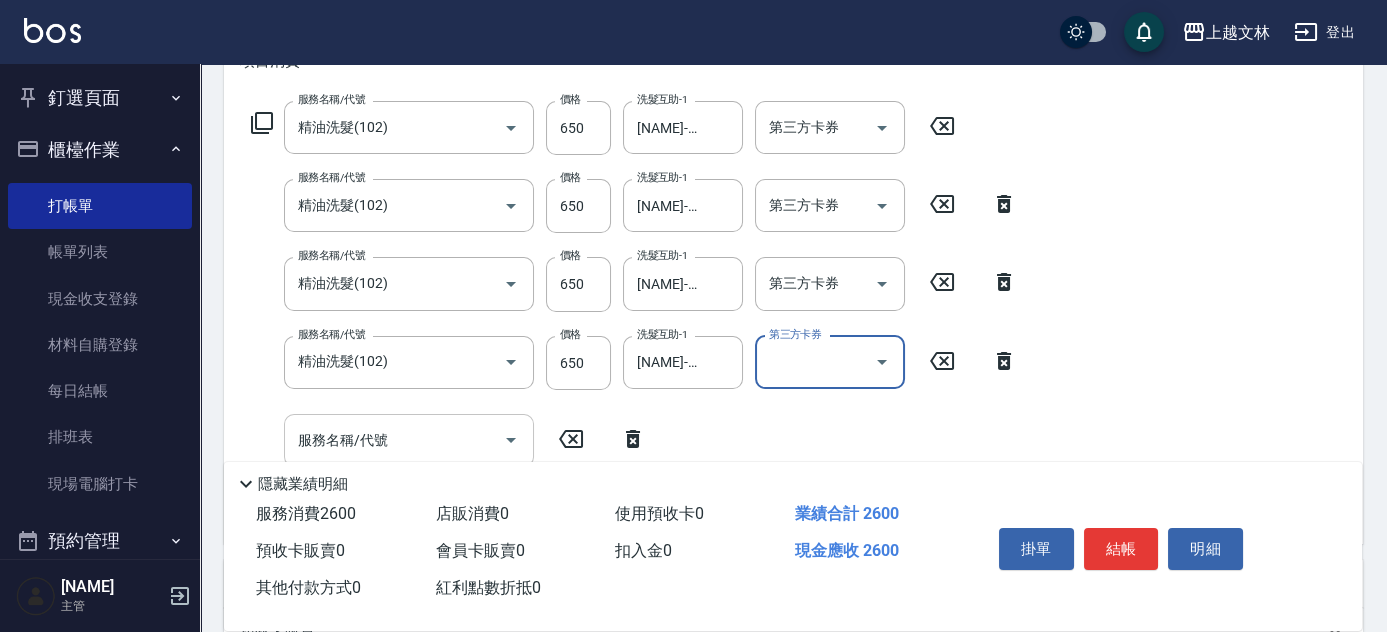 click on "服務名稱/代號" at bounding box center (394, 440) 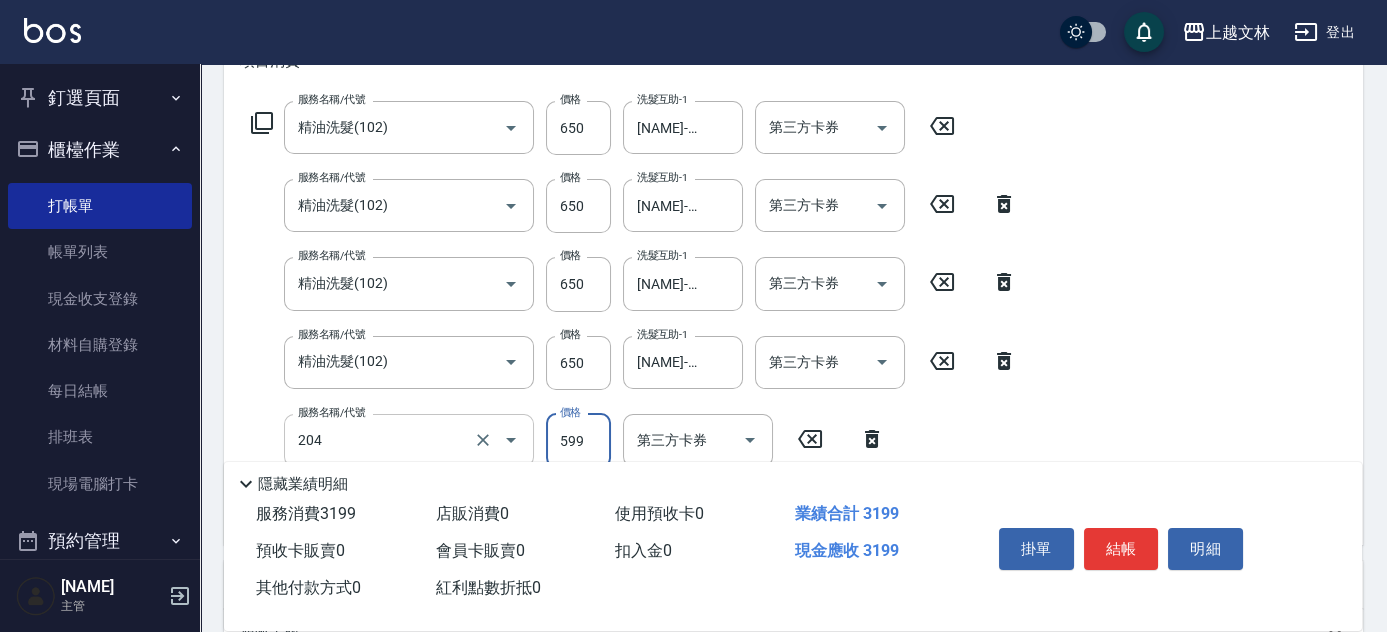 type on "A級洗+剪(204)" 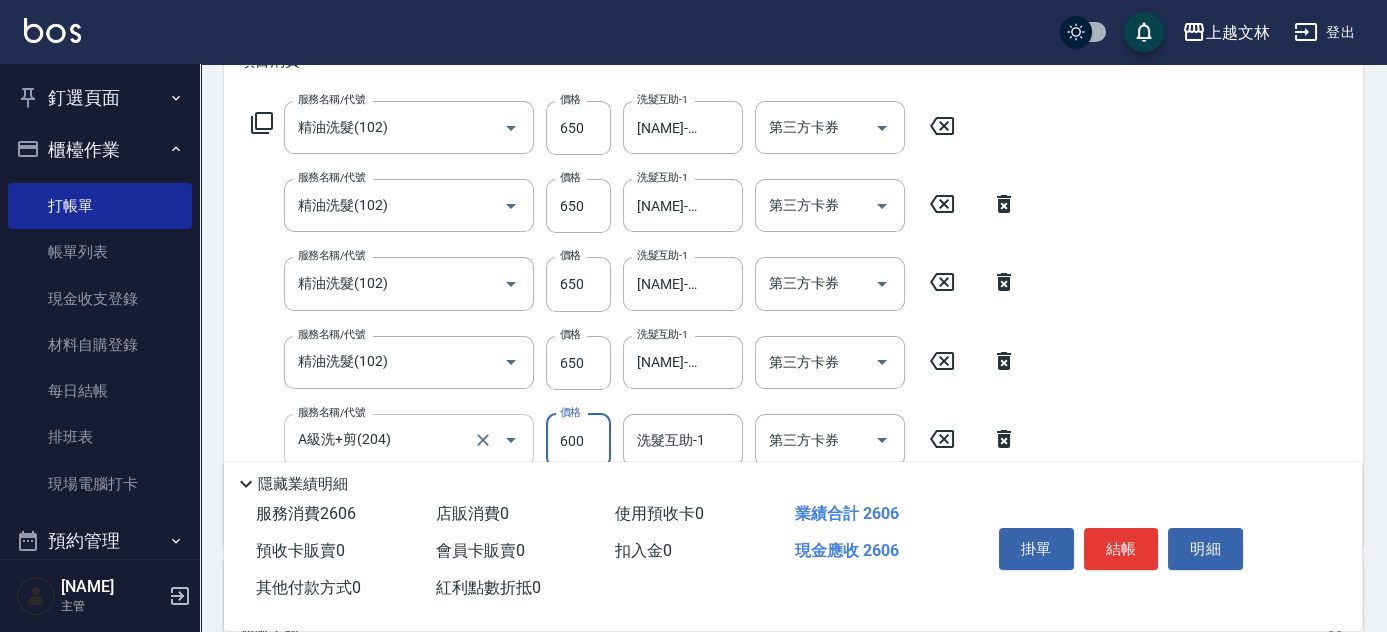 type on "600" 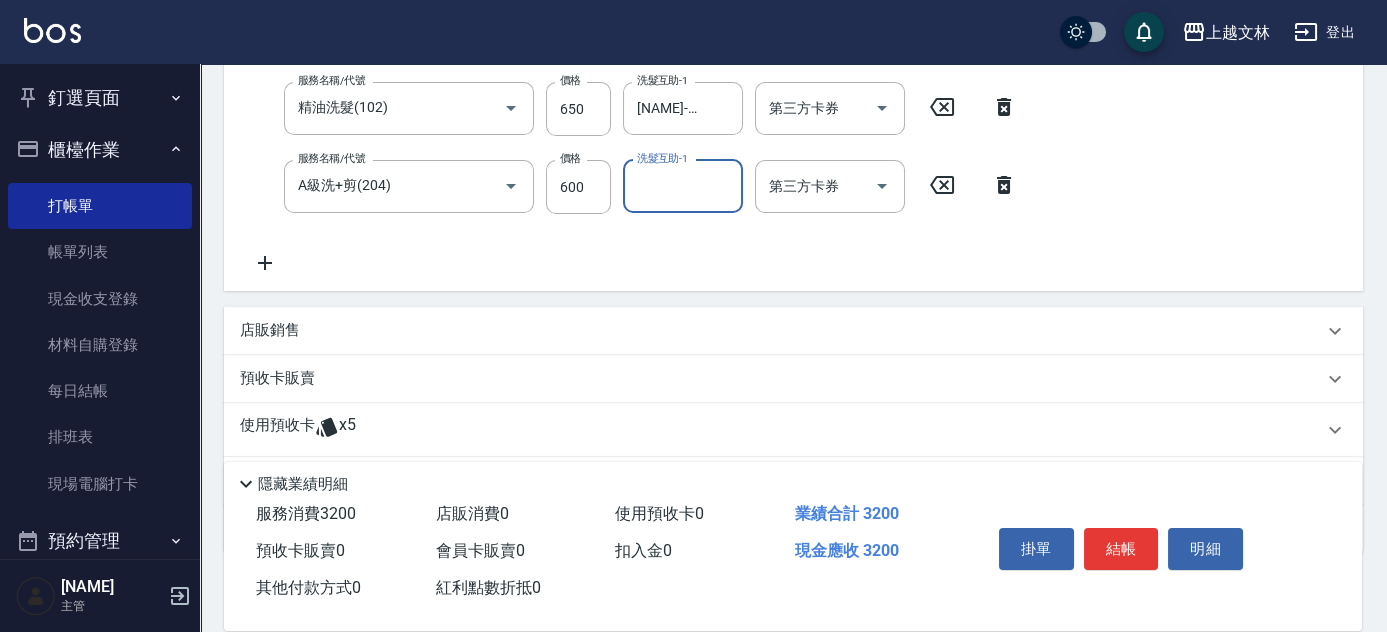 scroll, scrollTop: 554, scrollLeft: 0, axis: vertical 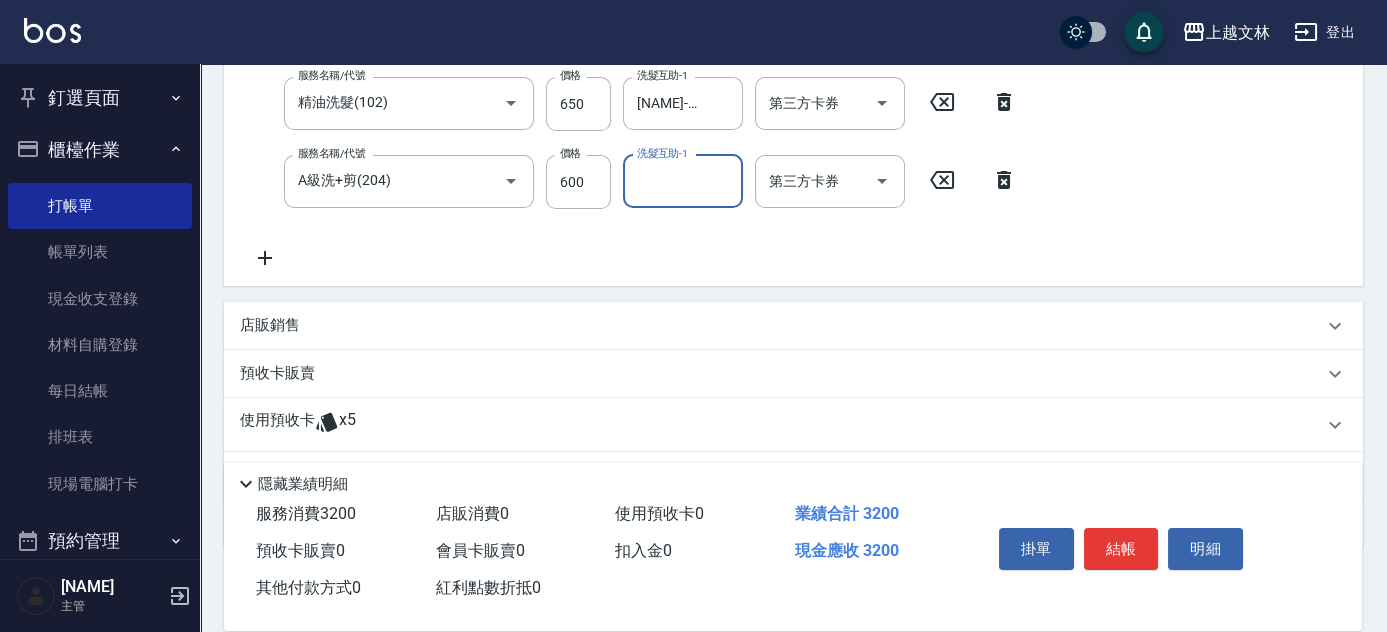 click 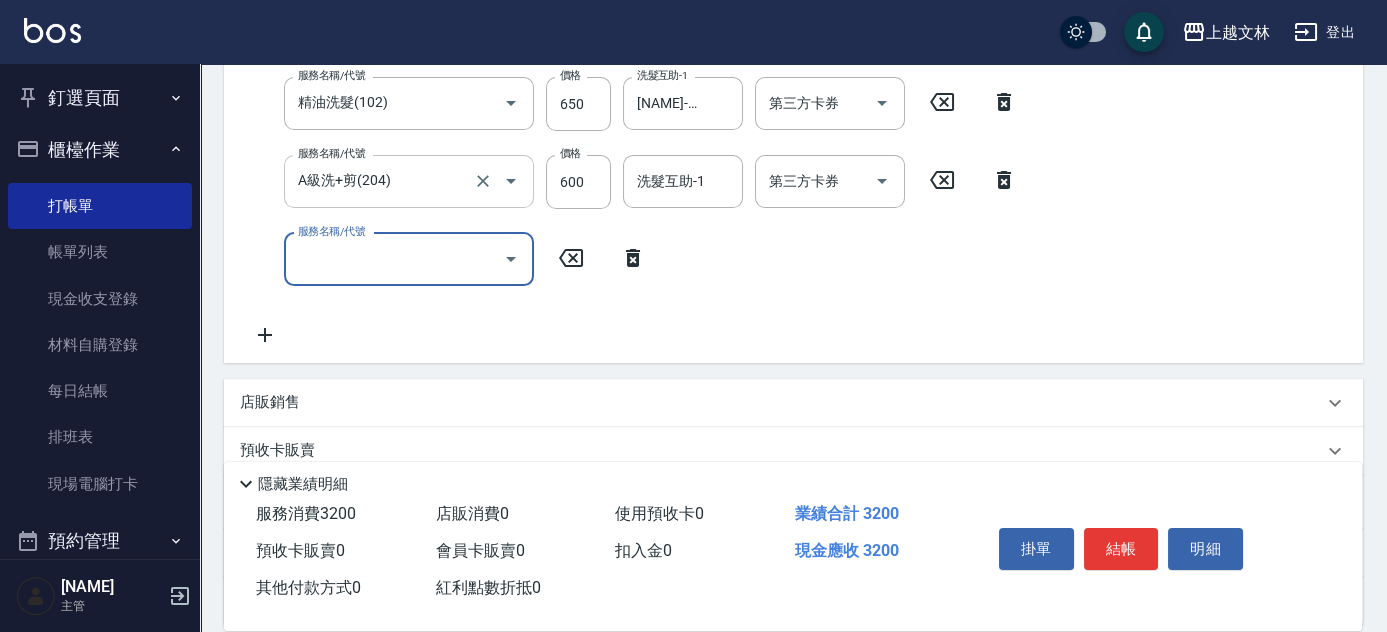 scroll, scrollTop: 497, scrollLeft: 0, axis: vertical 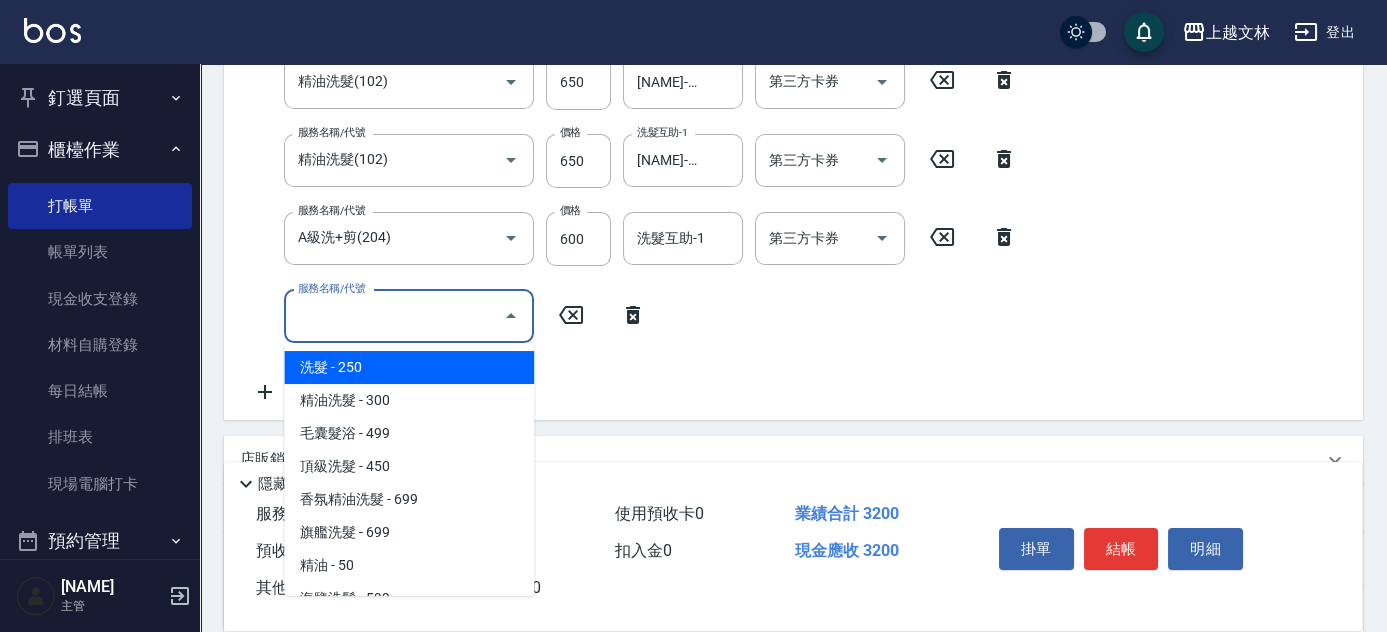 click on "服務名稱/代號" at bounding box center [394, 316] 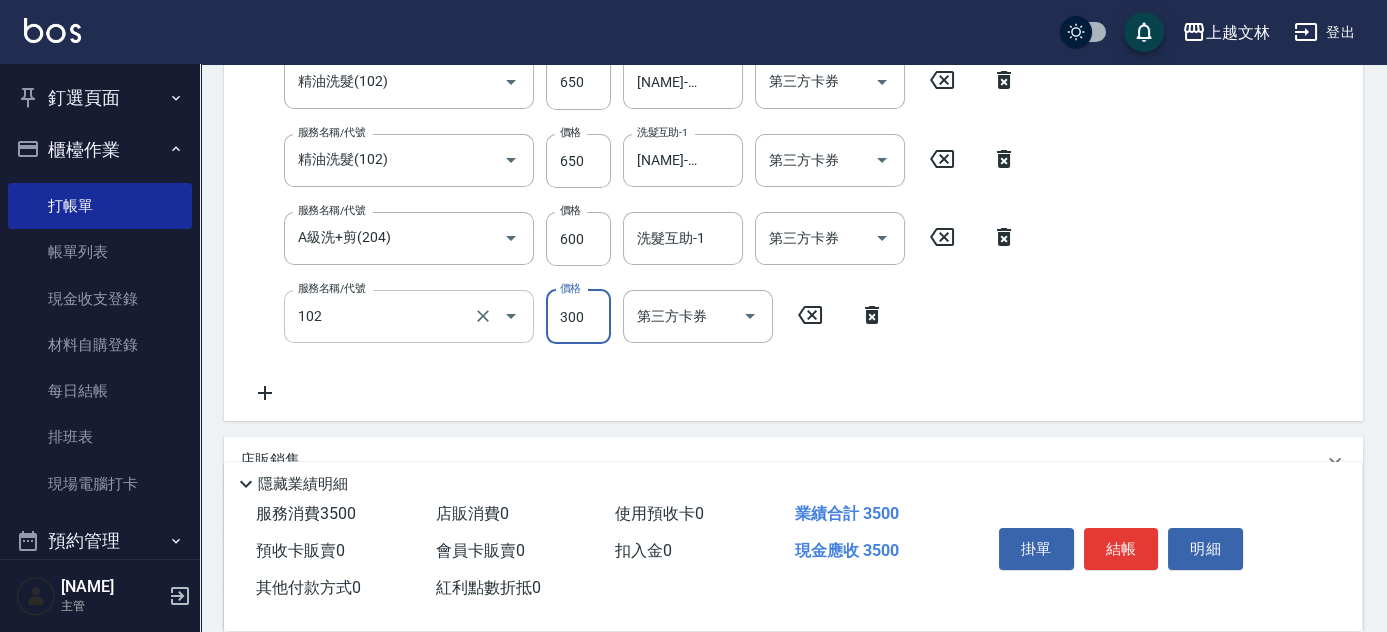 type on "精油洗髮(102)" 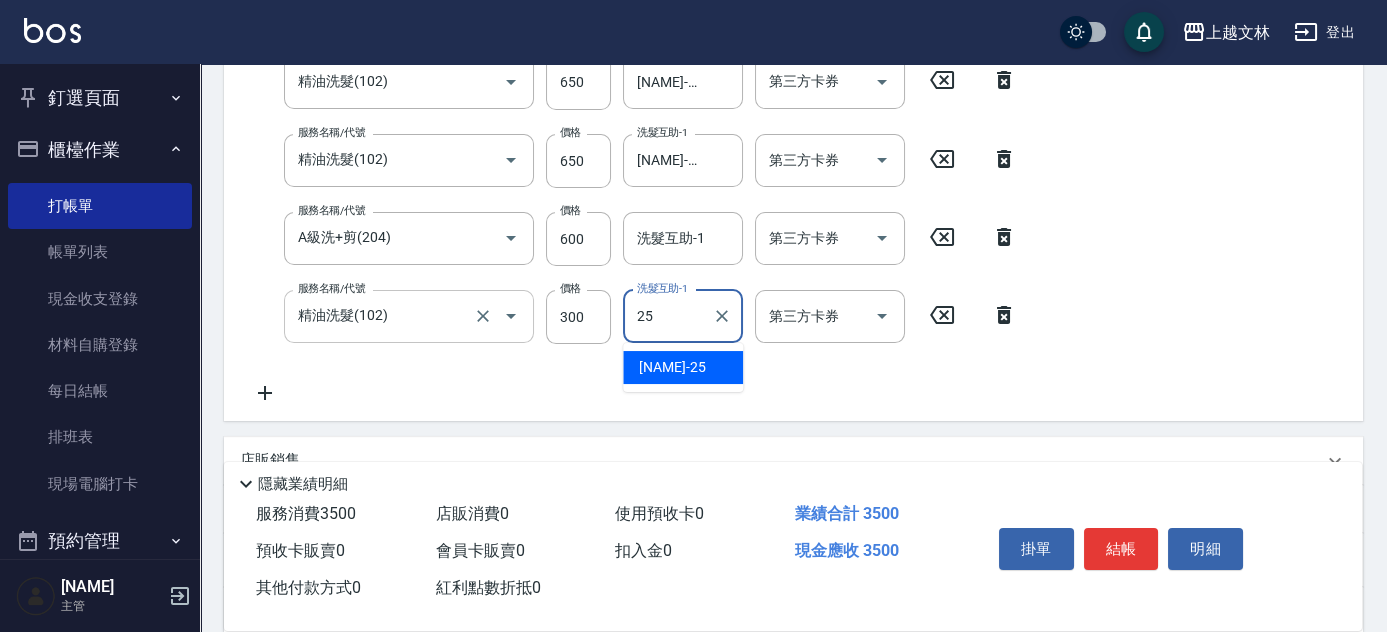 type on "[NAME]-25" 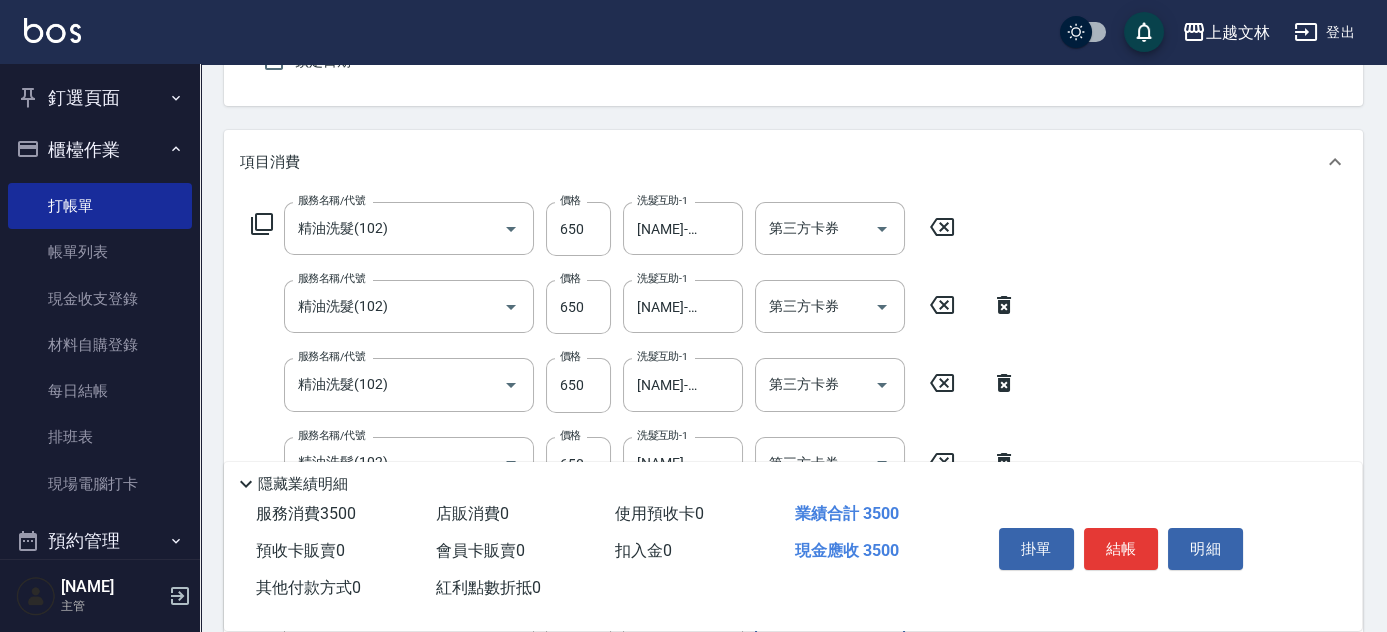 scroll, scrollTop: 0, scrollLeft: 0, axis: both 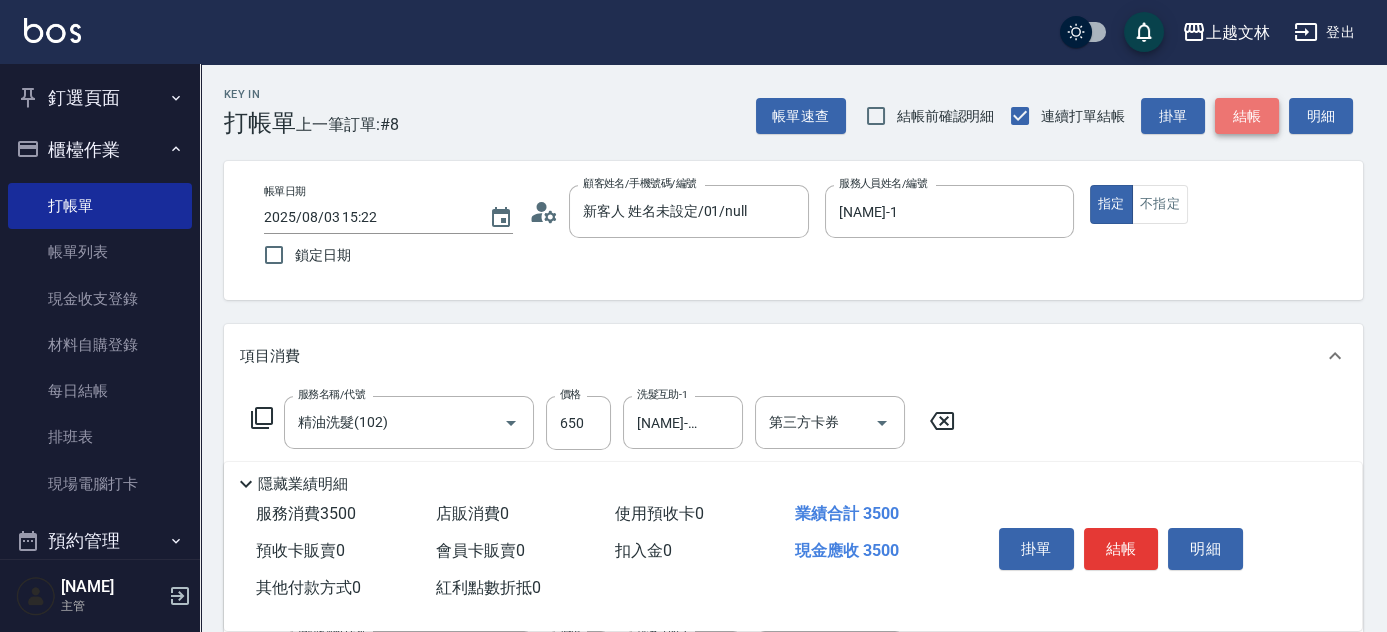 click on "結帳" at bounding box center (1247, 116) 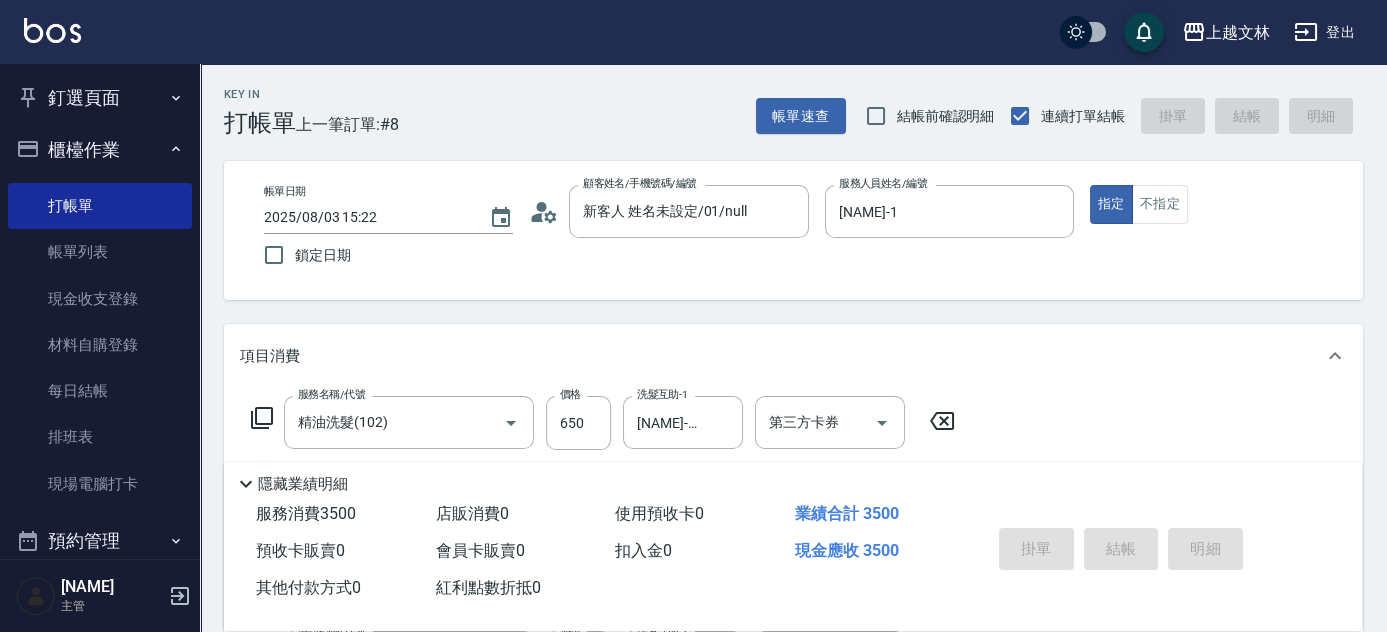 type on "[DATE] [TIME]" 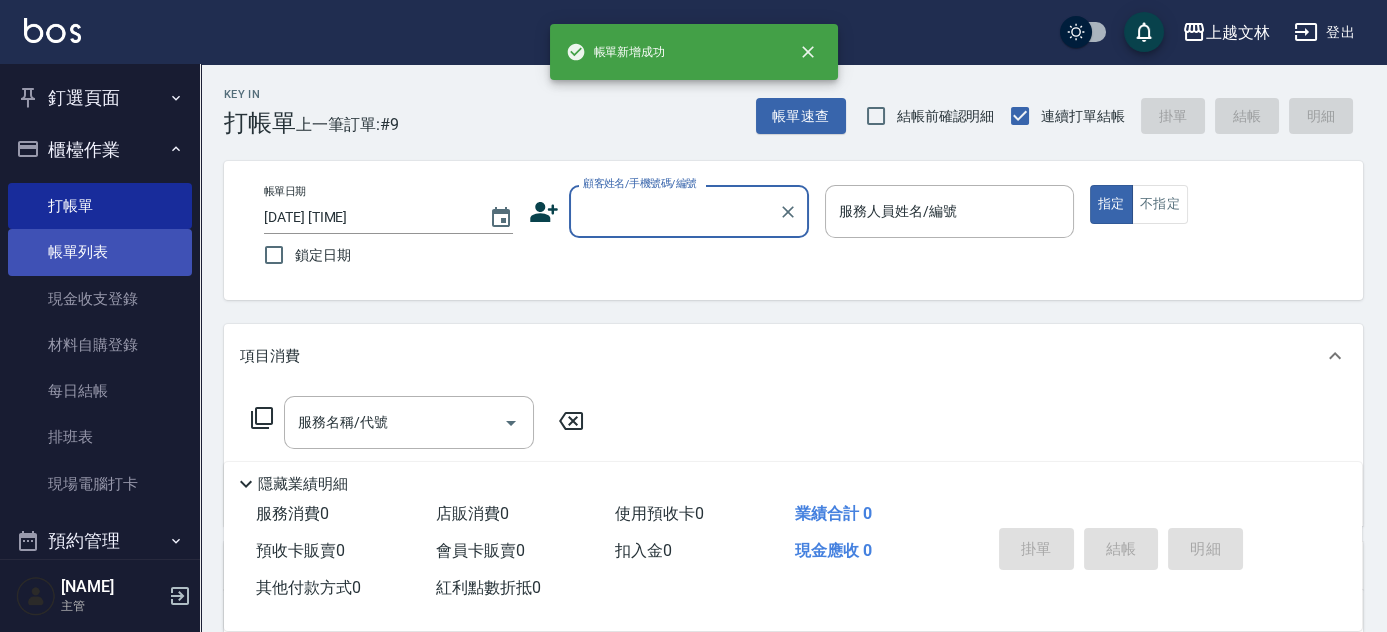 click on "帳單列表" at bounding box center [100, 252] 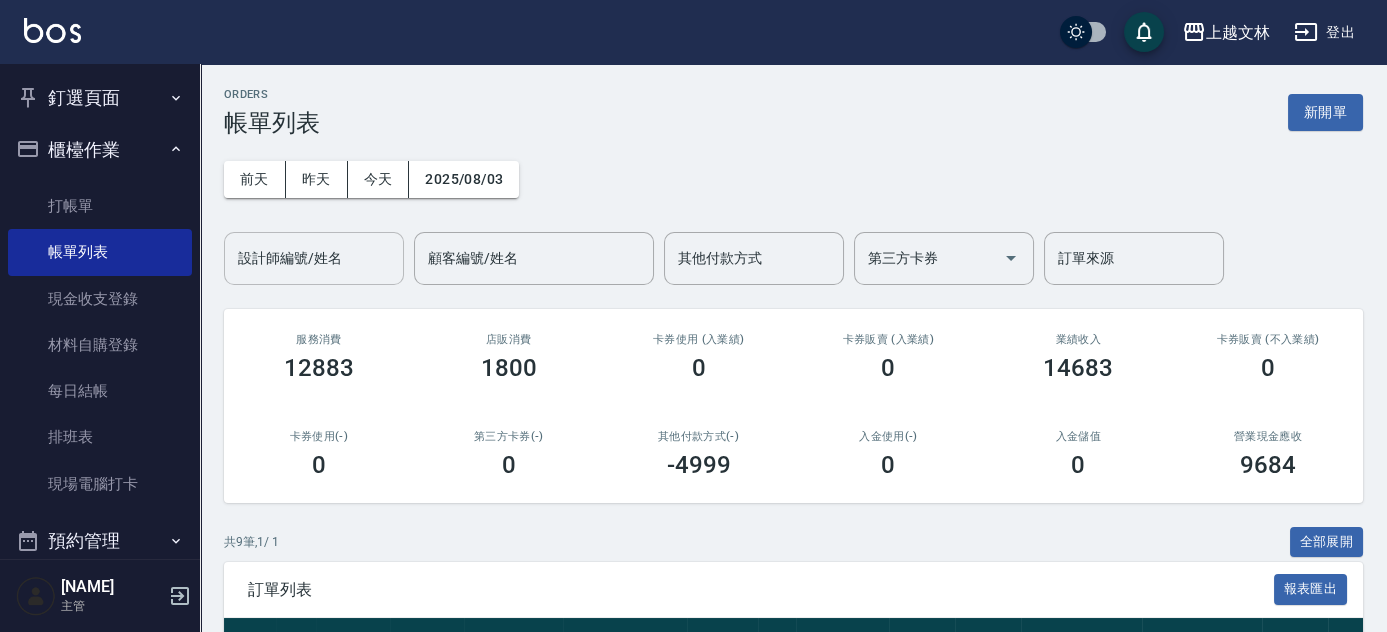 click on "設計師編號/姓名" at bounding box center [314, 258] 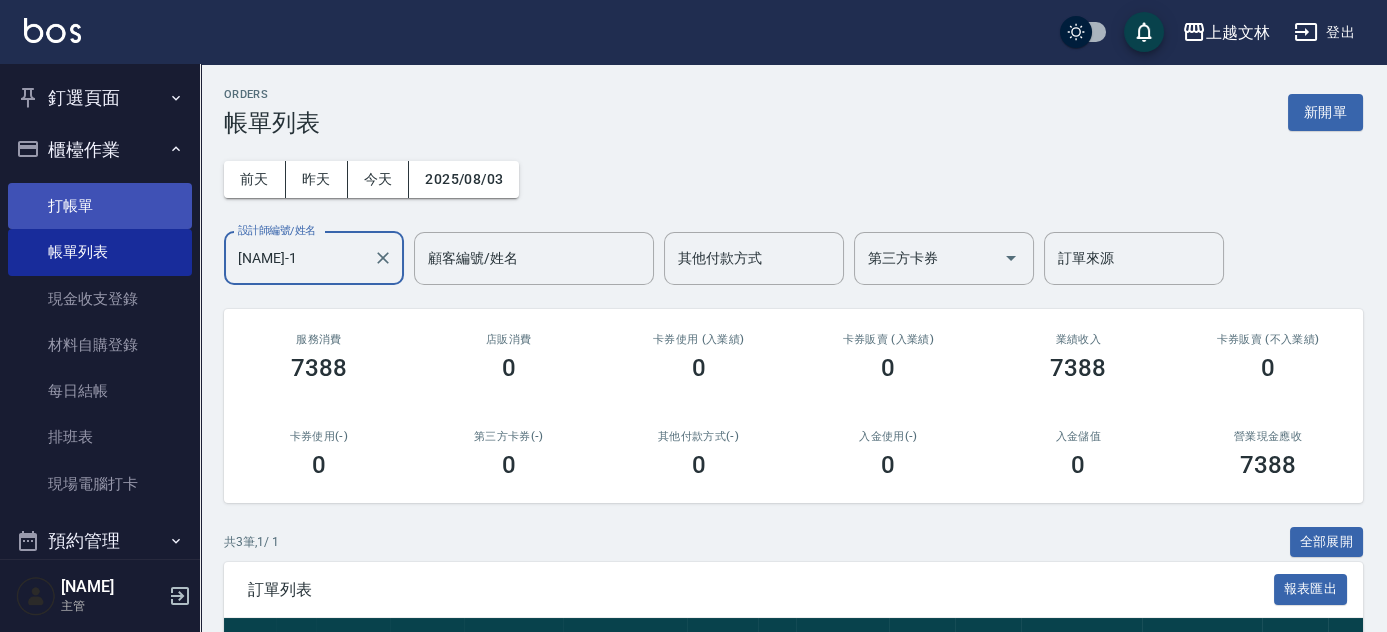 type on "[NAME]-1" 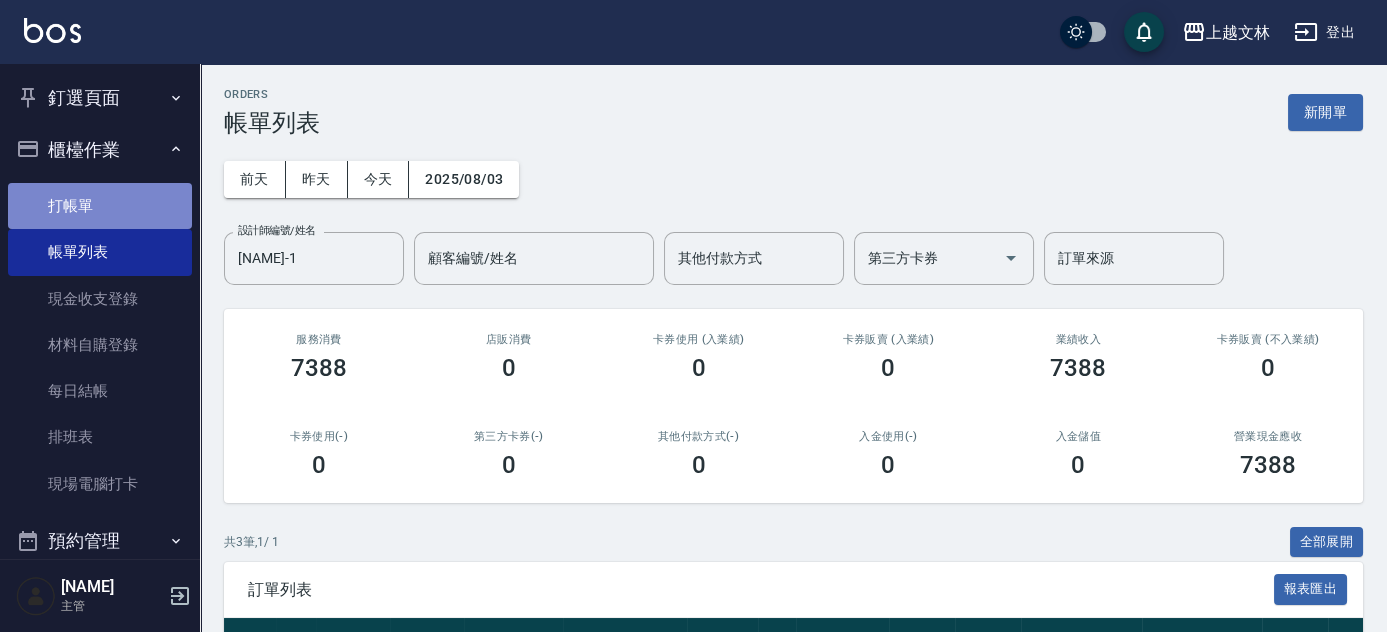 click on "打帳單" at bounding box center (100, 206) 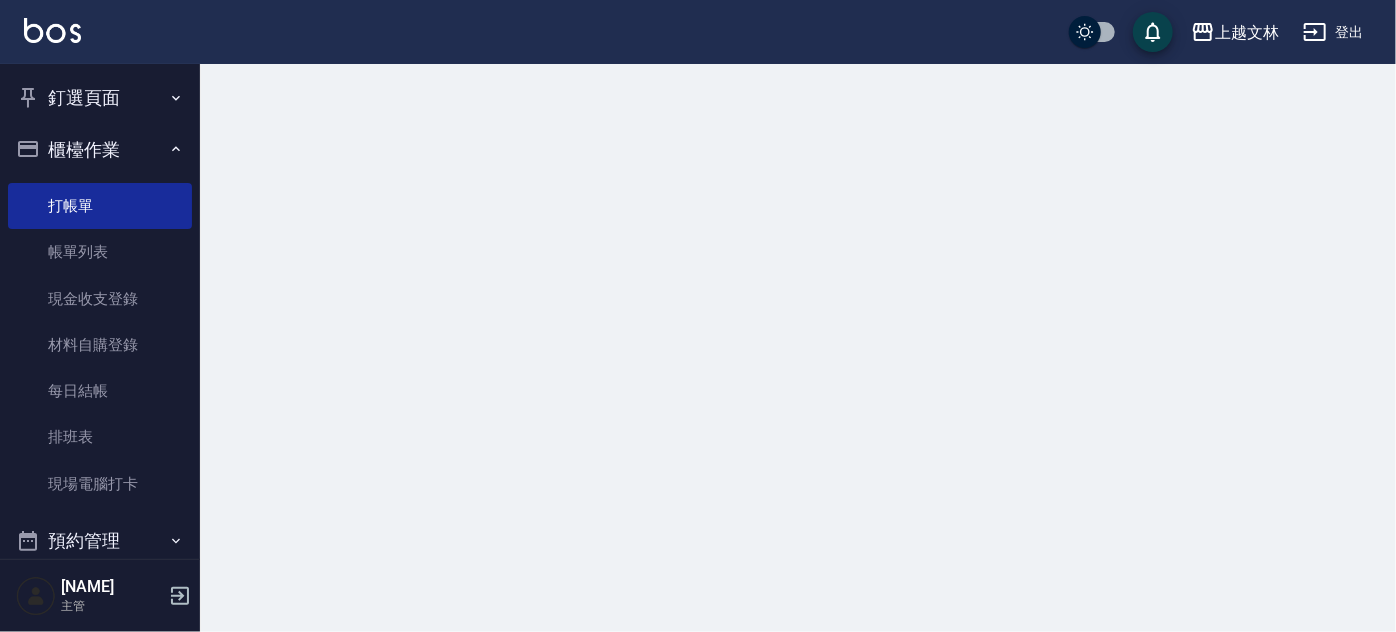 click on "櫃檯作業" at bounding box center (100, 150) 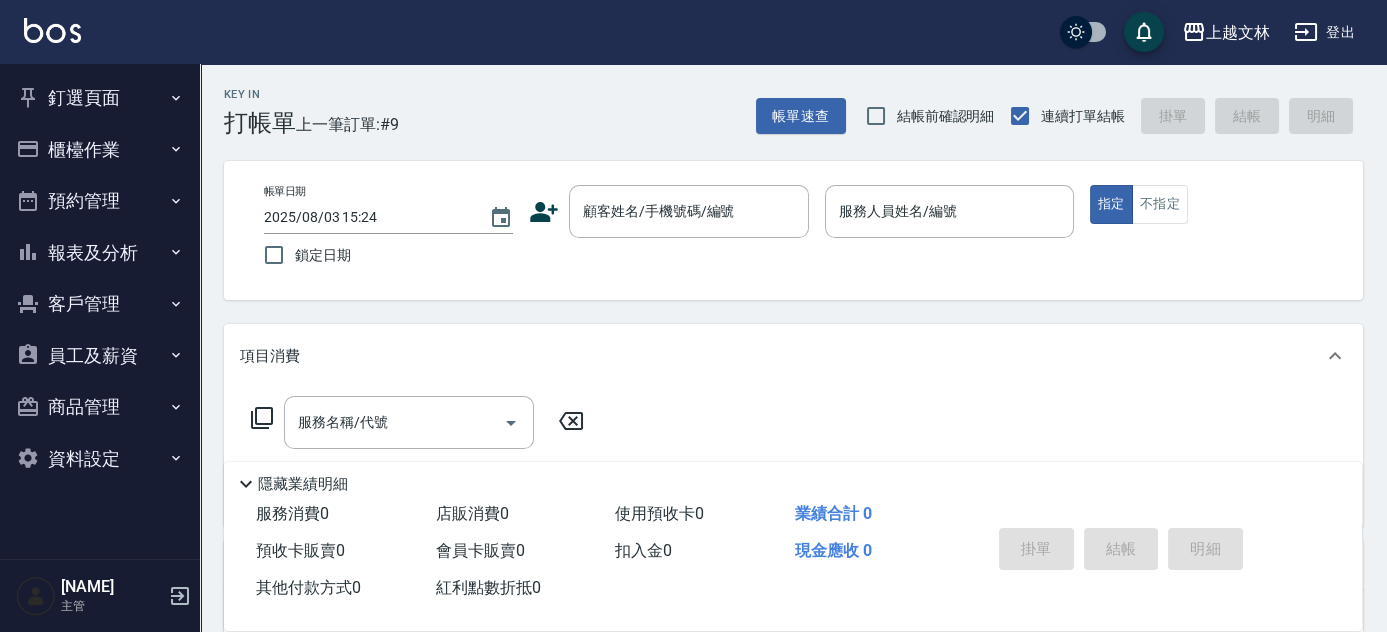 type 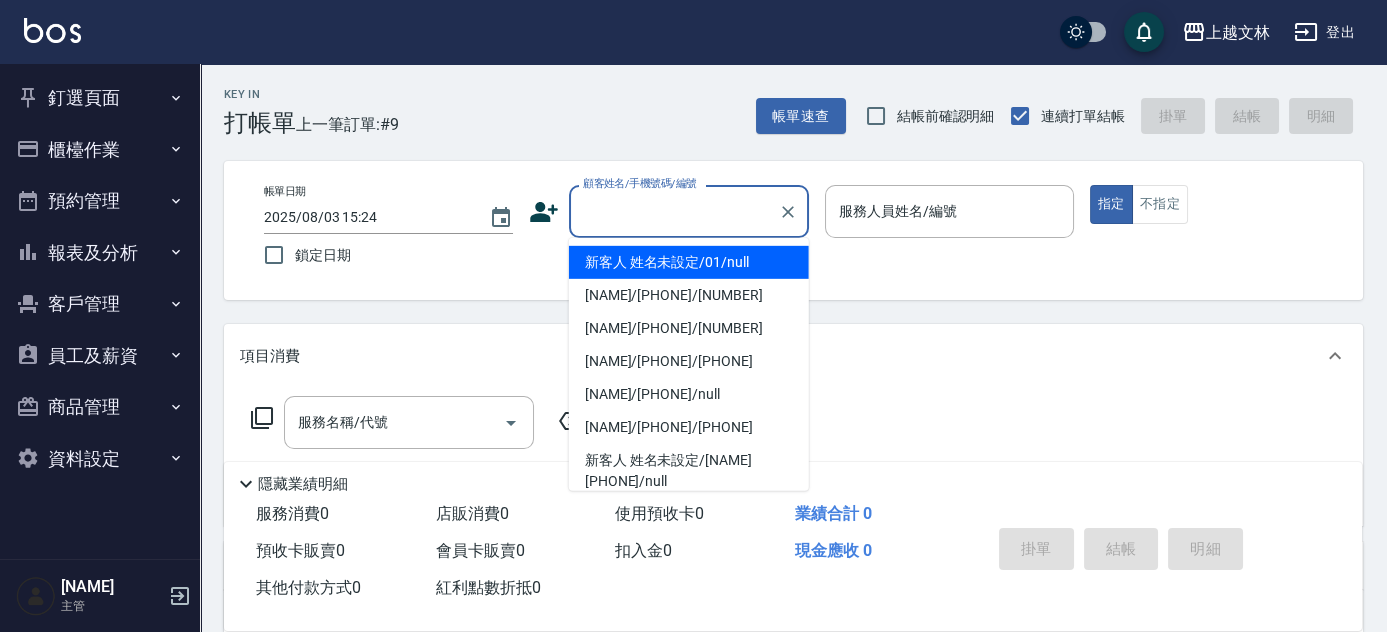 click on "顧客姓名/手機號碼/編號" at bounding box center (674, 211) 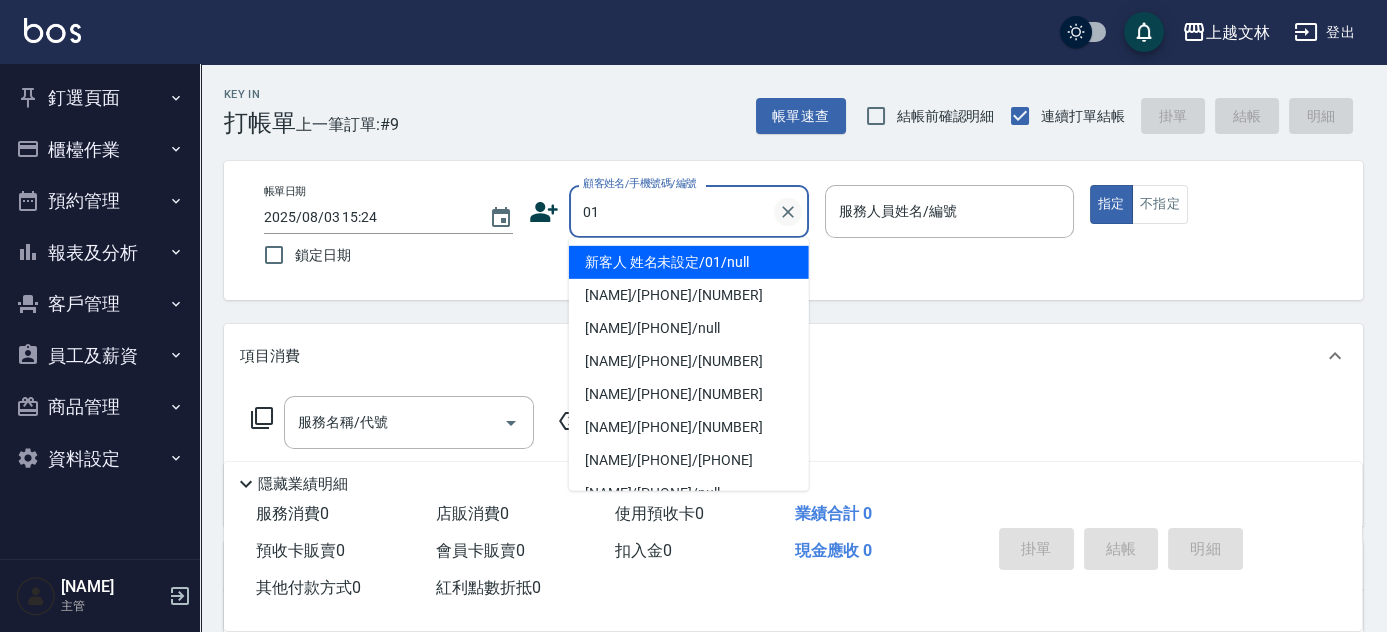 type on "0" 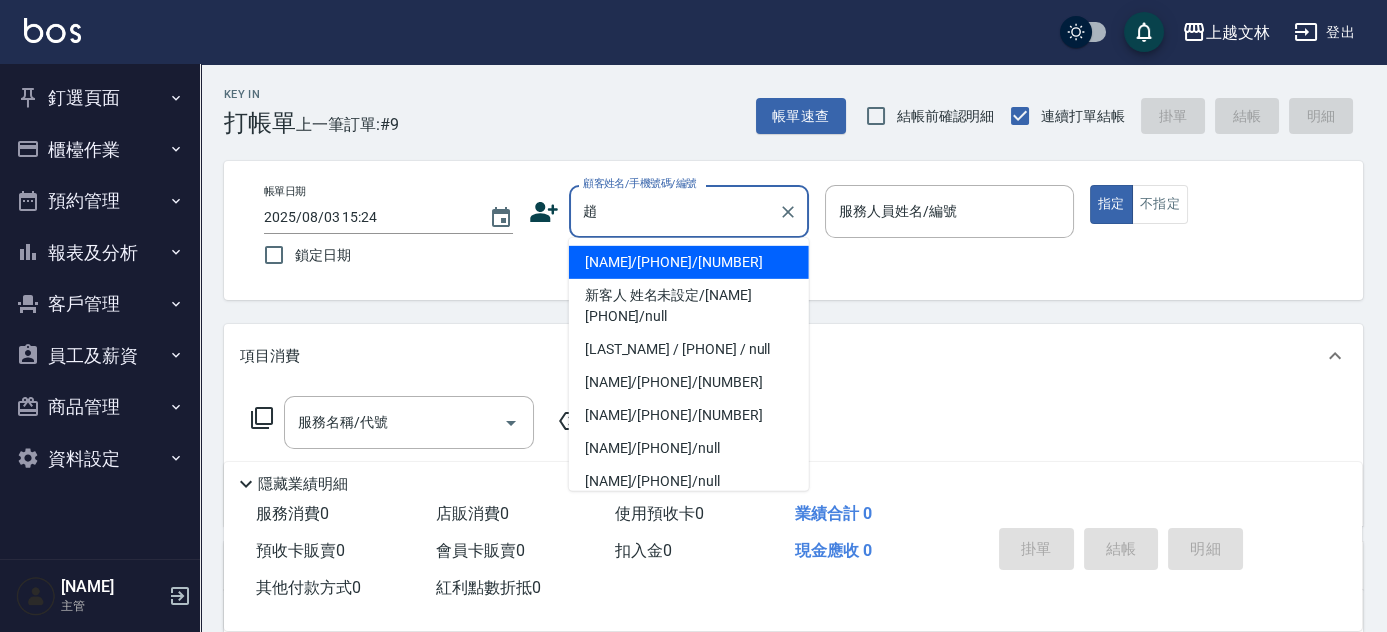 click on "[NAME]/[PHONE]/[NUMBER]" at bounding box center [689, 262] 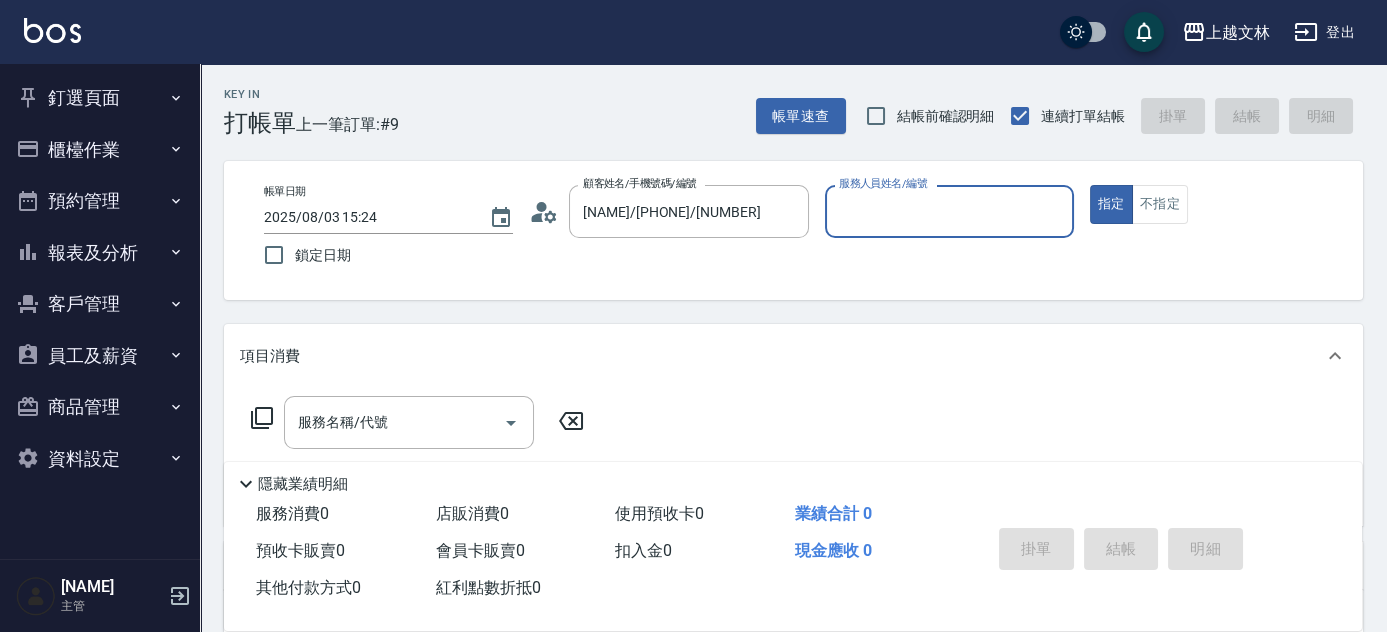 type on "July-[NUMBER]" 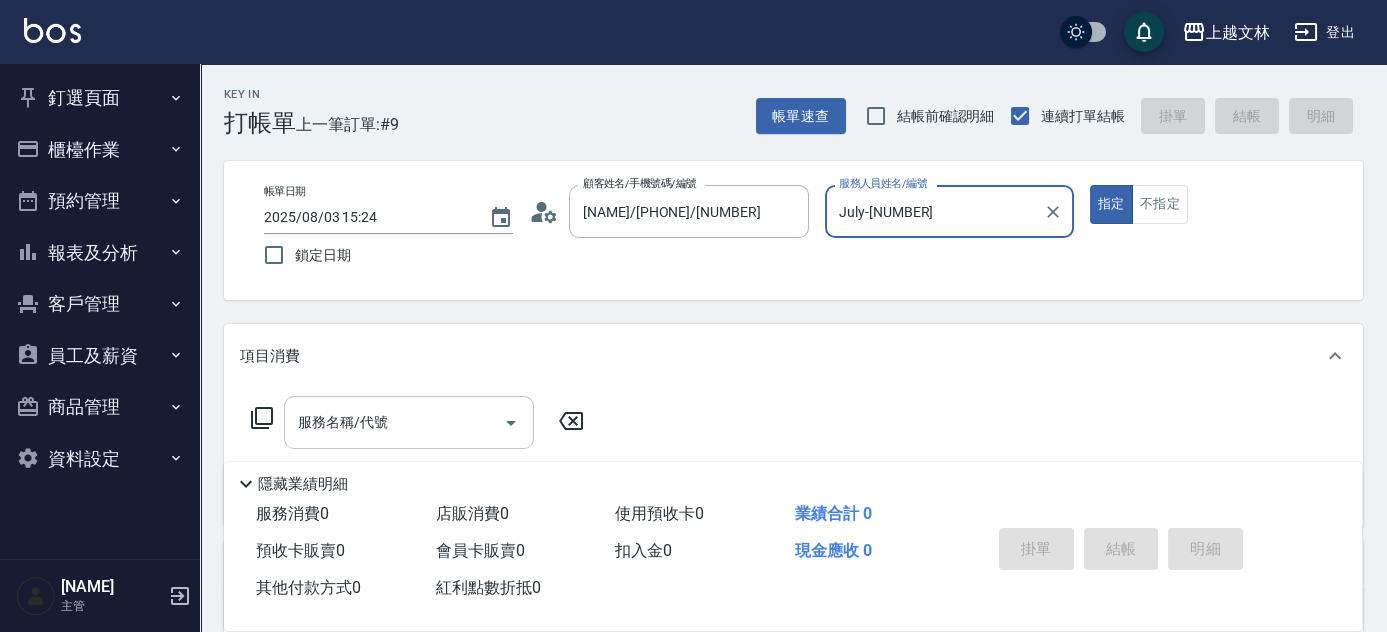 click on "服務名稱/代號 服務名稱/代號" at bounding box center [409, 422] 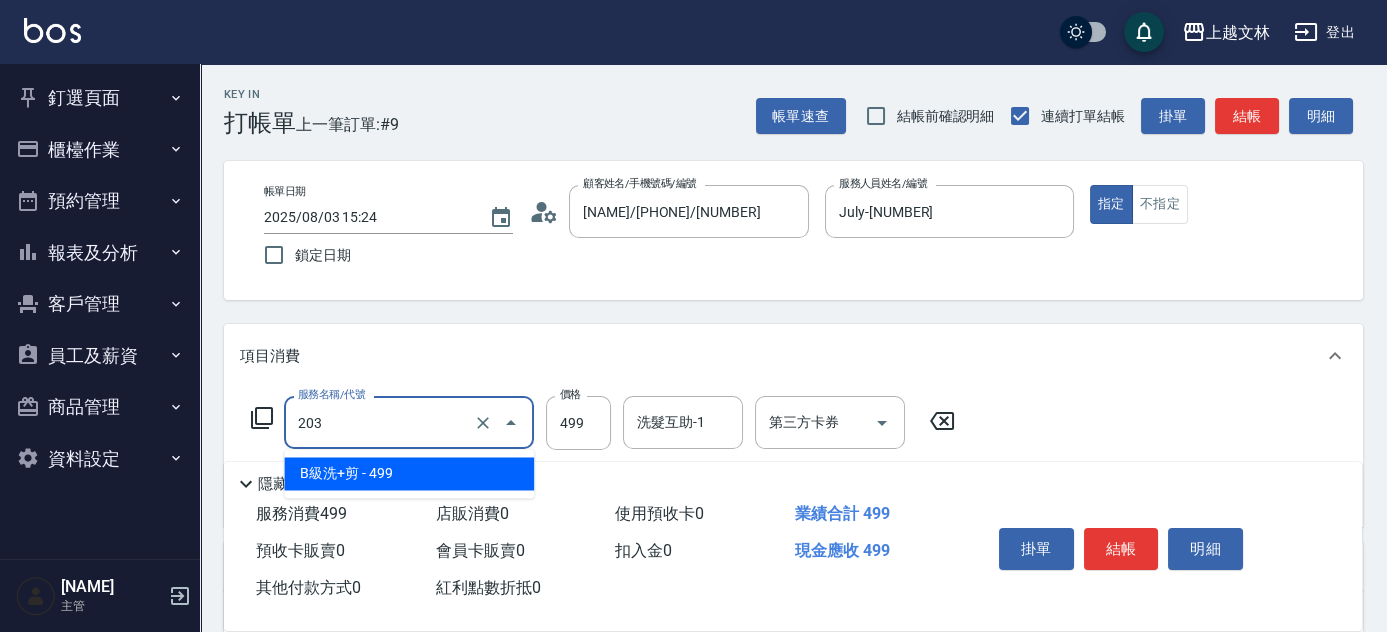 drag, startPoint x: 349, startPoint y: 422, endPoint x: 218, endPoint y: 452, distance: 134.39122 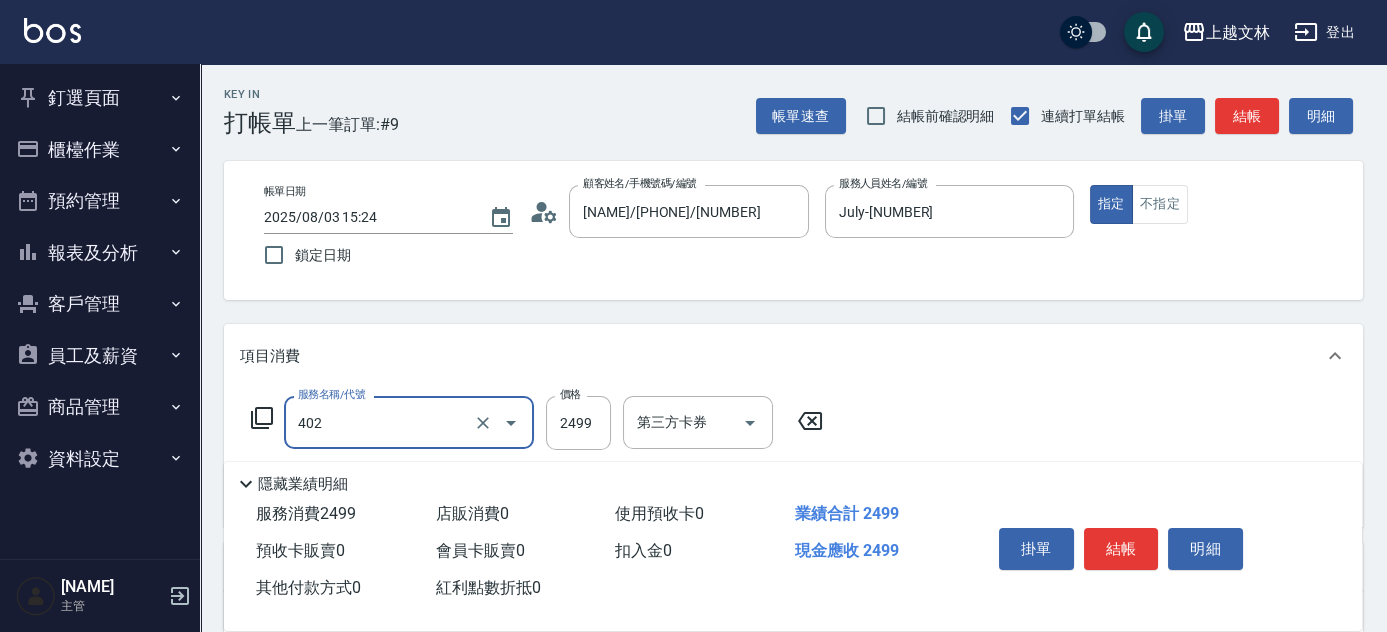 type on "嚴選染髮(402)" 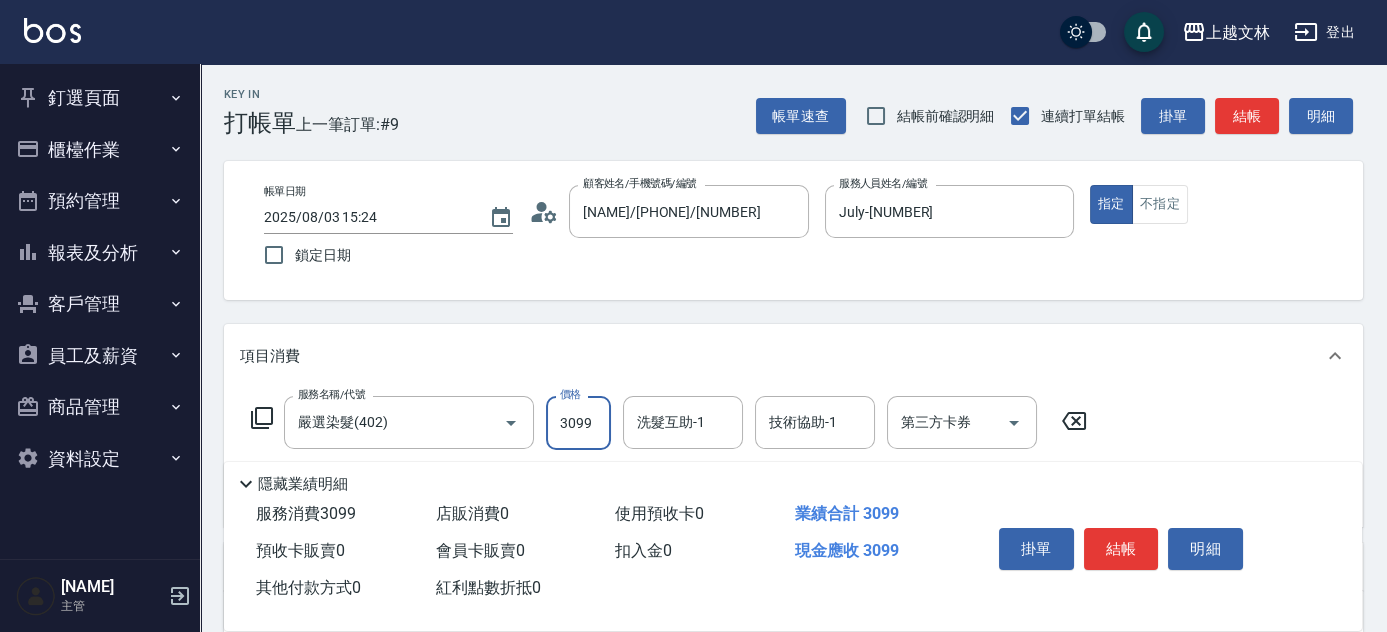 type on "3099" 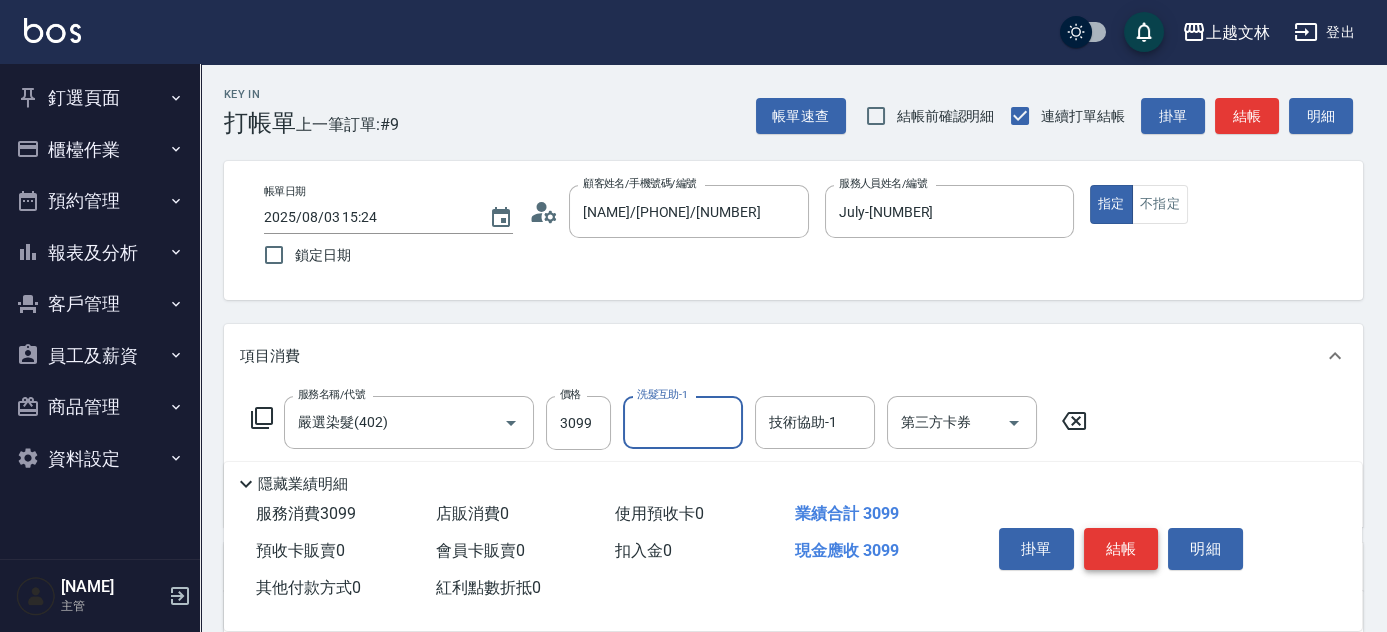 click on "結帳" at bounding box center [1121, 549] 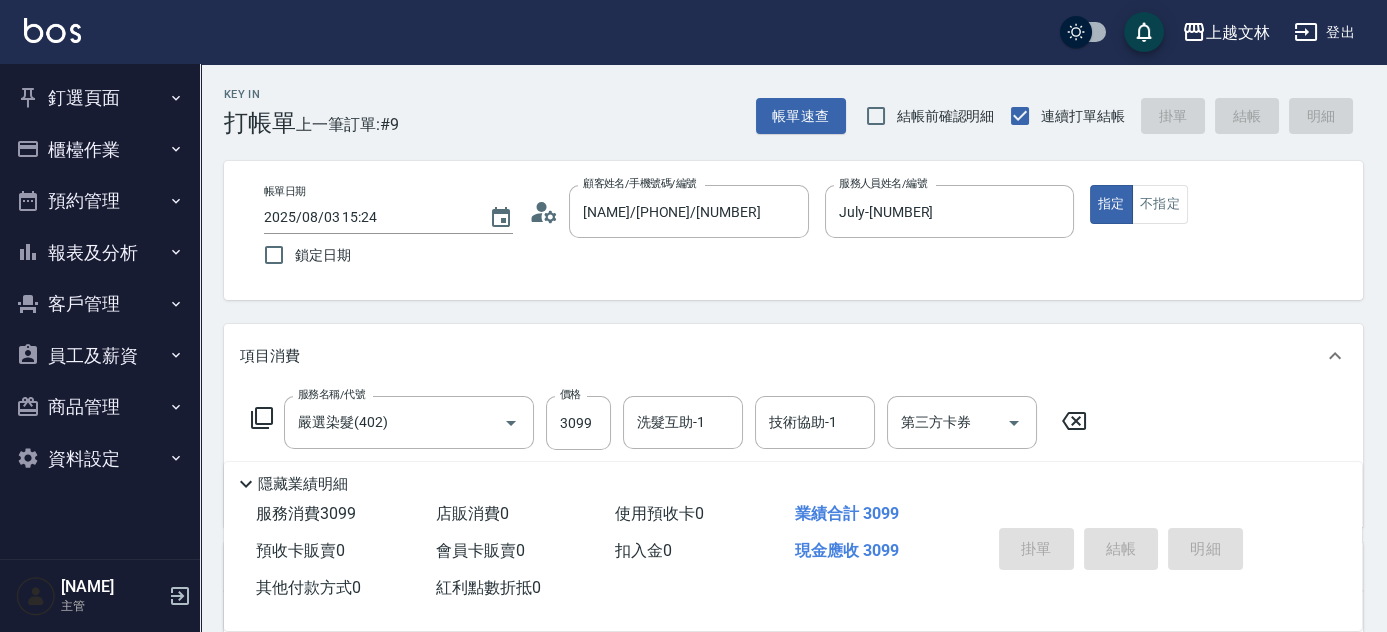 type on "[DATE] [TIME]" 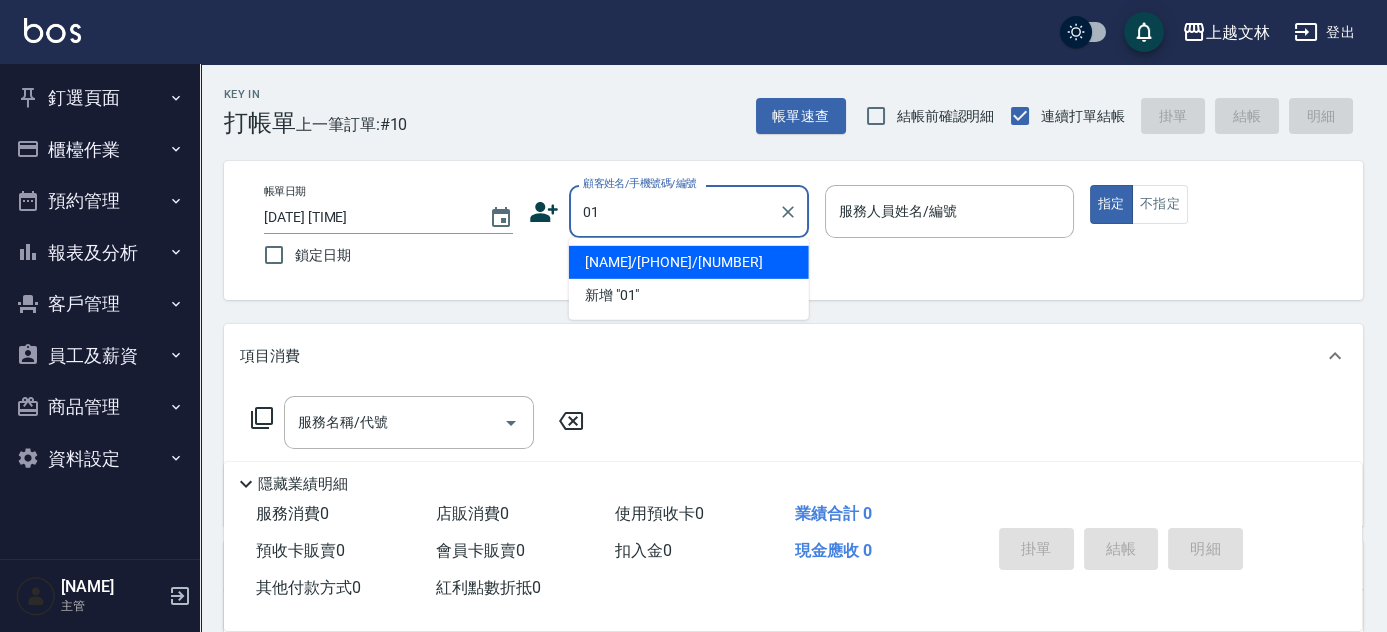 type on "[NAME]/[PHONE]/[NUMBER]" 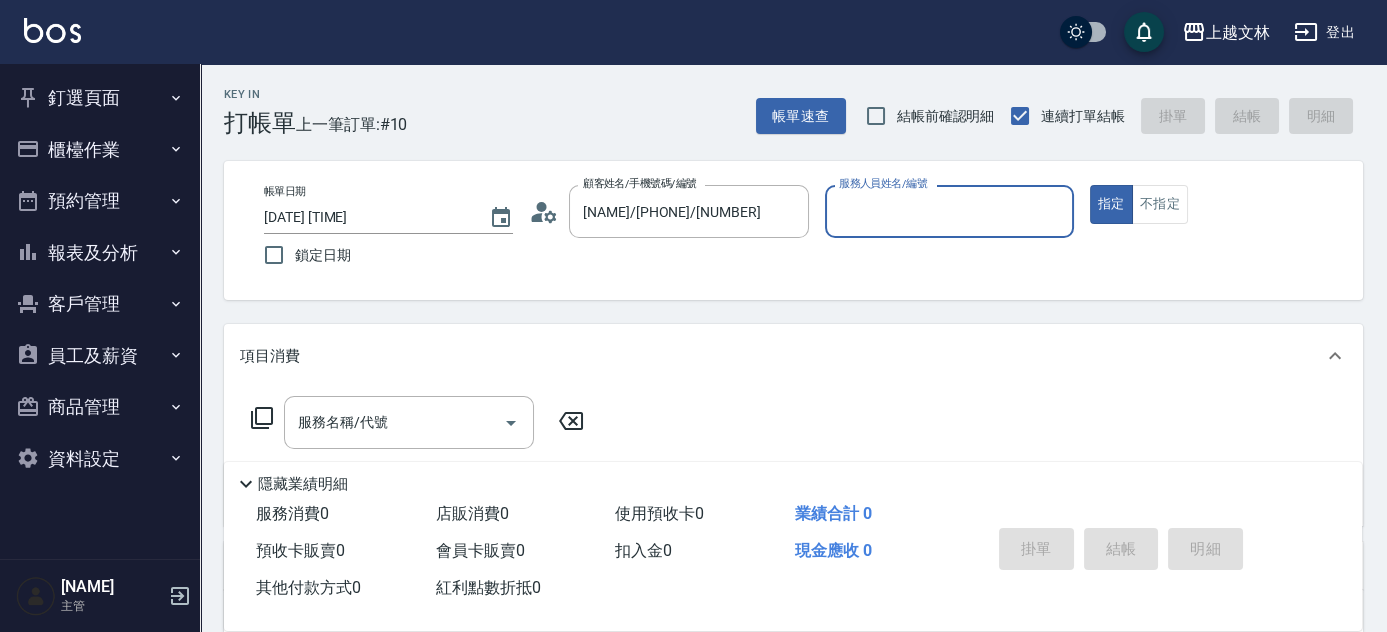 type on "[NAME]-8" 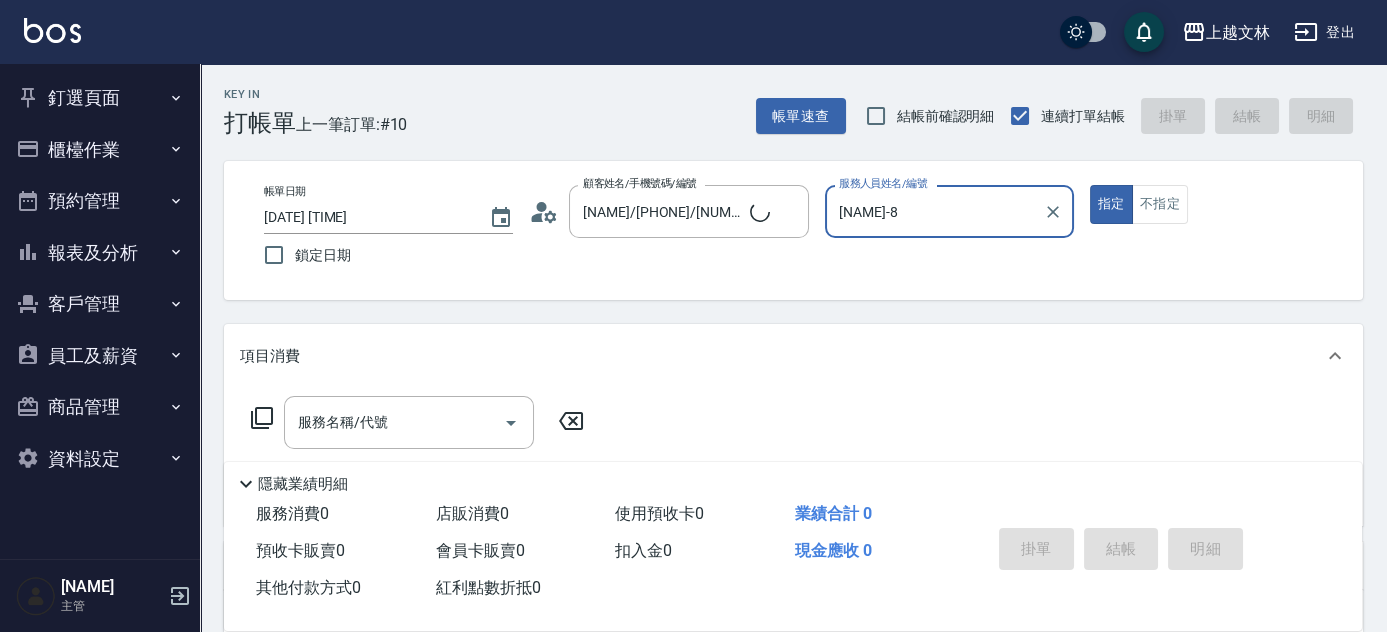 type on "新客人 姓名未設定/01/null" 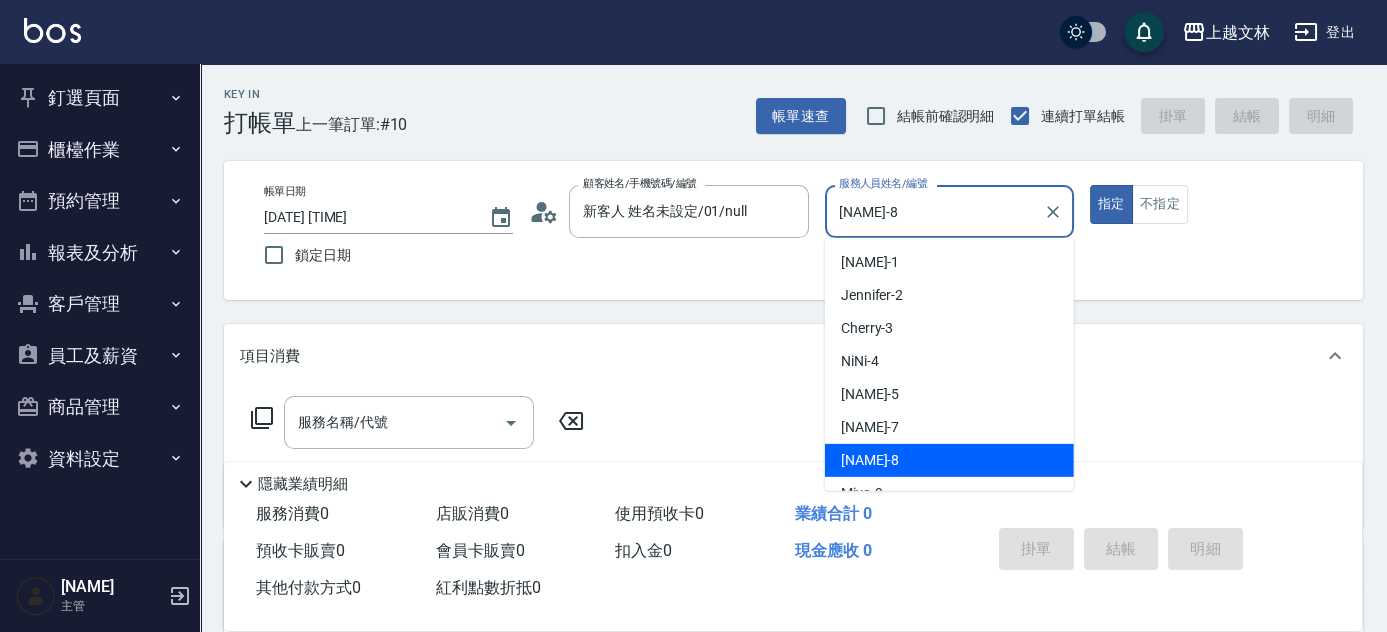 drag, startPoint x: 888, startPoint y: 227, endPoint x: 834, endPoint y: 226, distance: 54.00926 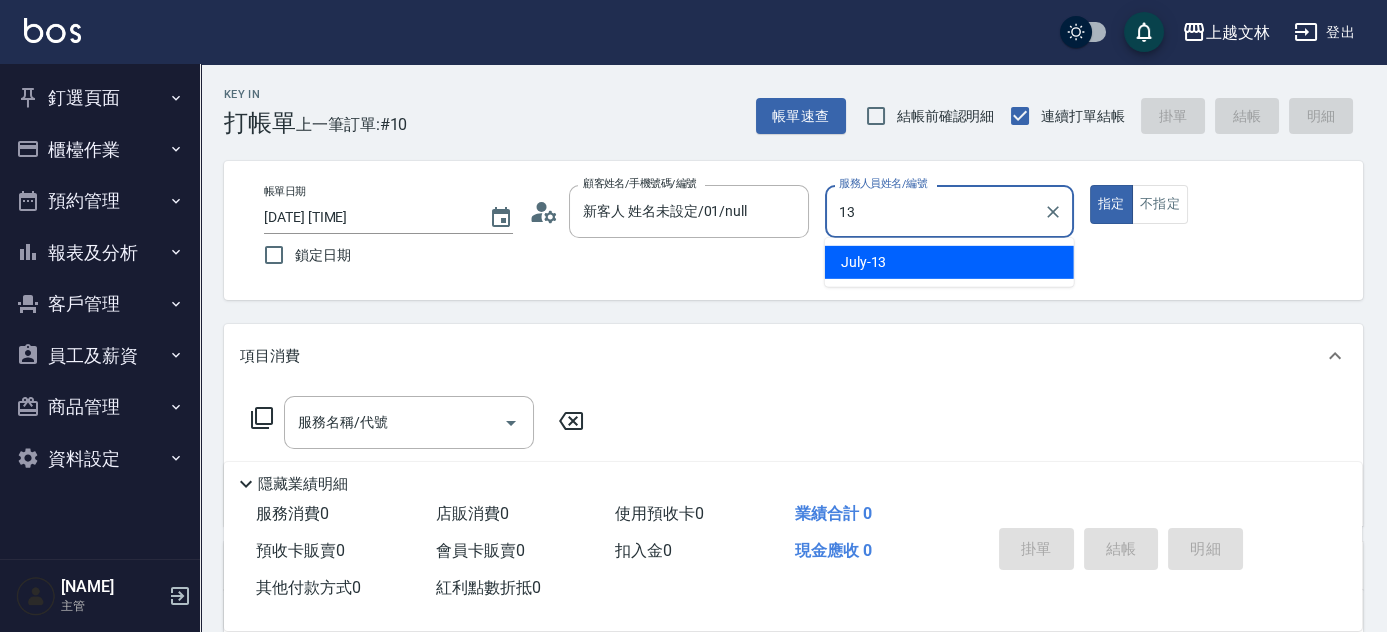 type on "July-[NUMBER]" 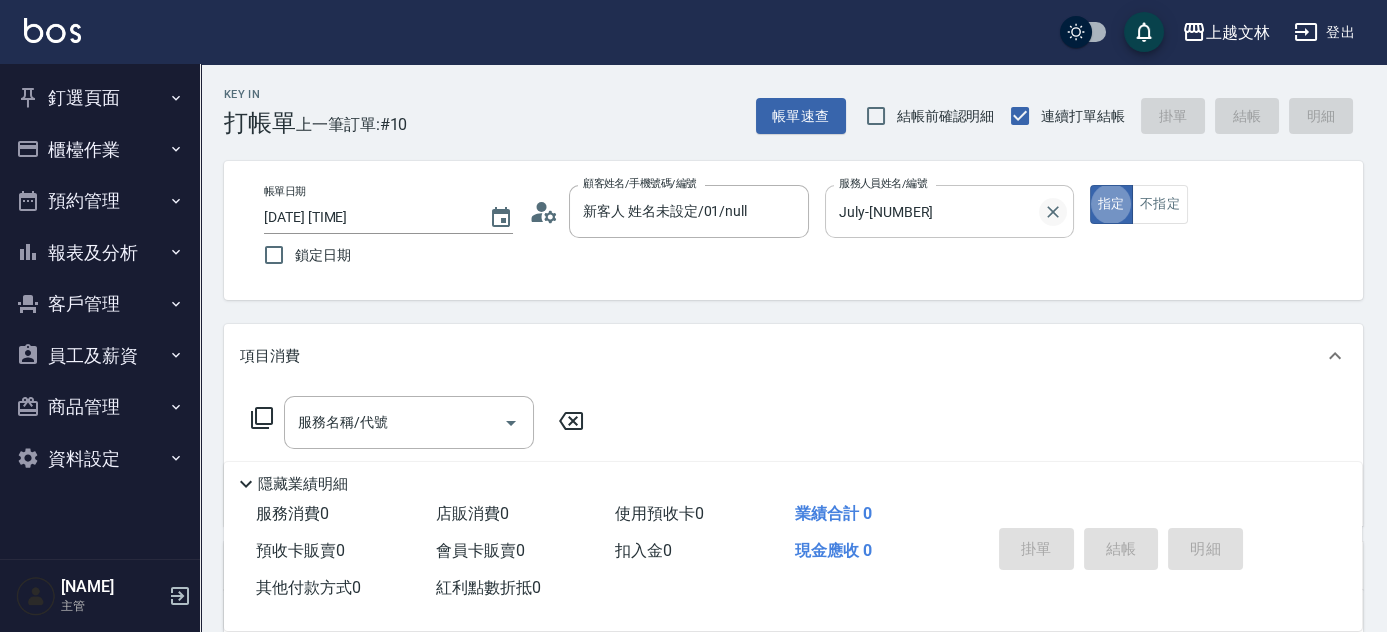type on "true" 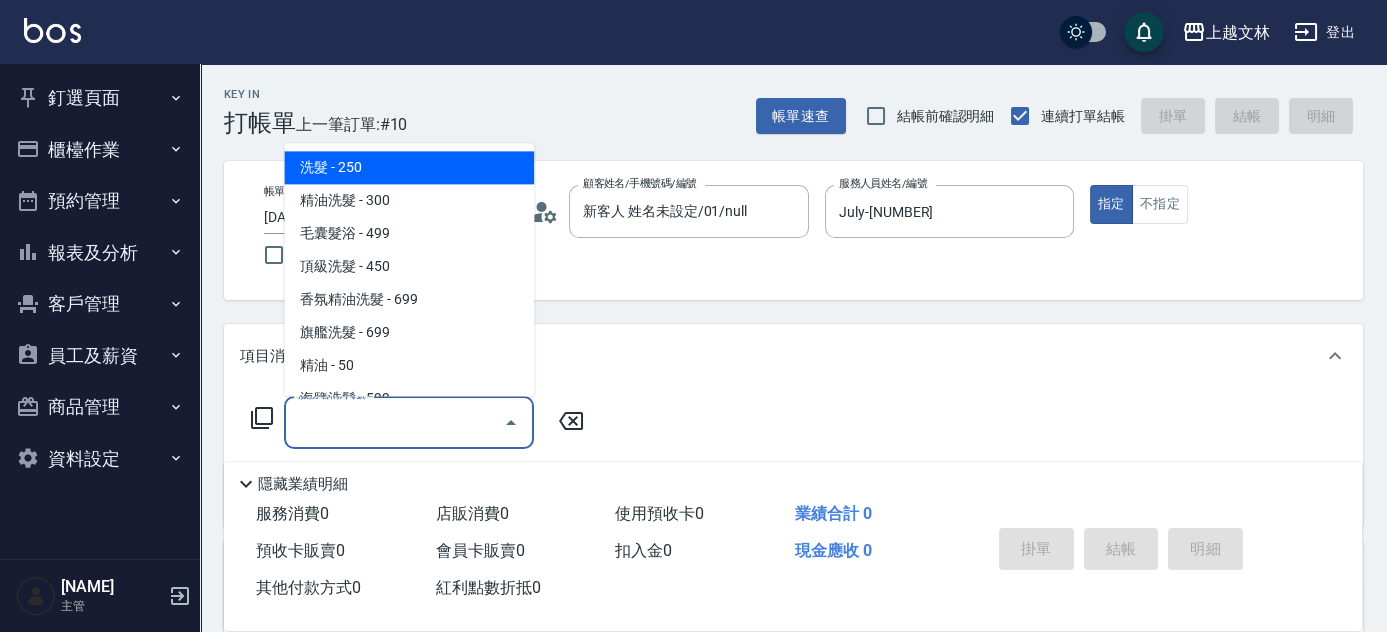 click on "服務名稱/代號" at bounding box center (394, 422) 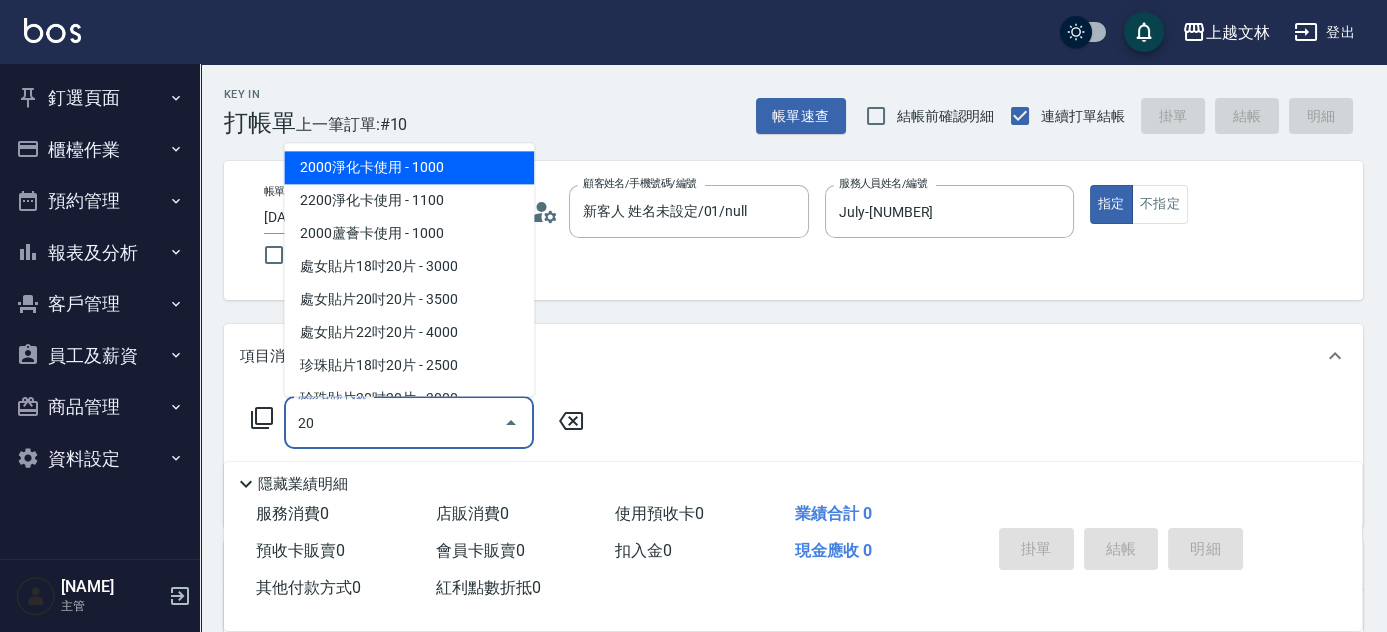 type on "2000淨化卡使用(603)" 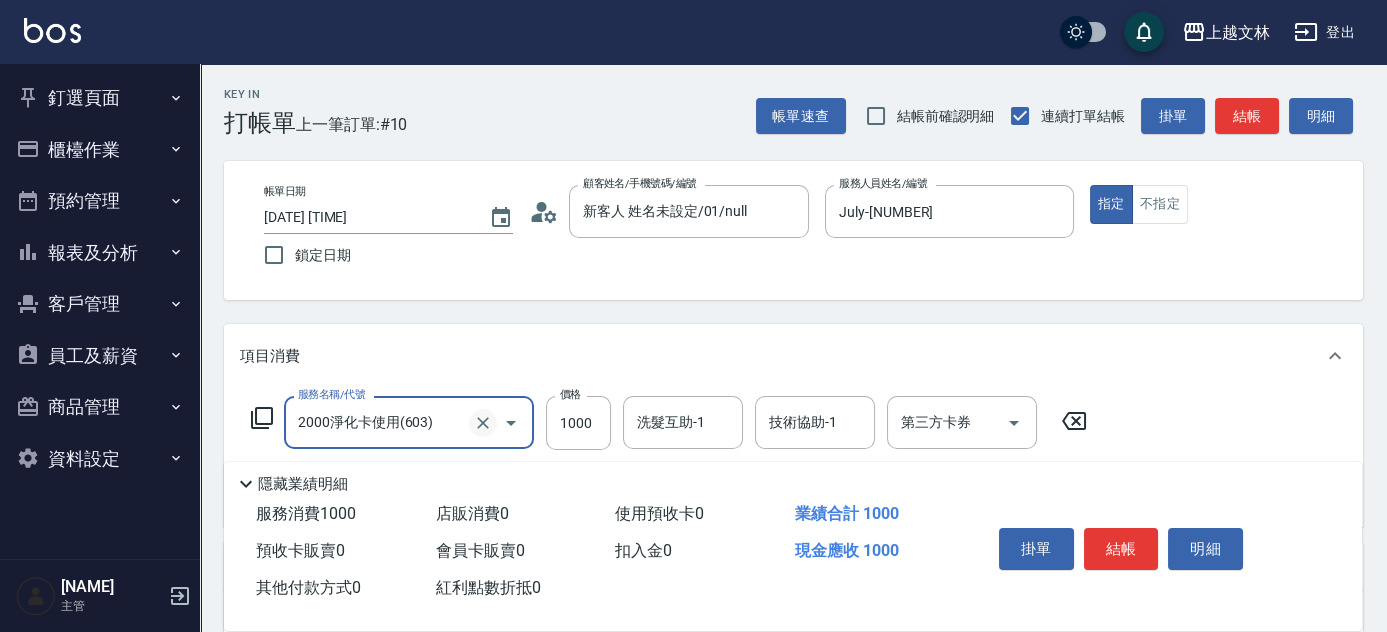 click 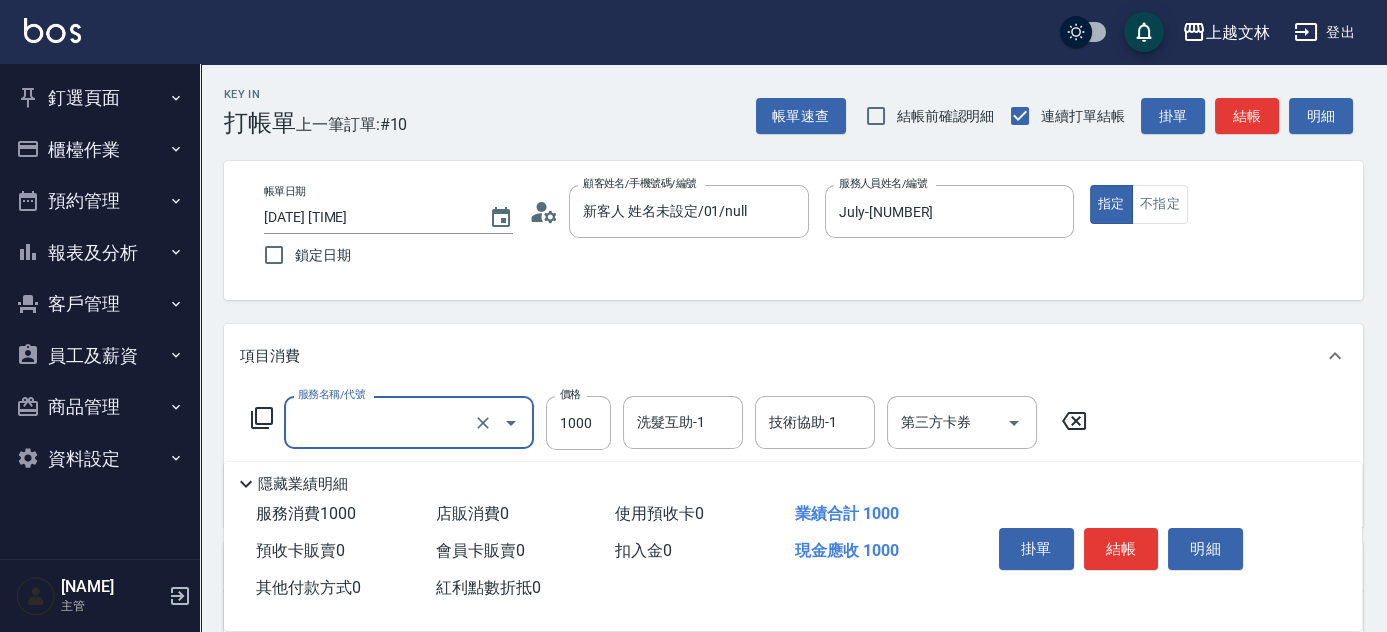 click on "服務名稱/代號" at bounding box center [409, 422] 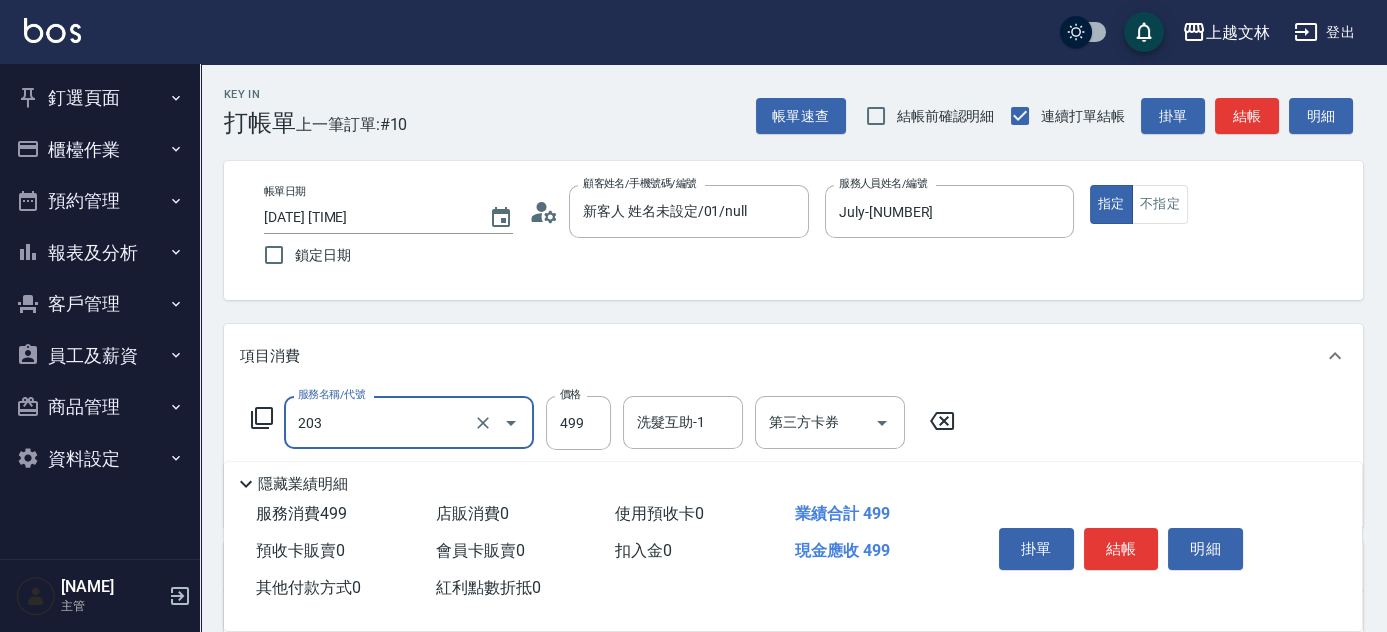 type on "B級洗+剪(203)" 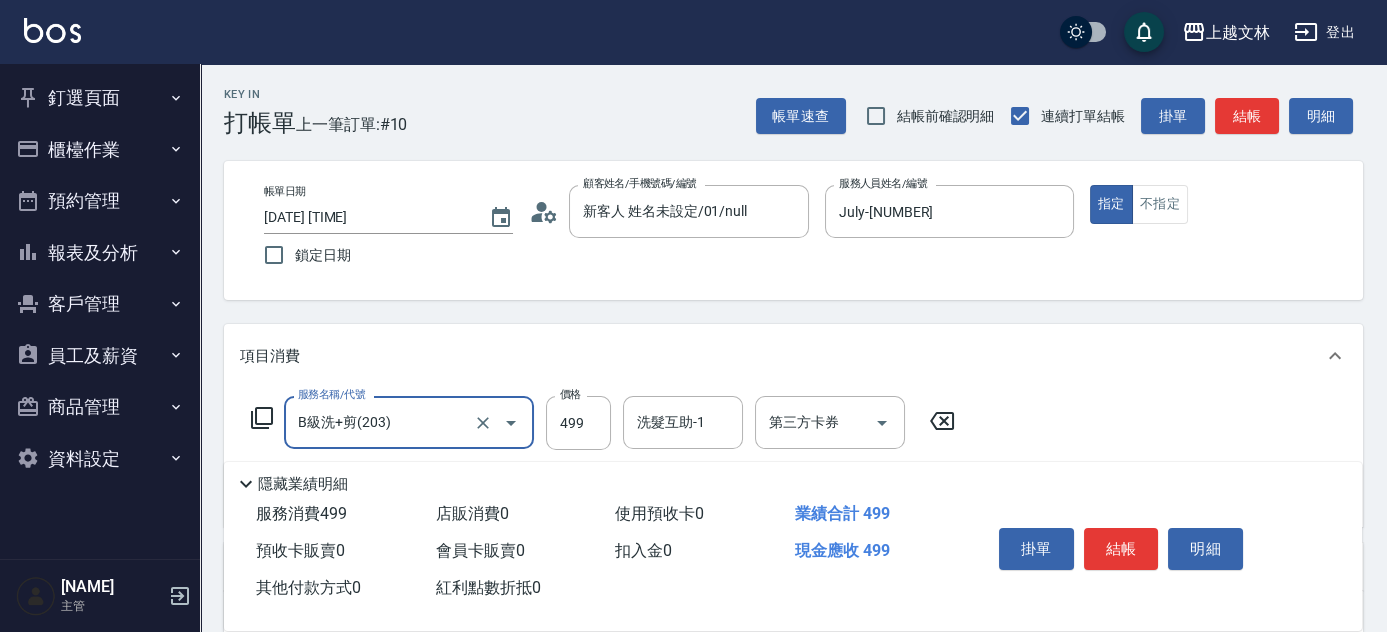 click on "結帳" at bounding box center [1121, 549] 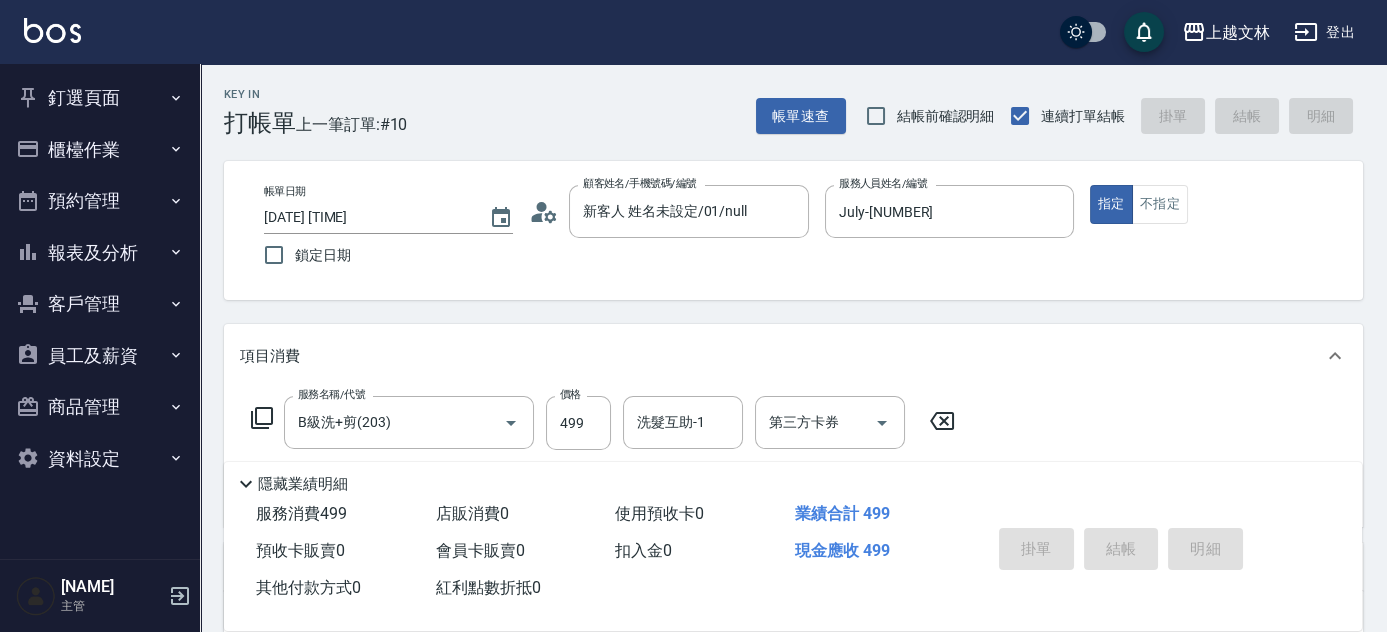type on "[DATE] [TIME]" 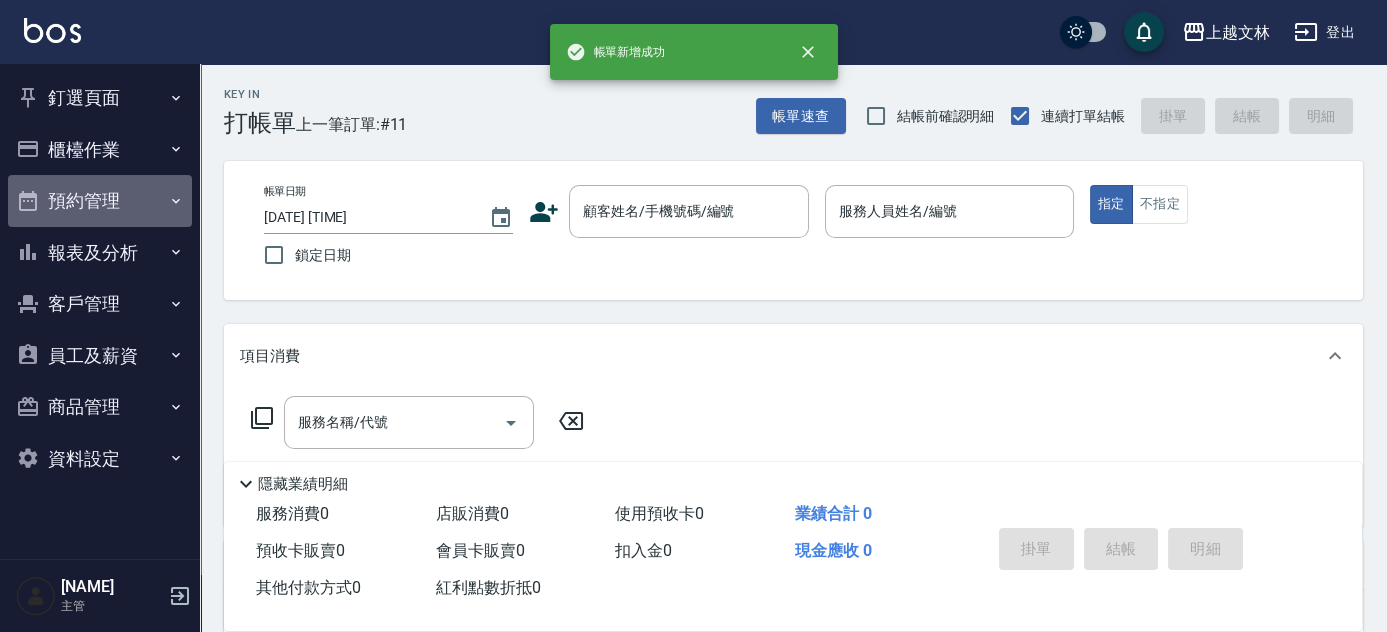 click on "預約管理" at bounding box center (100, 201) 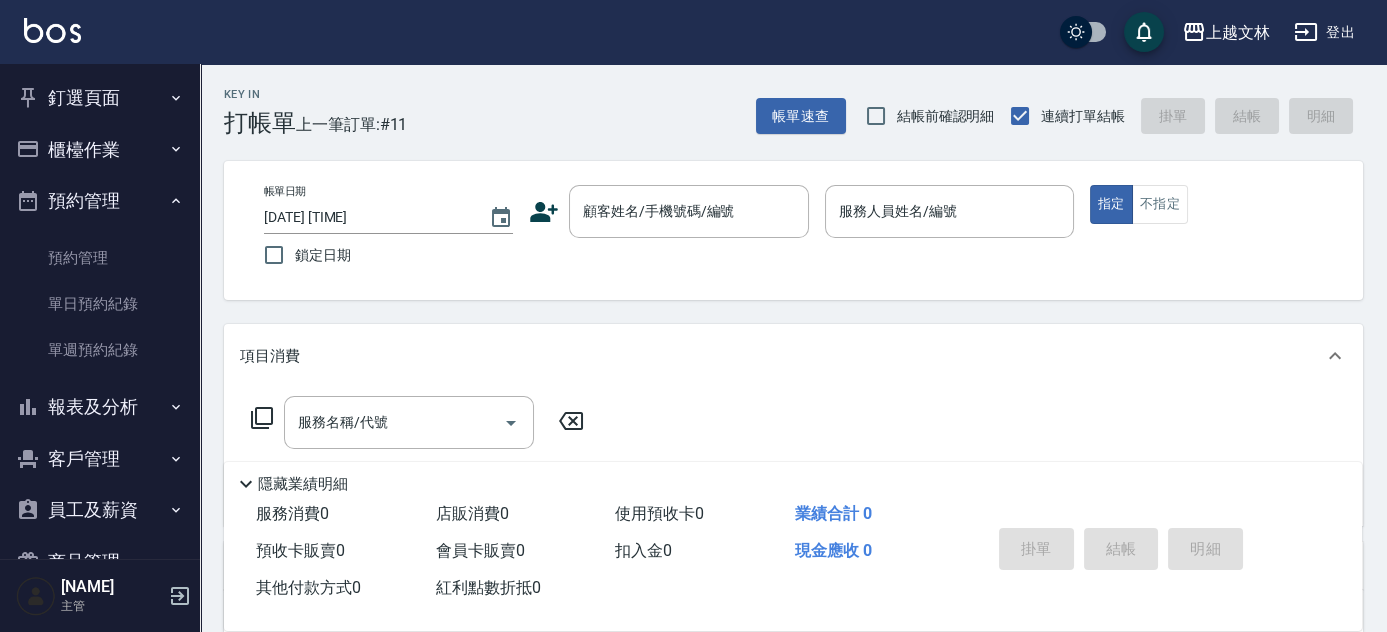click on "預約管理" at bounding box center (100, 201) 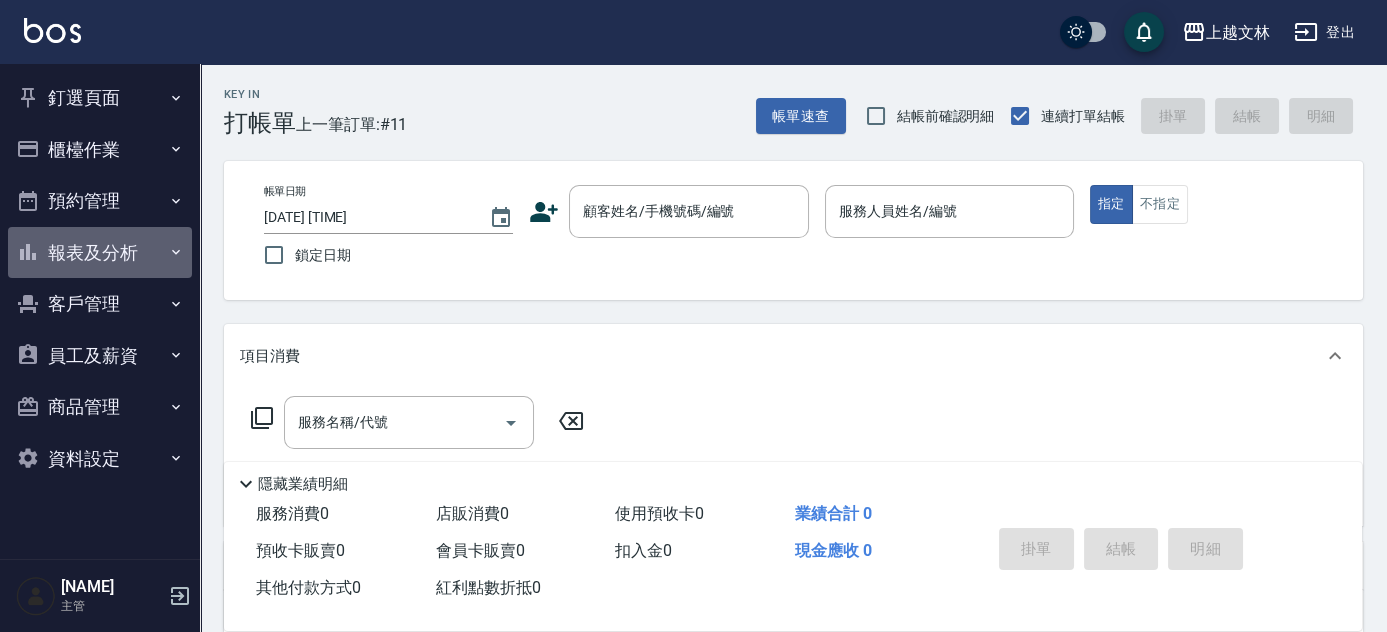 click on "報表及分析" at bounding box center (100, 253) 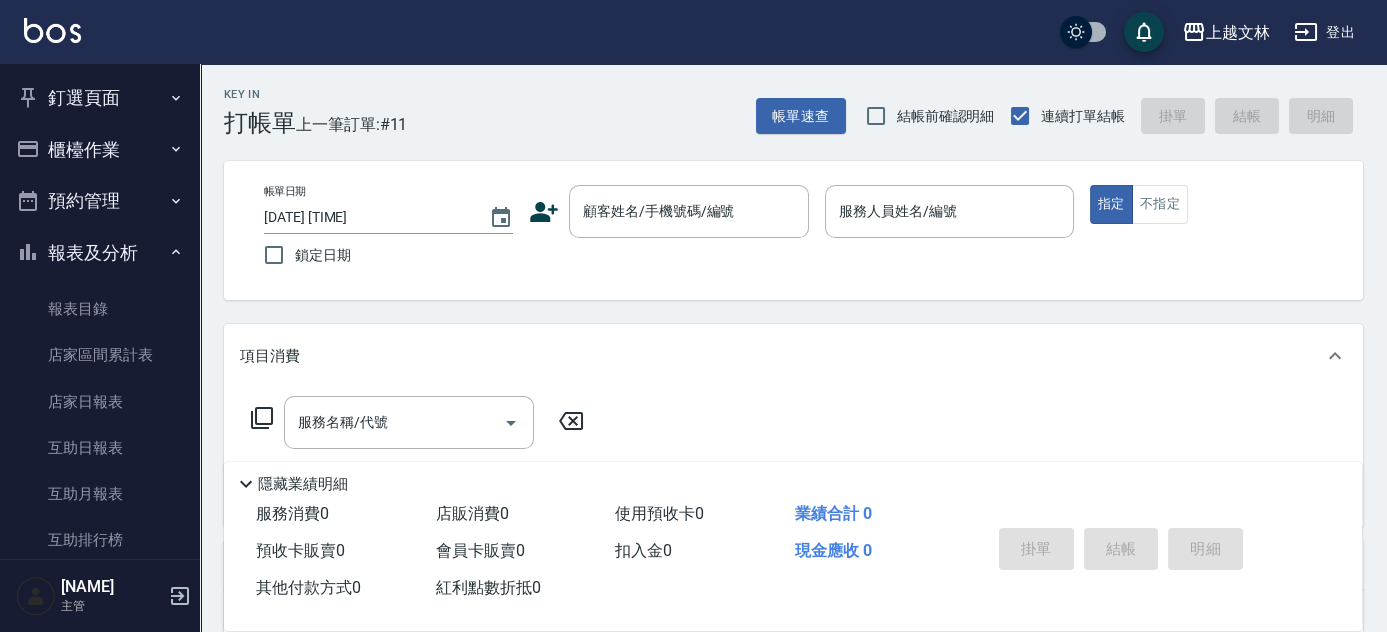 scroll, scrollTop: 433, scrollLeft: 0, axis: vertical 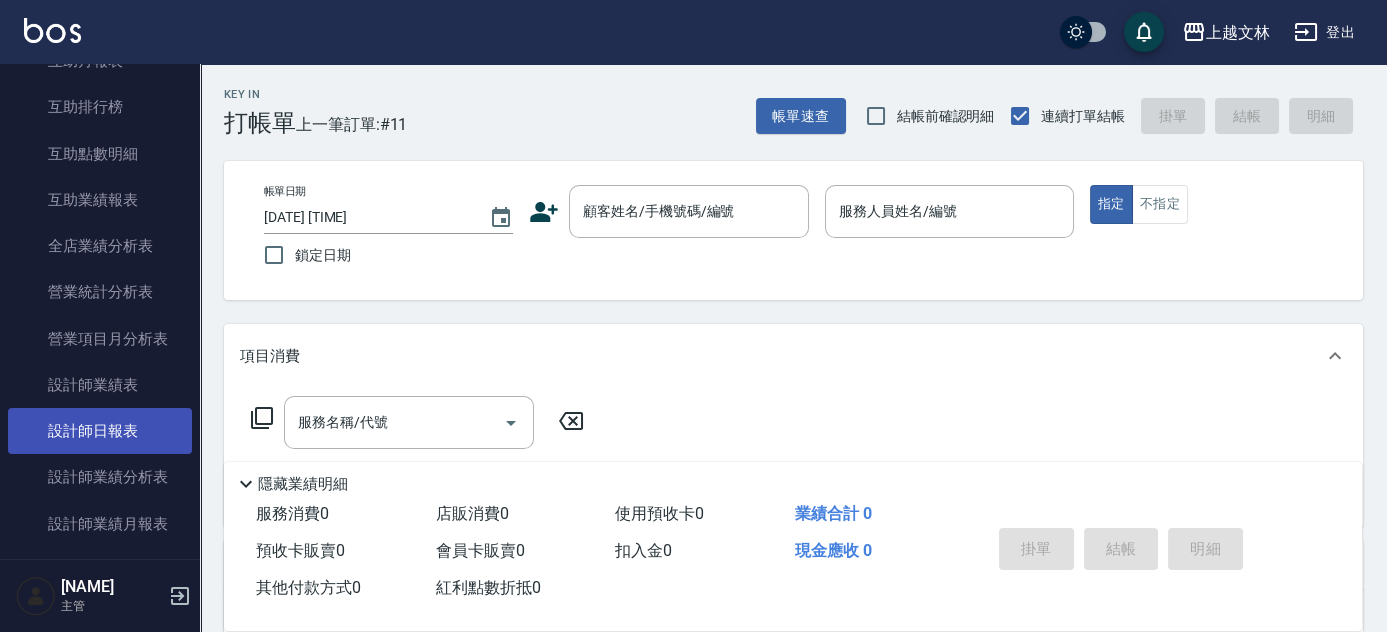 click on "設計師日報表" at bounding box center (100, 431) 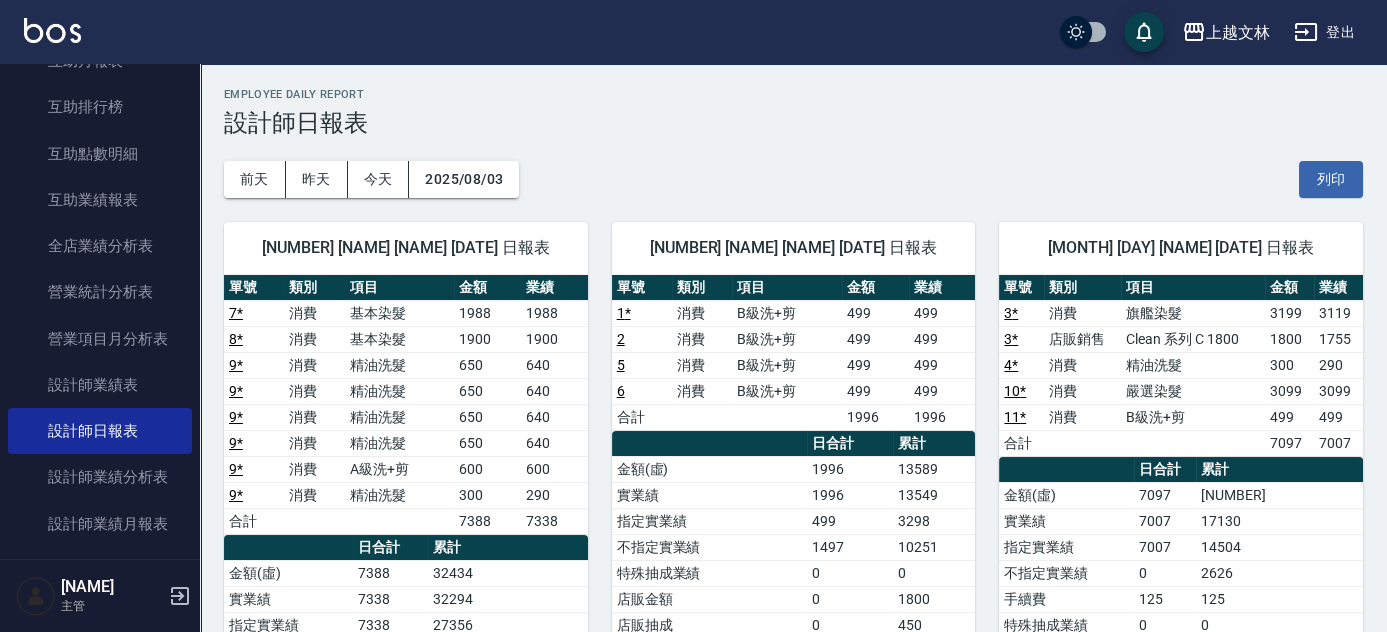 scroll, scrollTop: 0, scrollLeft: 0, axis: both 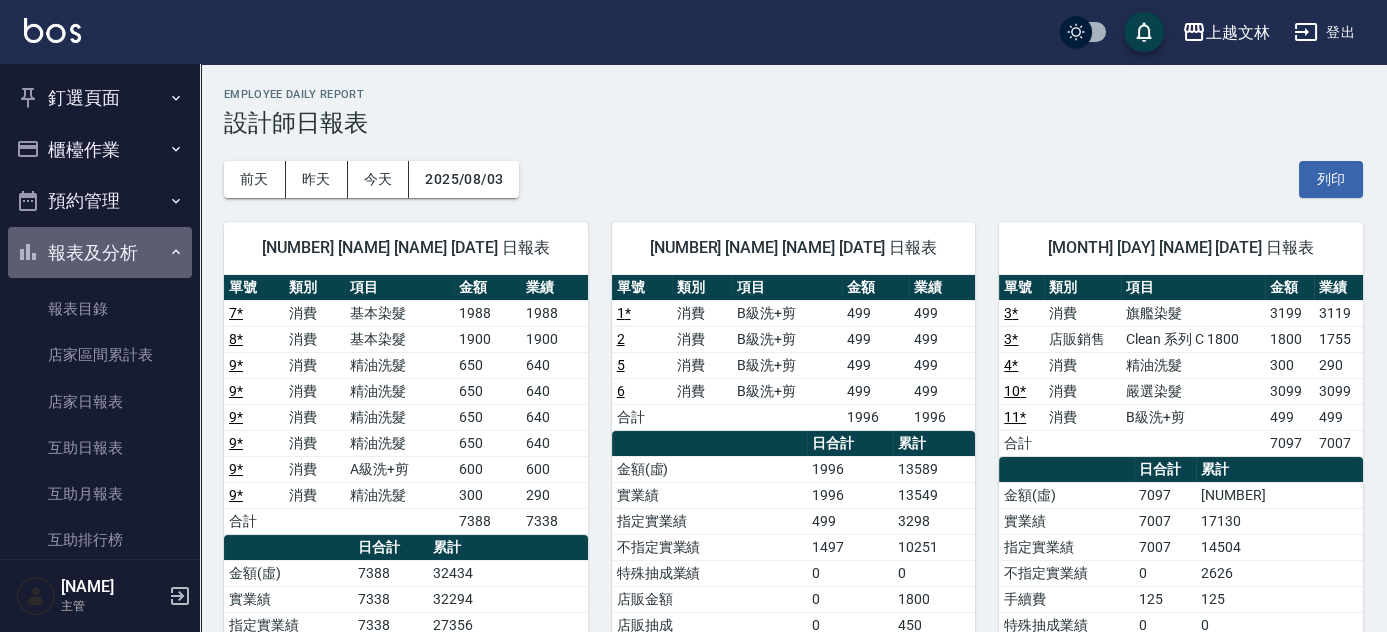 click on "報表及分析" at bounding box center (100, 253) 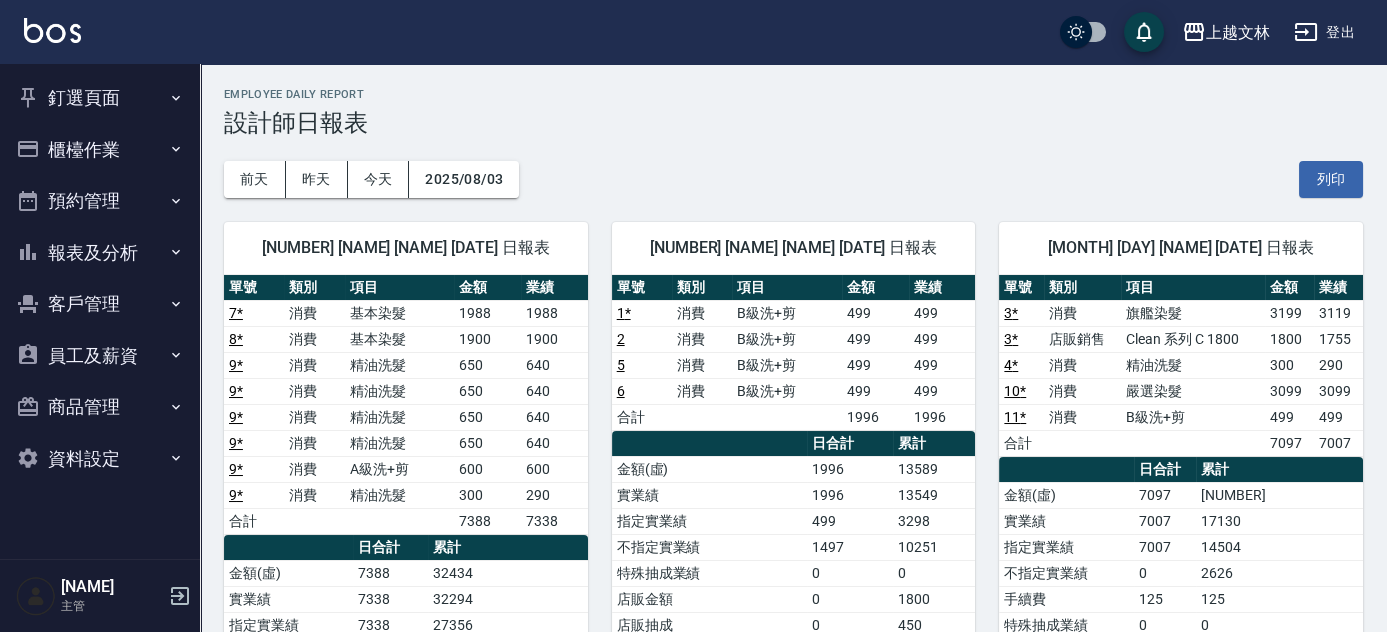 click on "櫃檯作業" at bounding box center [100, 150] 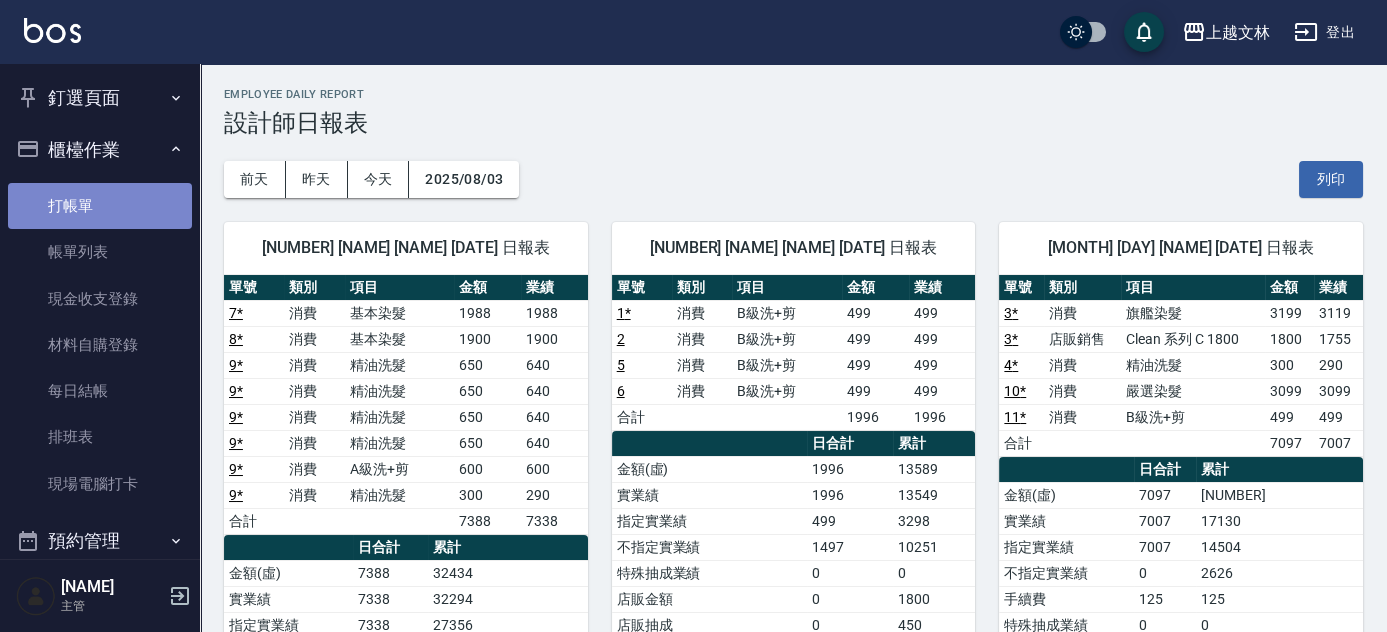 click on "打帳單" at bounding box center [100, 206] 